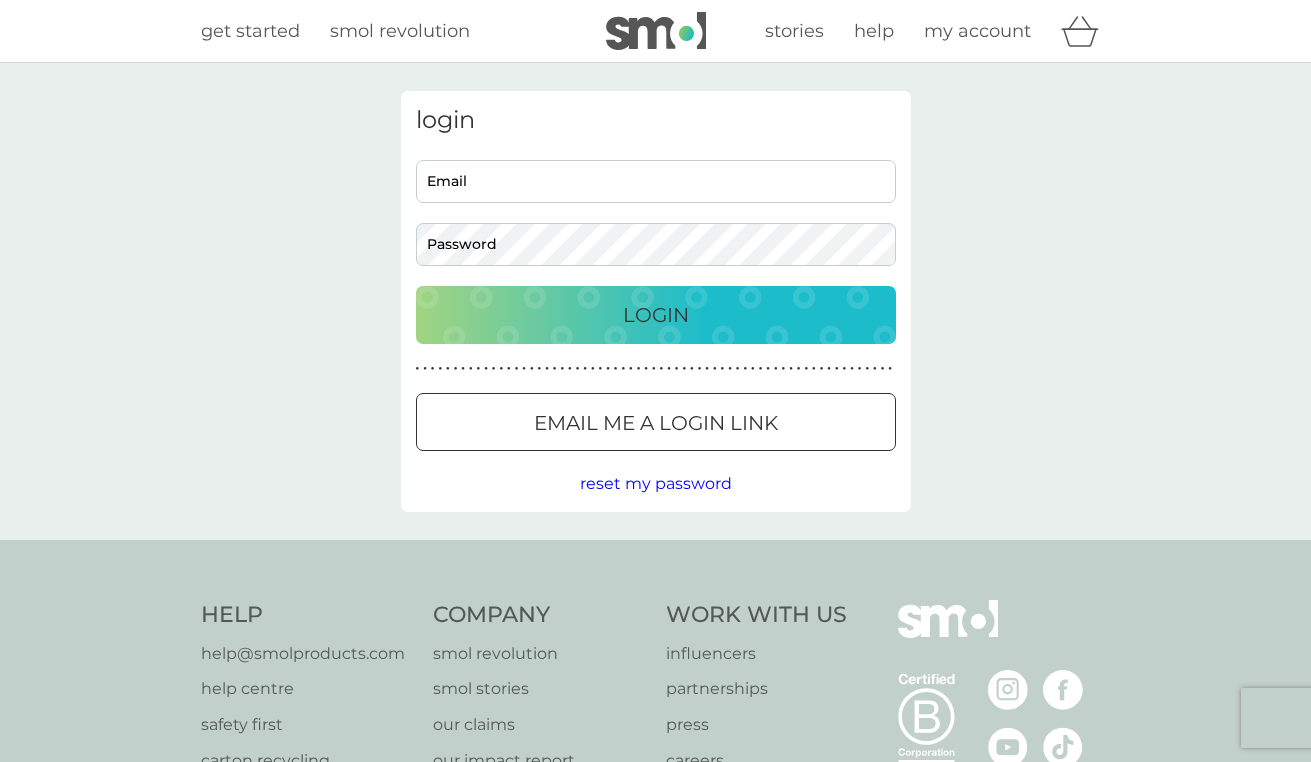 scroll, scrollTop: 0, scrollLeft: 0, axis: both 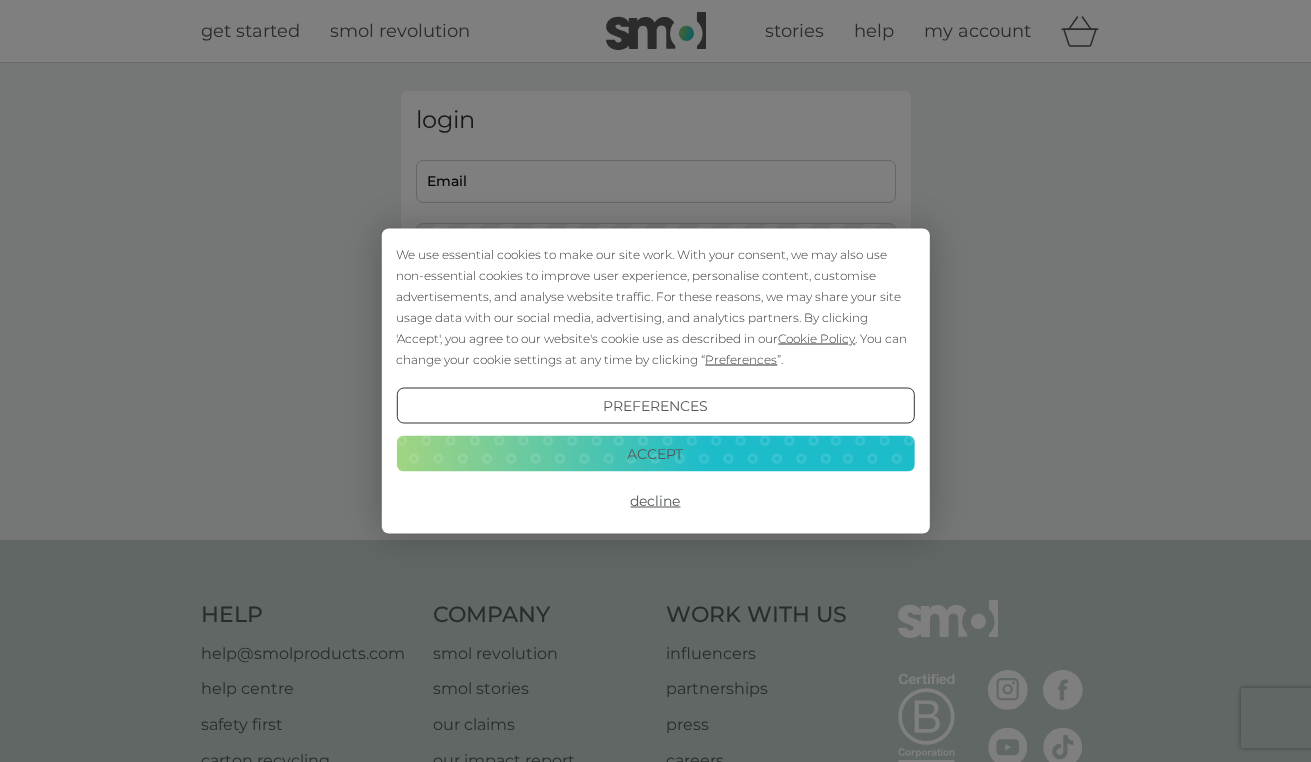 type on "[EMAIL]" 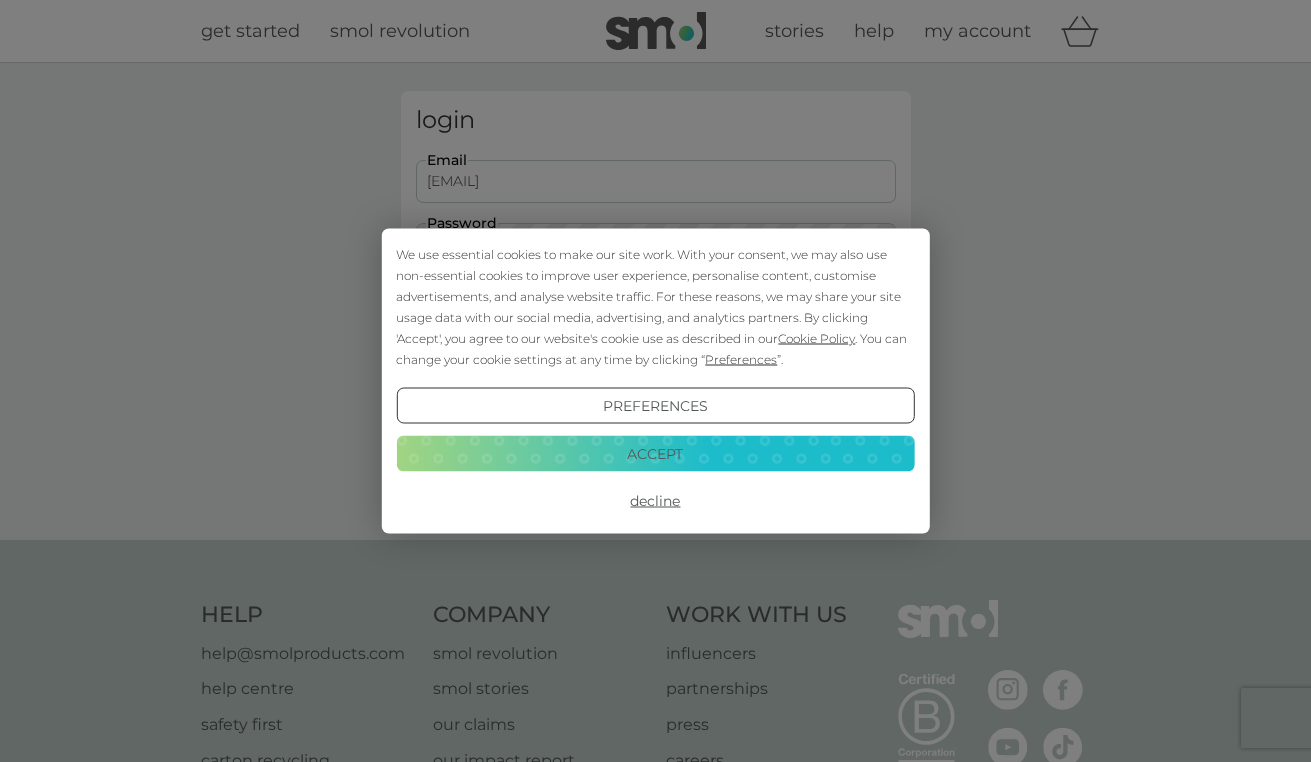 click on "We use essential cookies to make our site work. With your consent, we may also use non-essential cookies to improve user experience, personalise content, customise advertisements, and analyse website traffic. For these reasons, we may share your site usage data with our social media, advertising, and analytics partners. By clicking 'Accept', you agree to our website's cookie use as described in our  Cookie Policy . You can change your cookie settings at any time by clicking “ Preferences ”. Preferences Decline Accept" at bounding box center [655, 381] 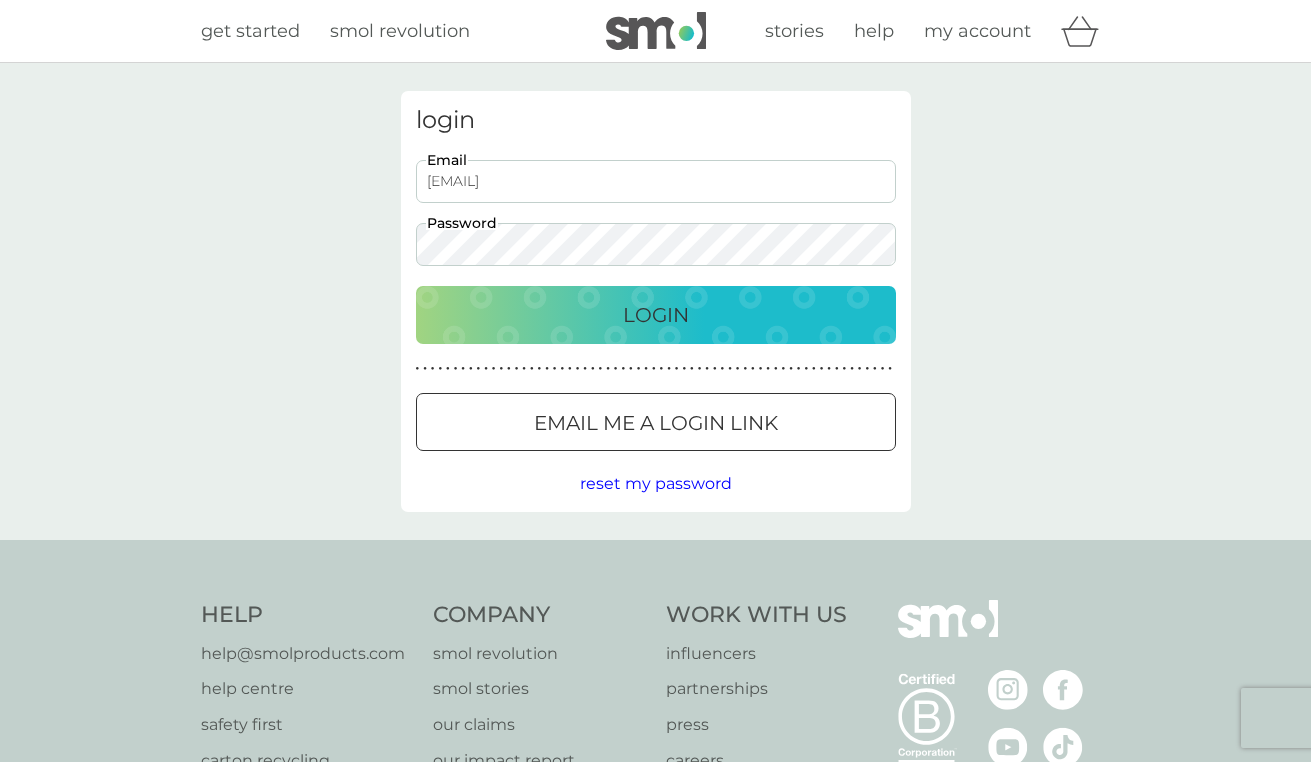 drag, startPoint x: 608, startPoint y: 313, endPoint x: 608, endPoint y: 298, distance: 15 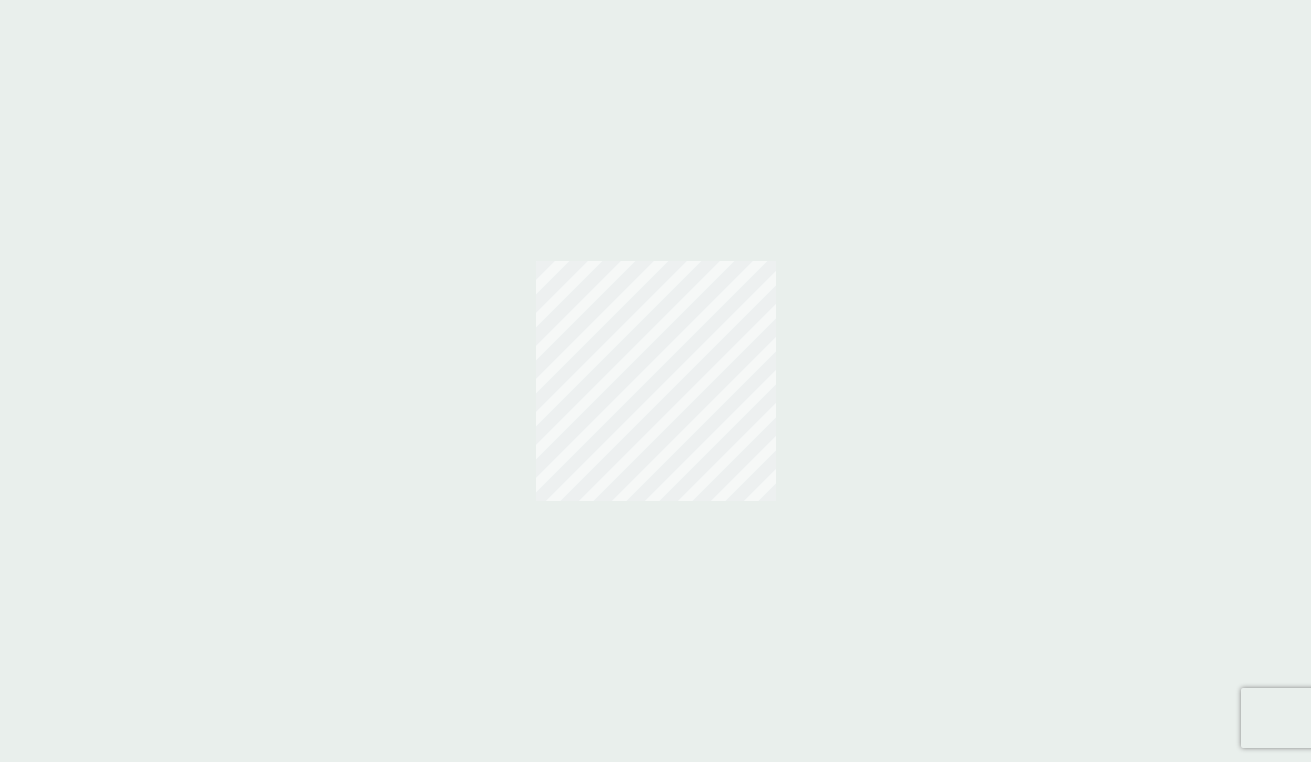 scroll, scrollTop: 0, scrollLeft: 0, axis: both 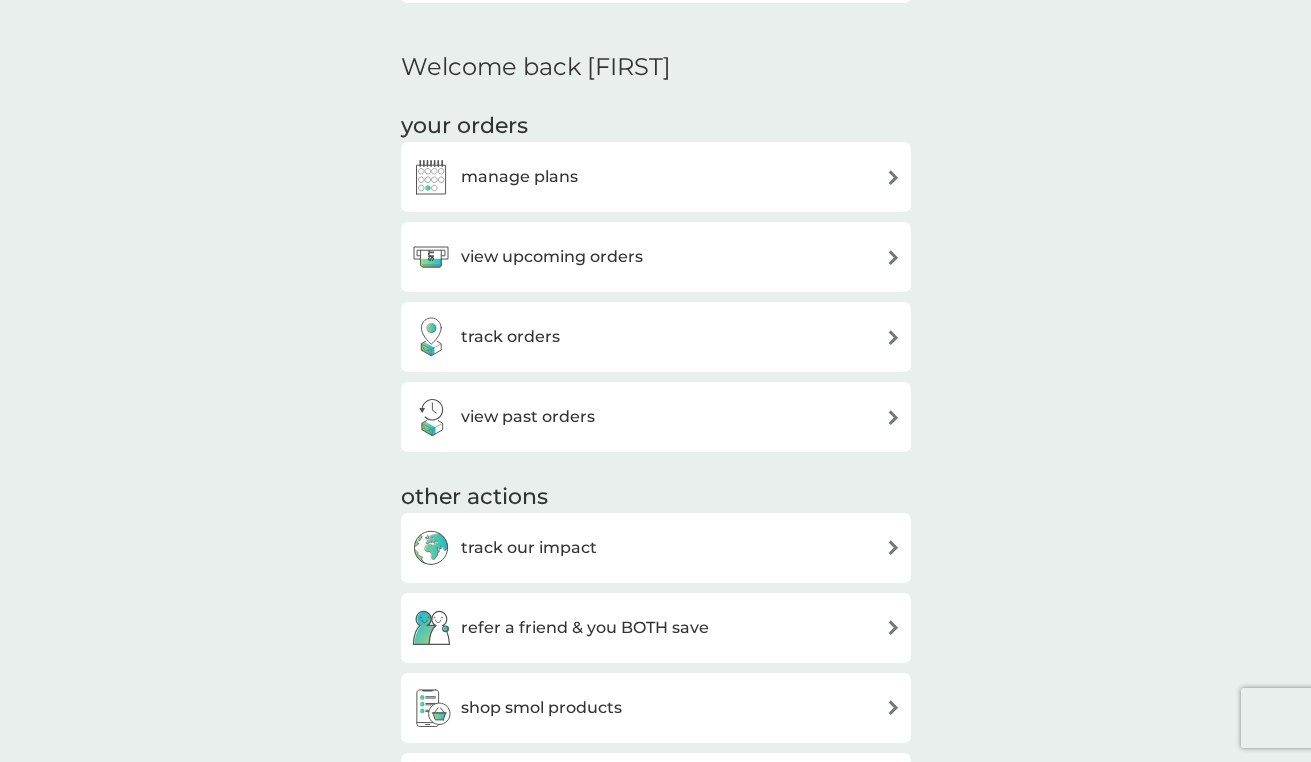 click on "view upcoming orders" at bounding box center (552, 257) 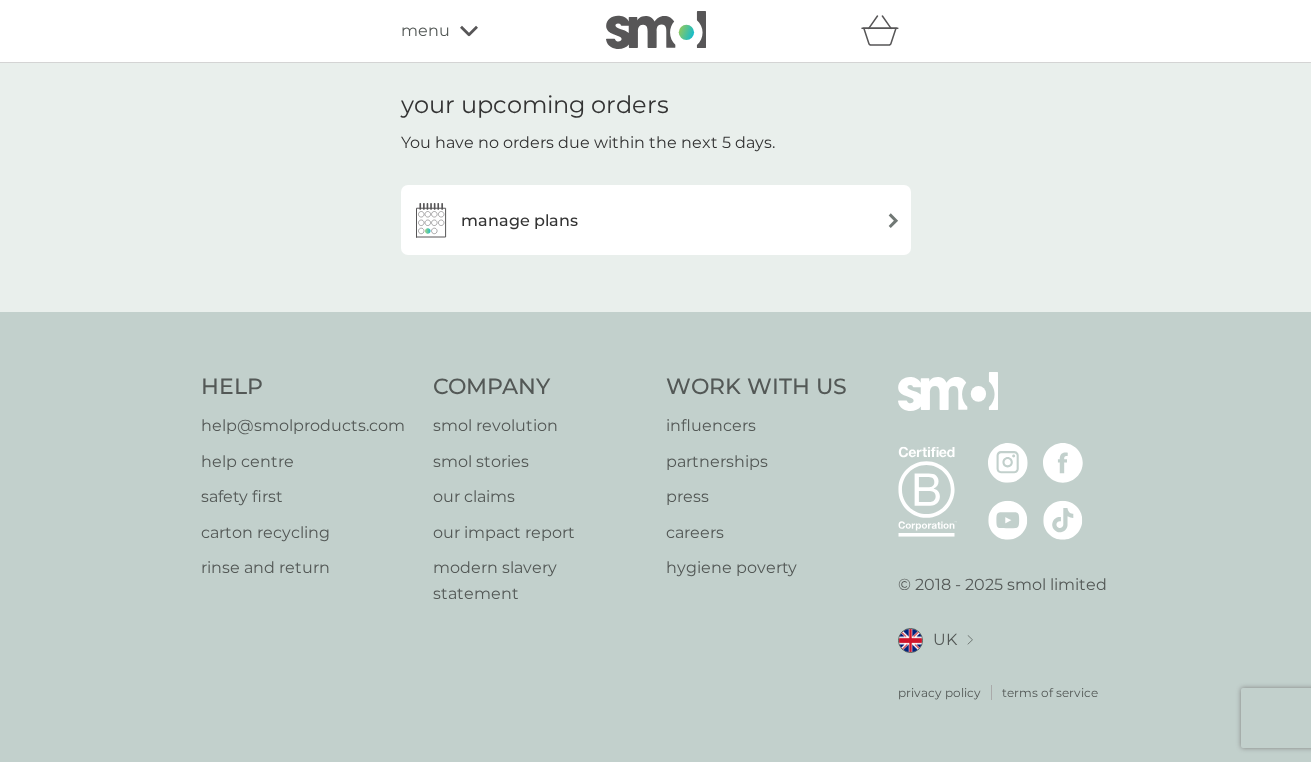 click on "menu" at bounding box center [425, 31] 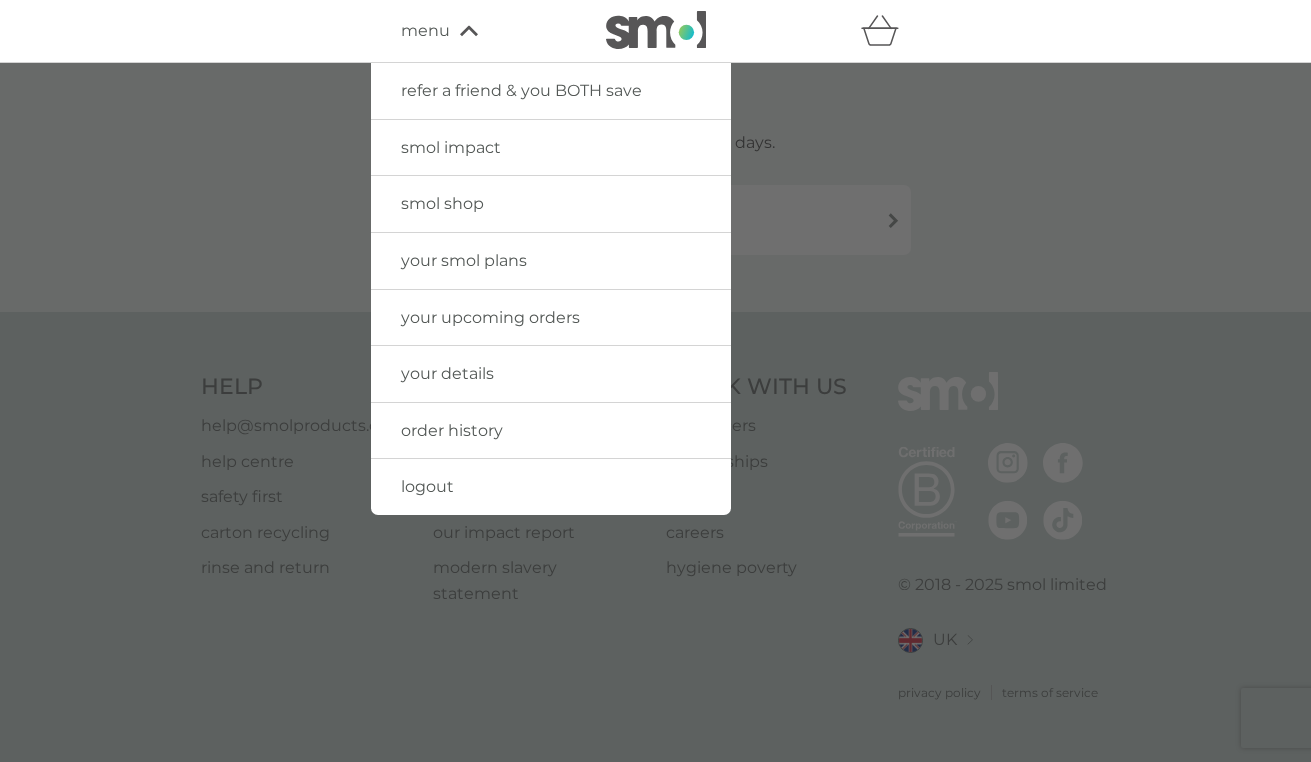 click at bounding box center [655, 444] 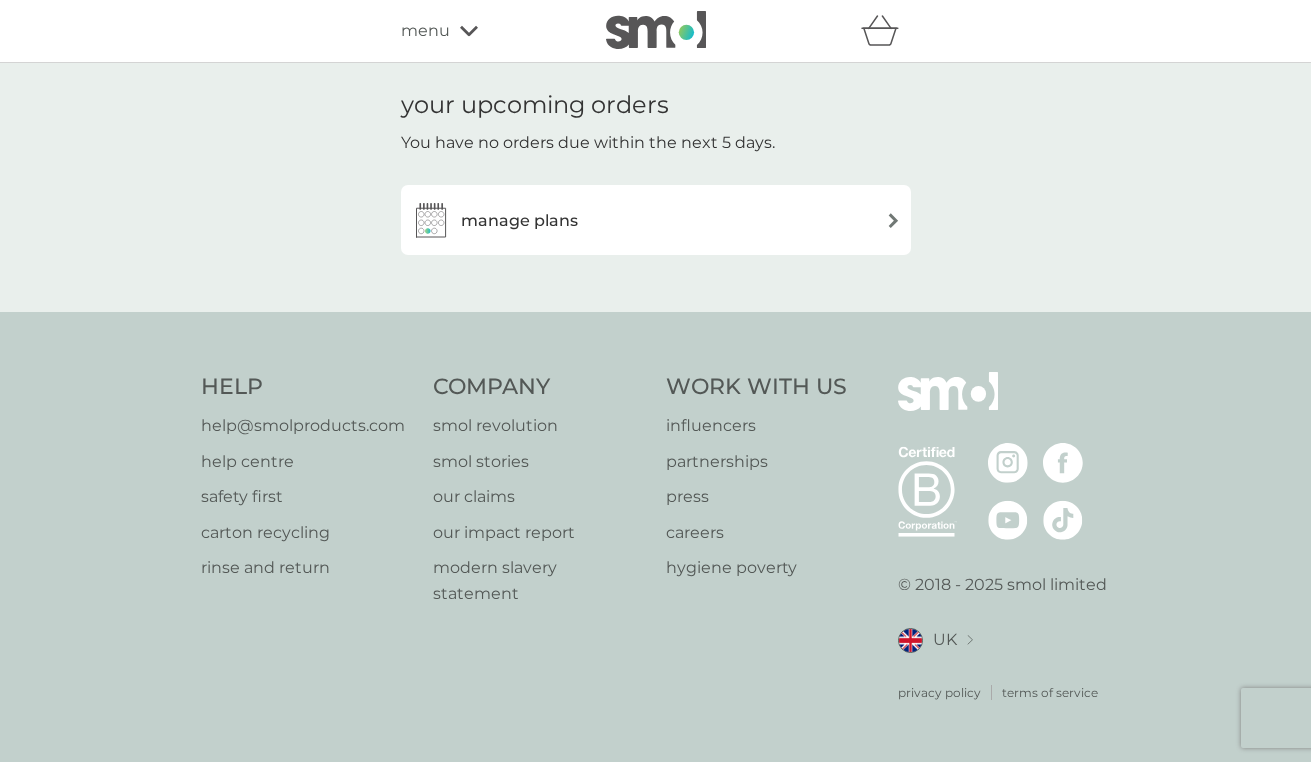 click on "manage plans" at bounding box center (494, 220) 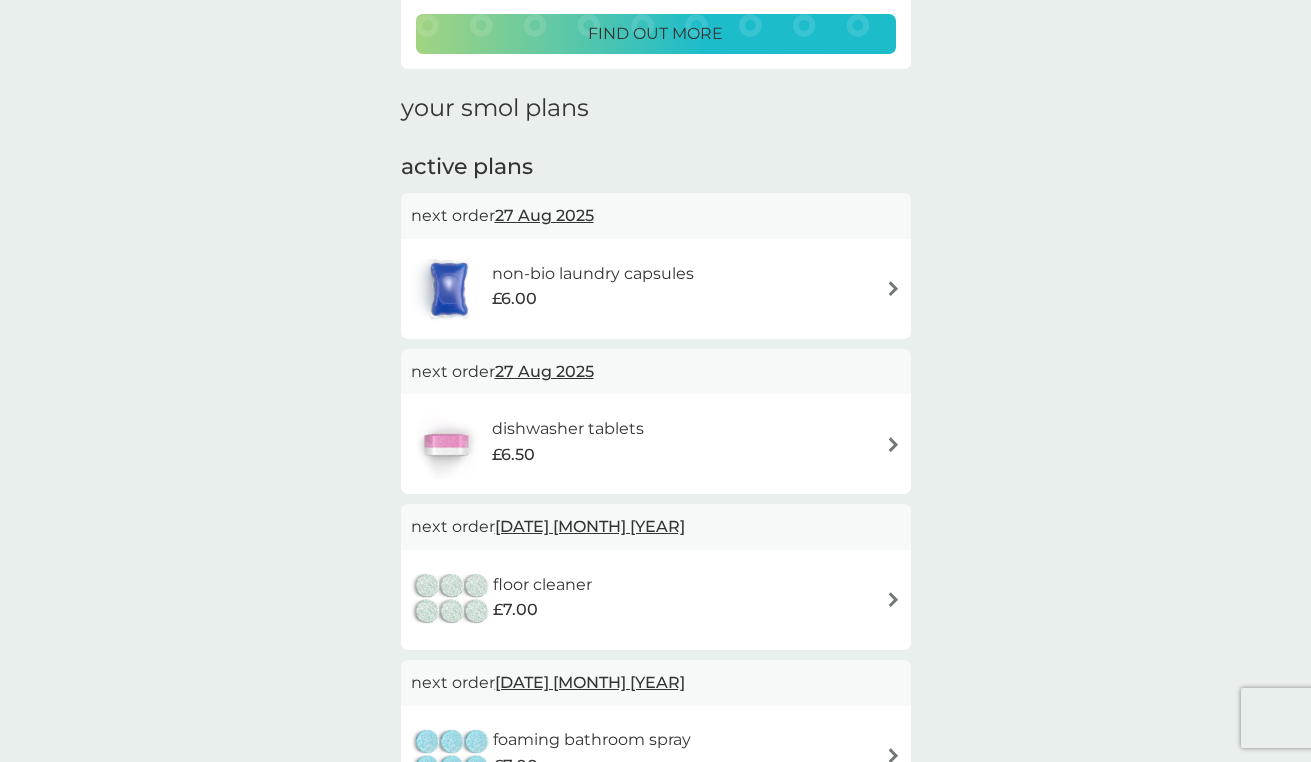 scroll, scrollTop: 293, scrollLeft: 0, axis: vertical 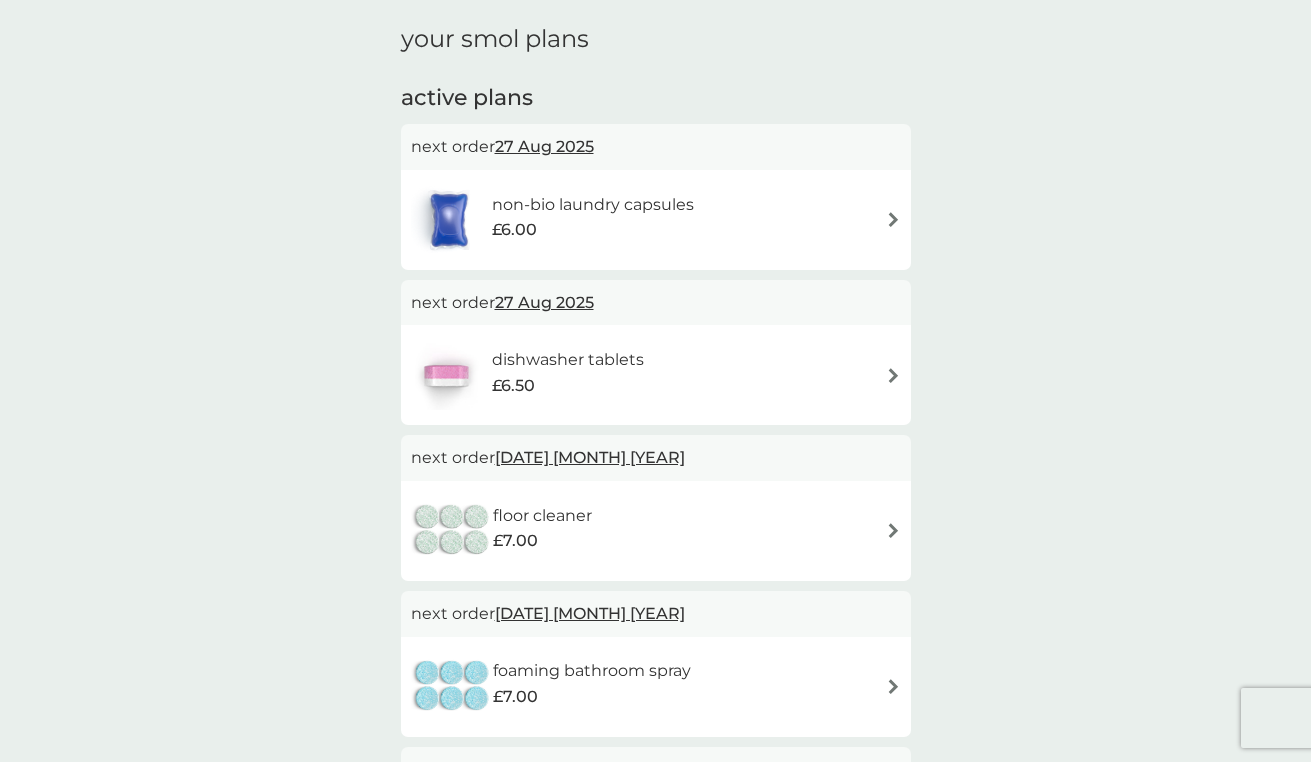 click on "dishwasher tablets £6.50" at bounding box center (578, 375) 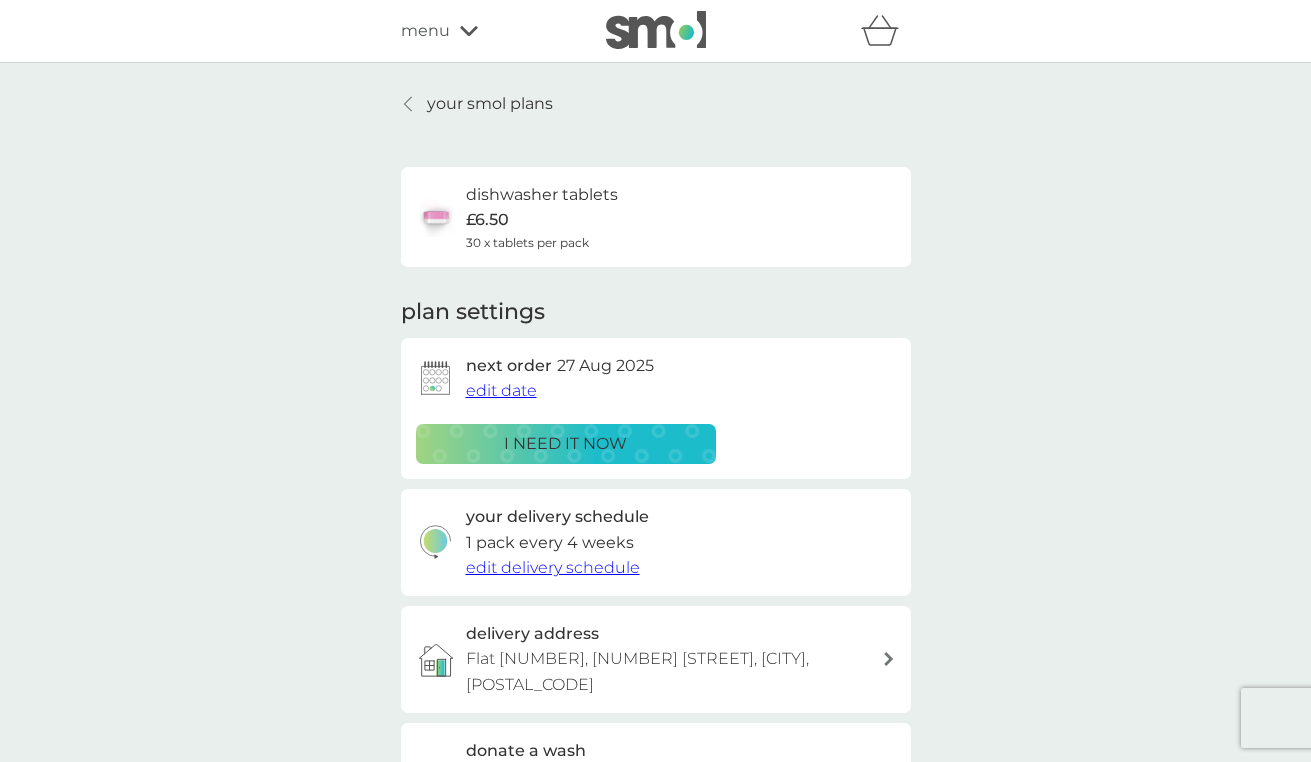 click on "edit delivery schedule" at bounding box center [553, 567] 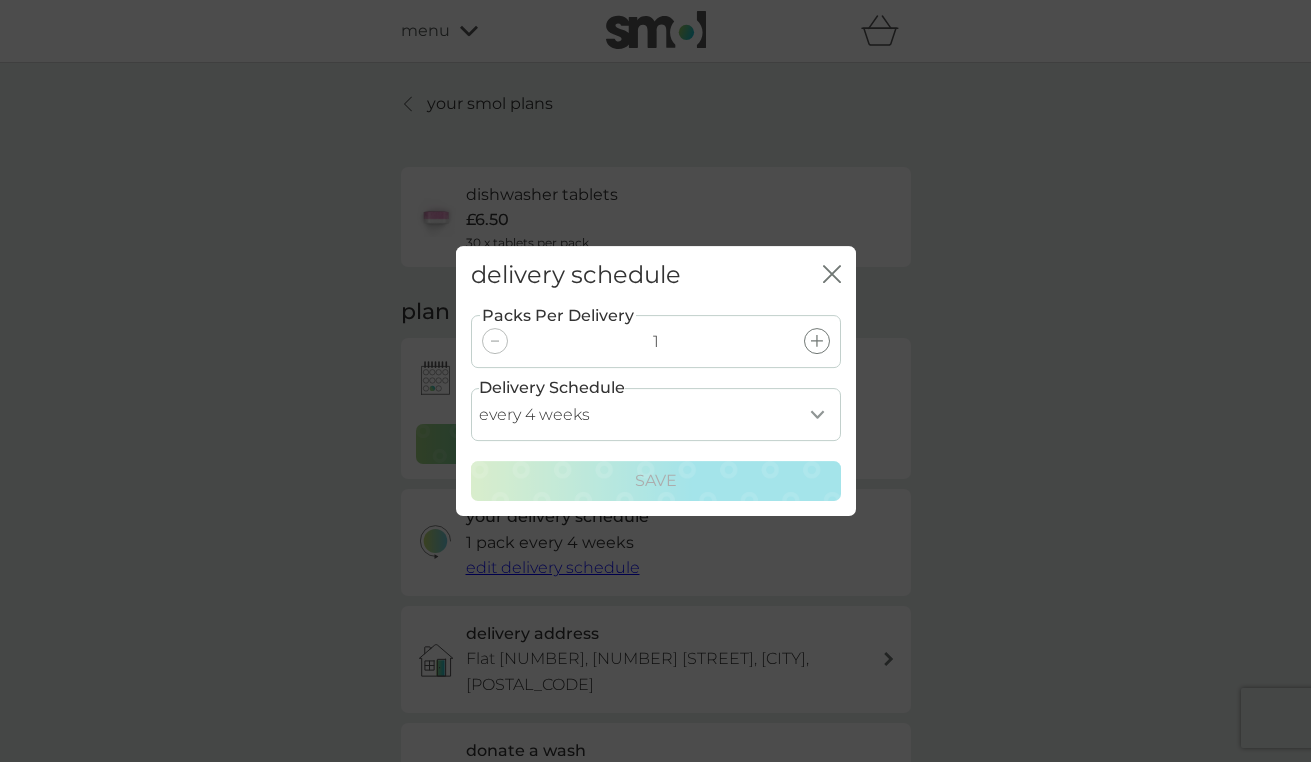 click at bounding box center (817, 341) 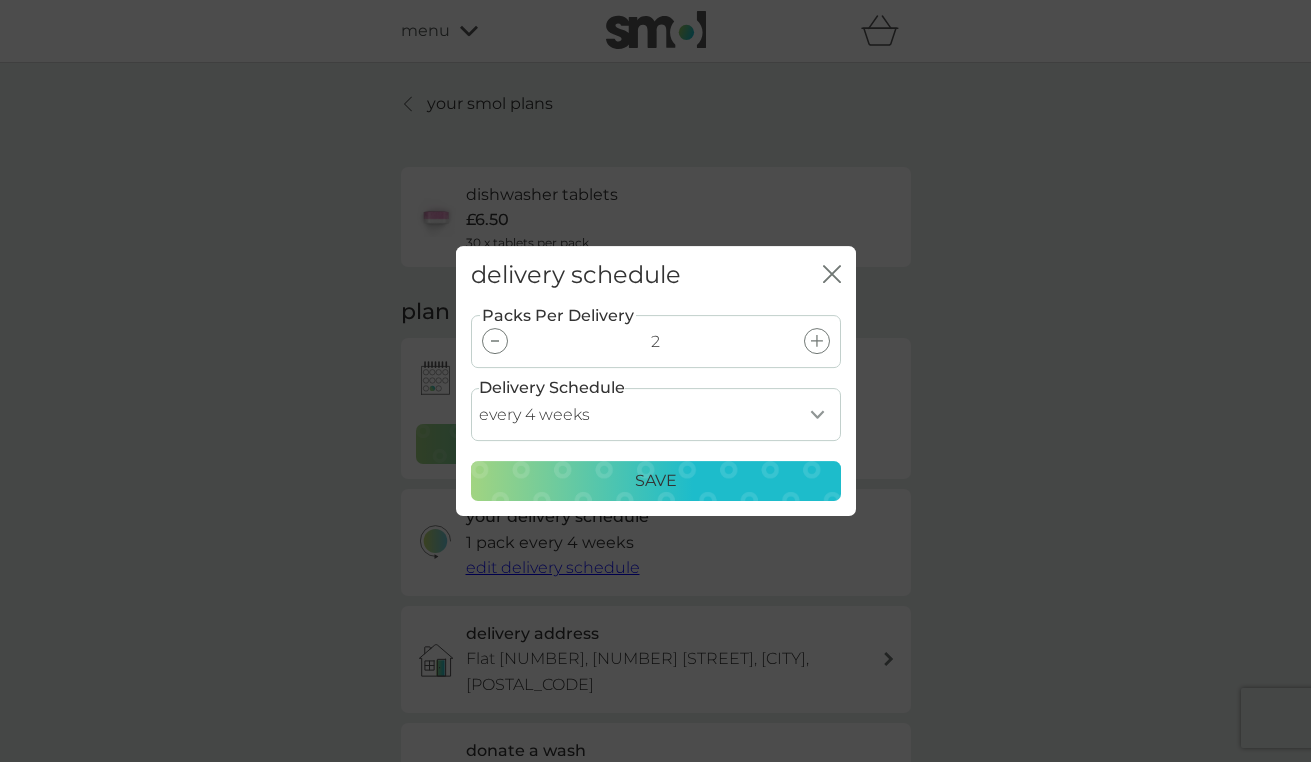 click on "Save" at bounding box center (656, 481) 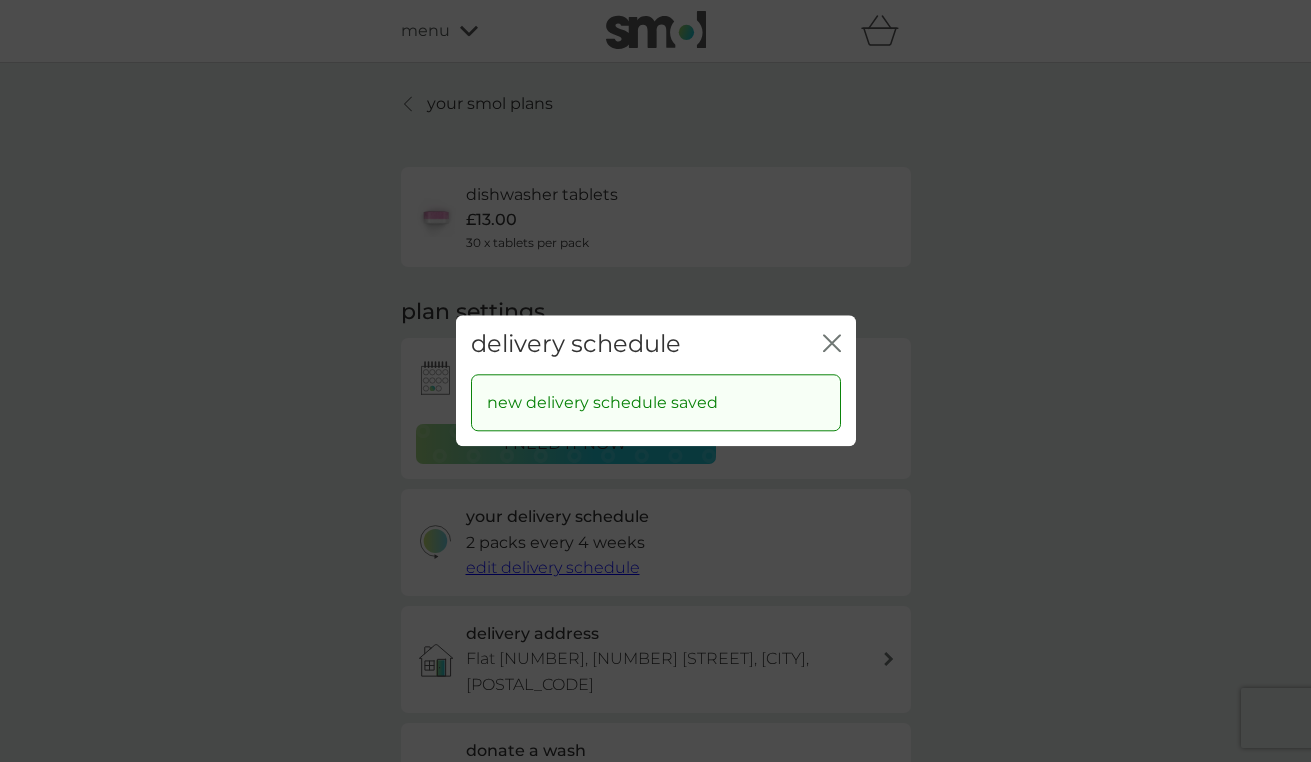 click on "close" 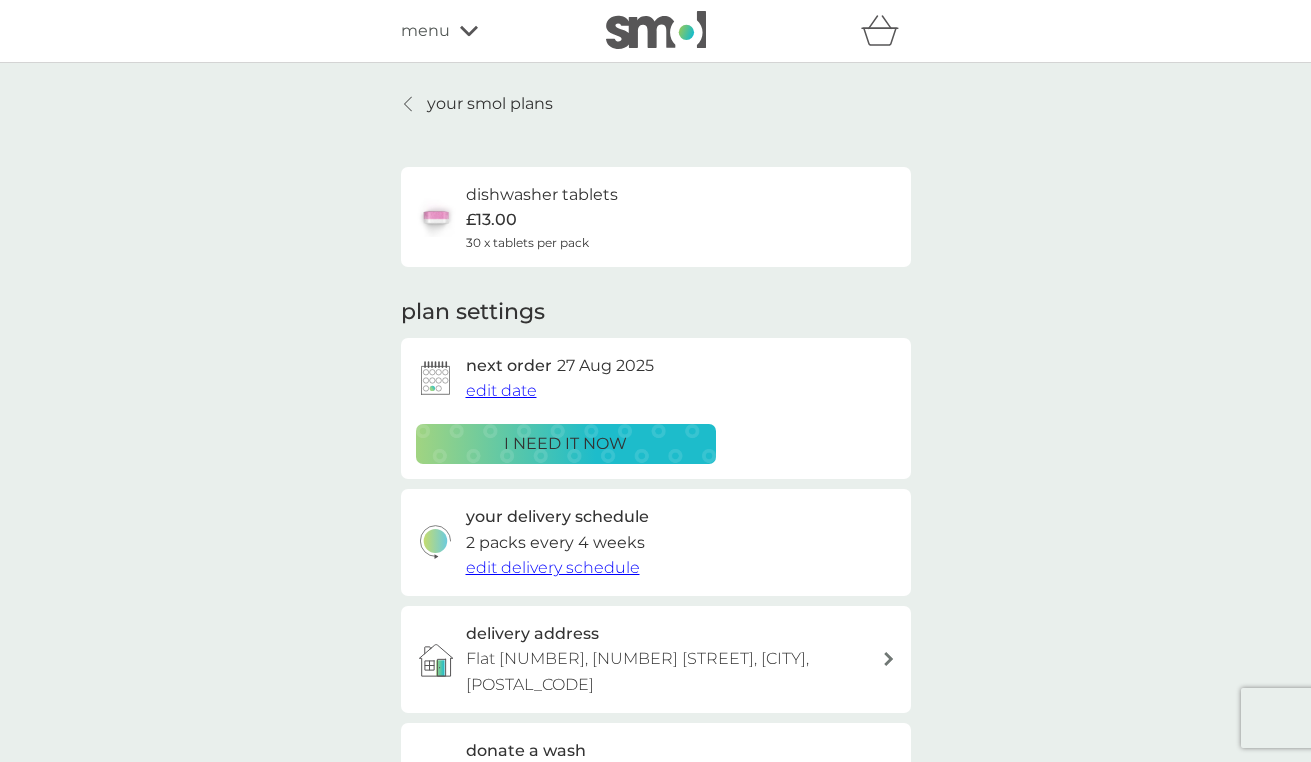 click on "i need it now" at bounding box center [565, 444] 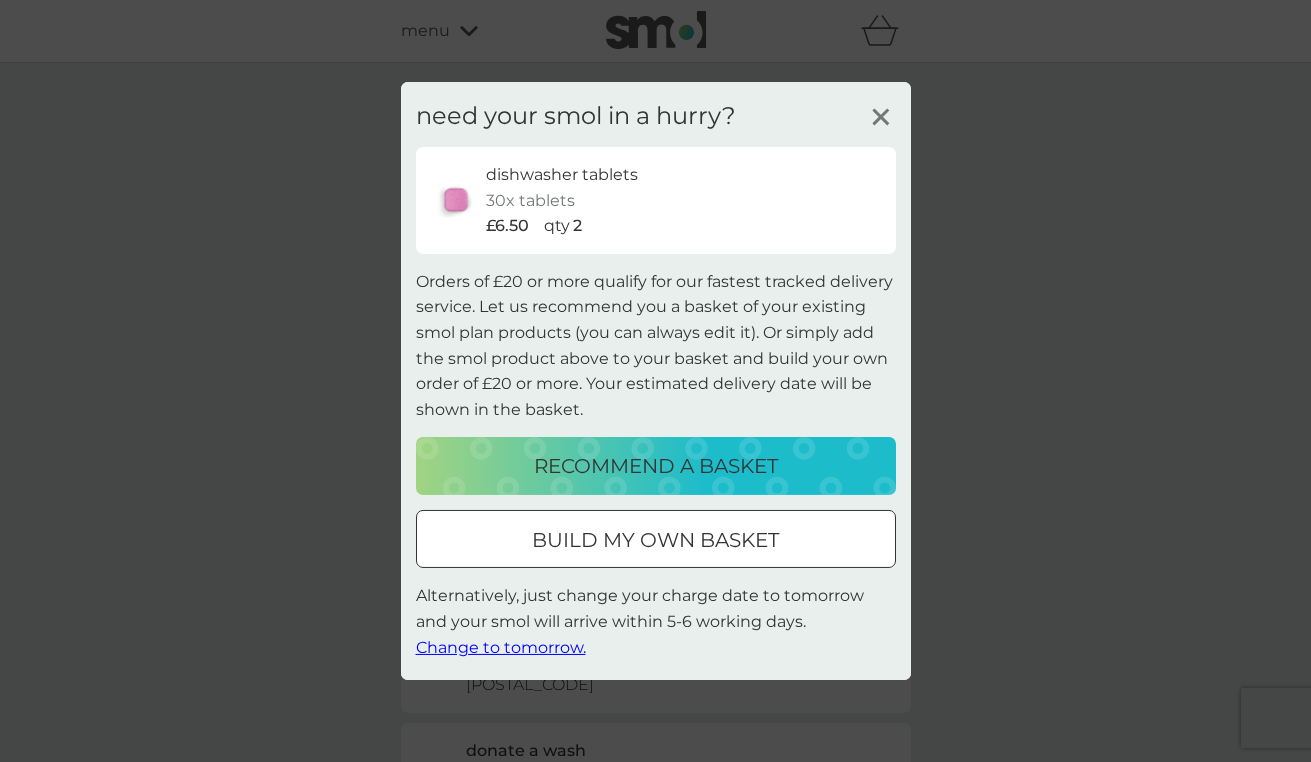 click on "recommend a basket" at bounding box center (656, 466) 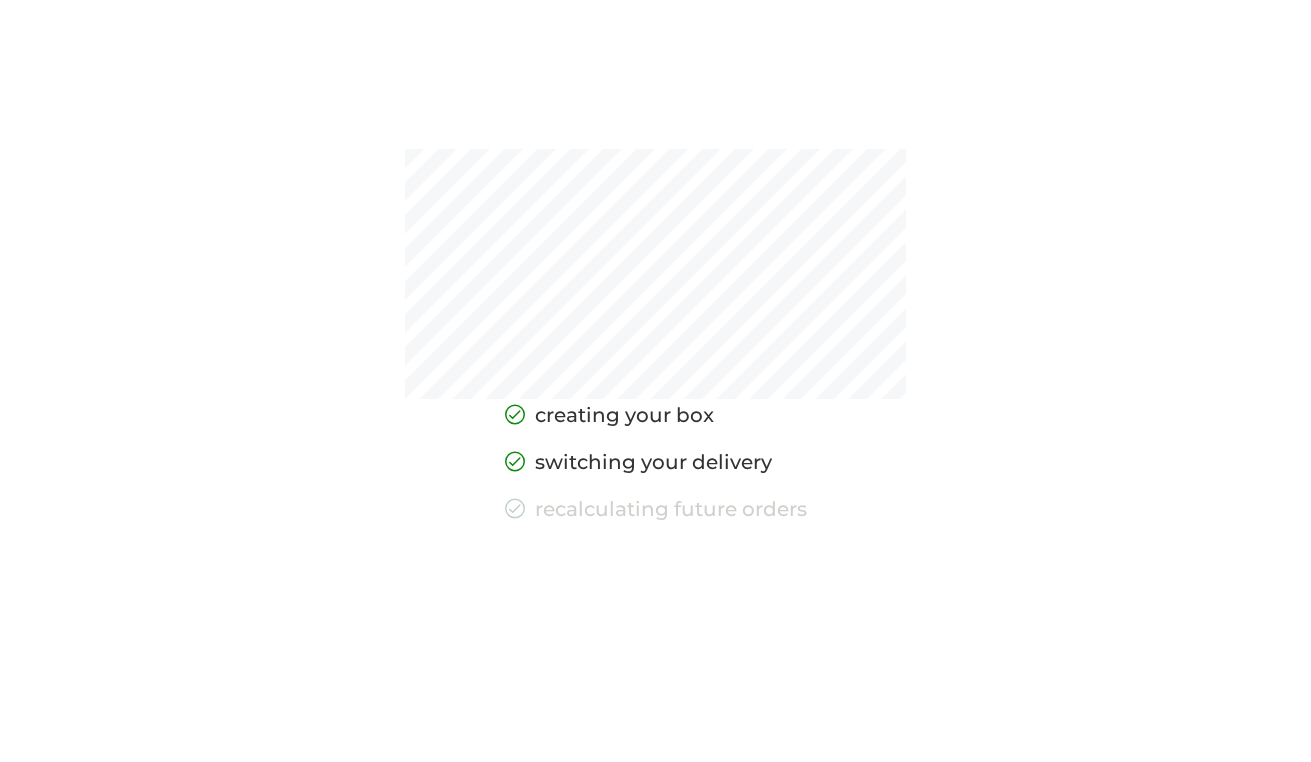 scroll, scrollTop: 12, scrollLeft: 0, axis: vertical 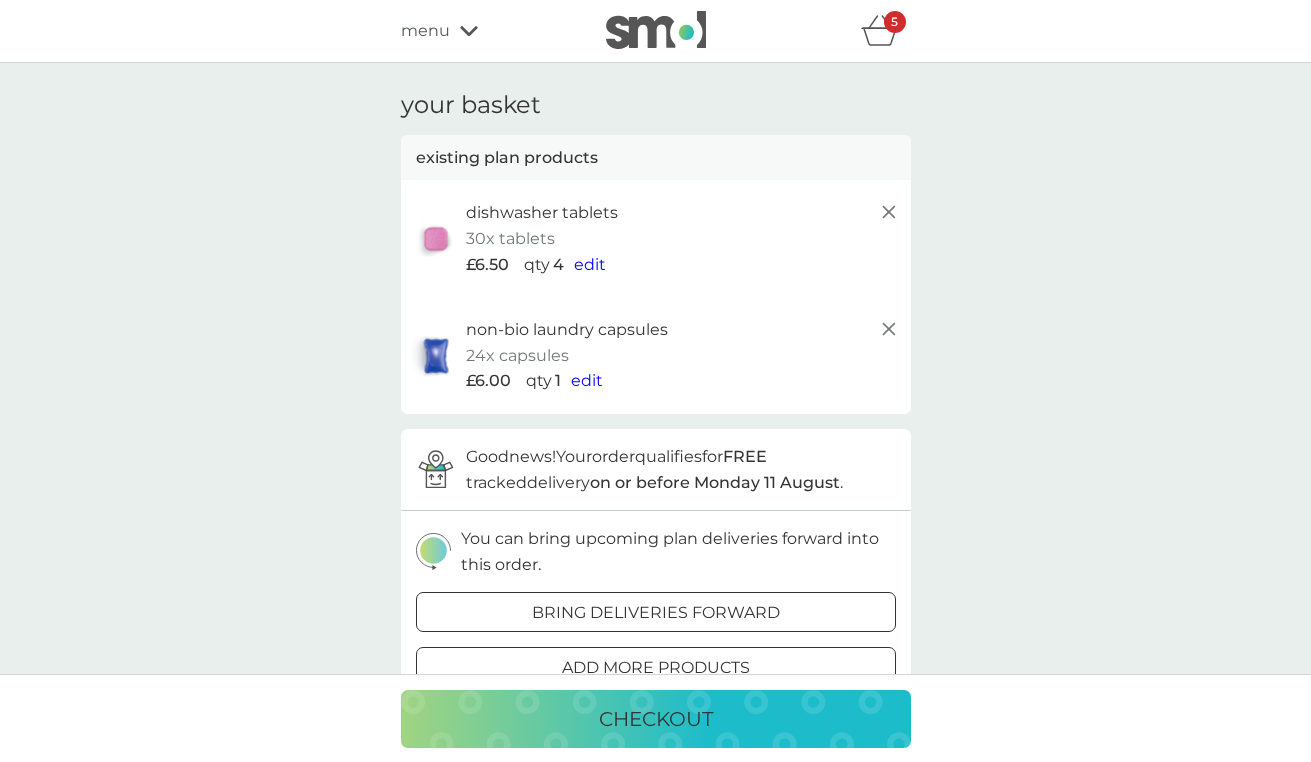 click on "dishwasher tablets" at bounding box center (542, 213) 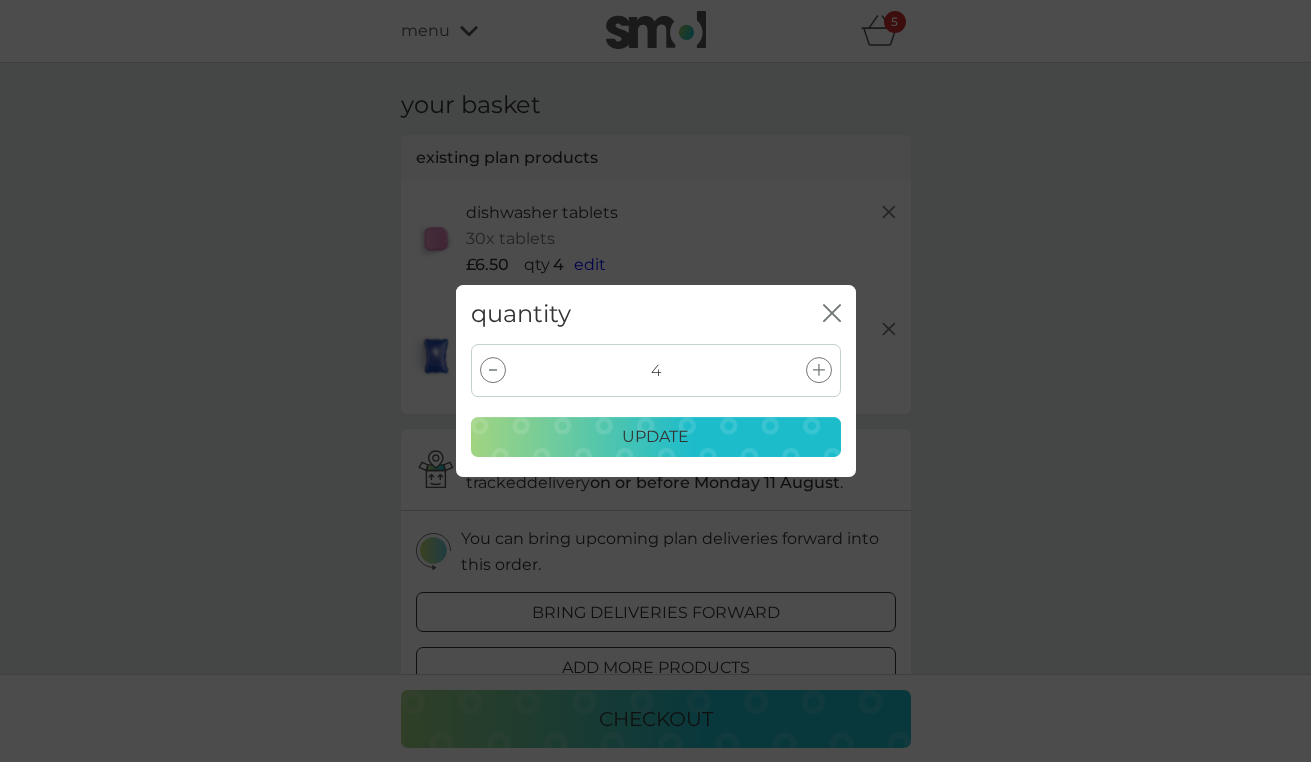 click 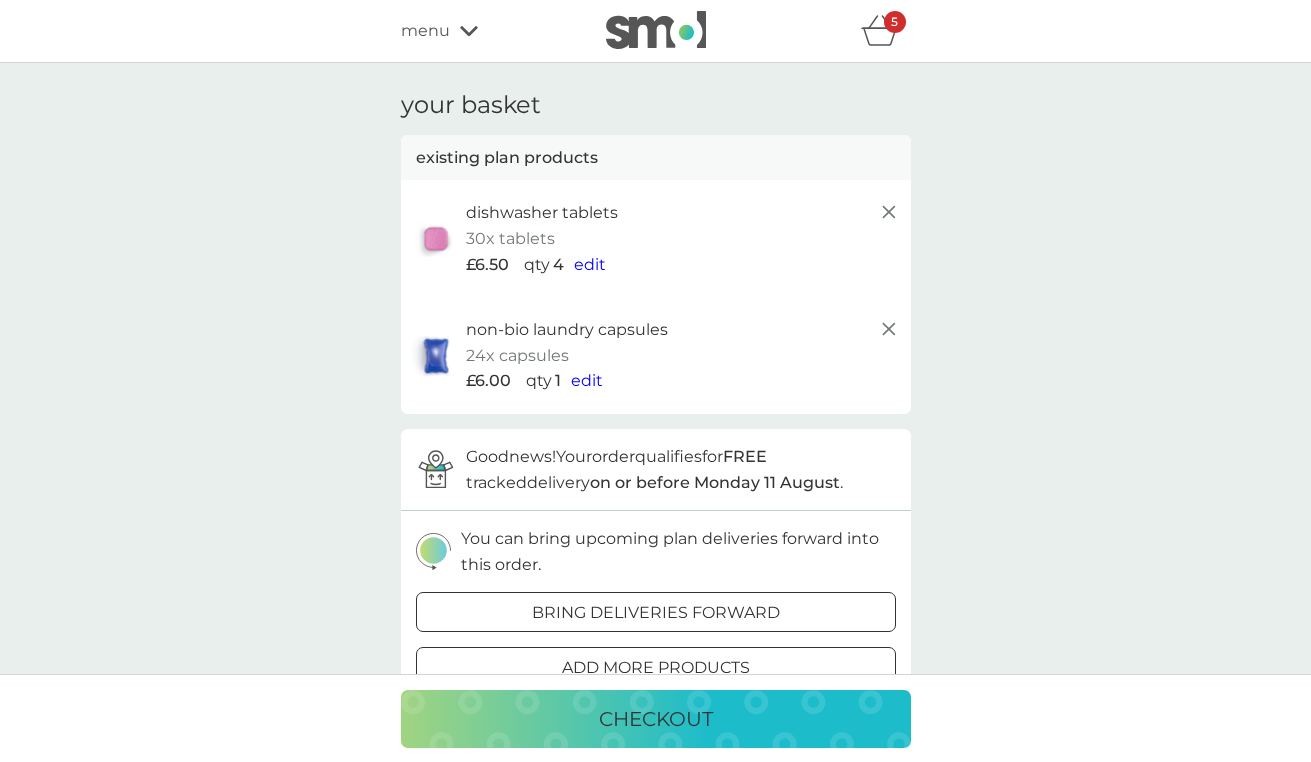 click 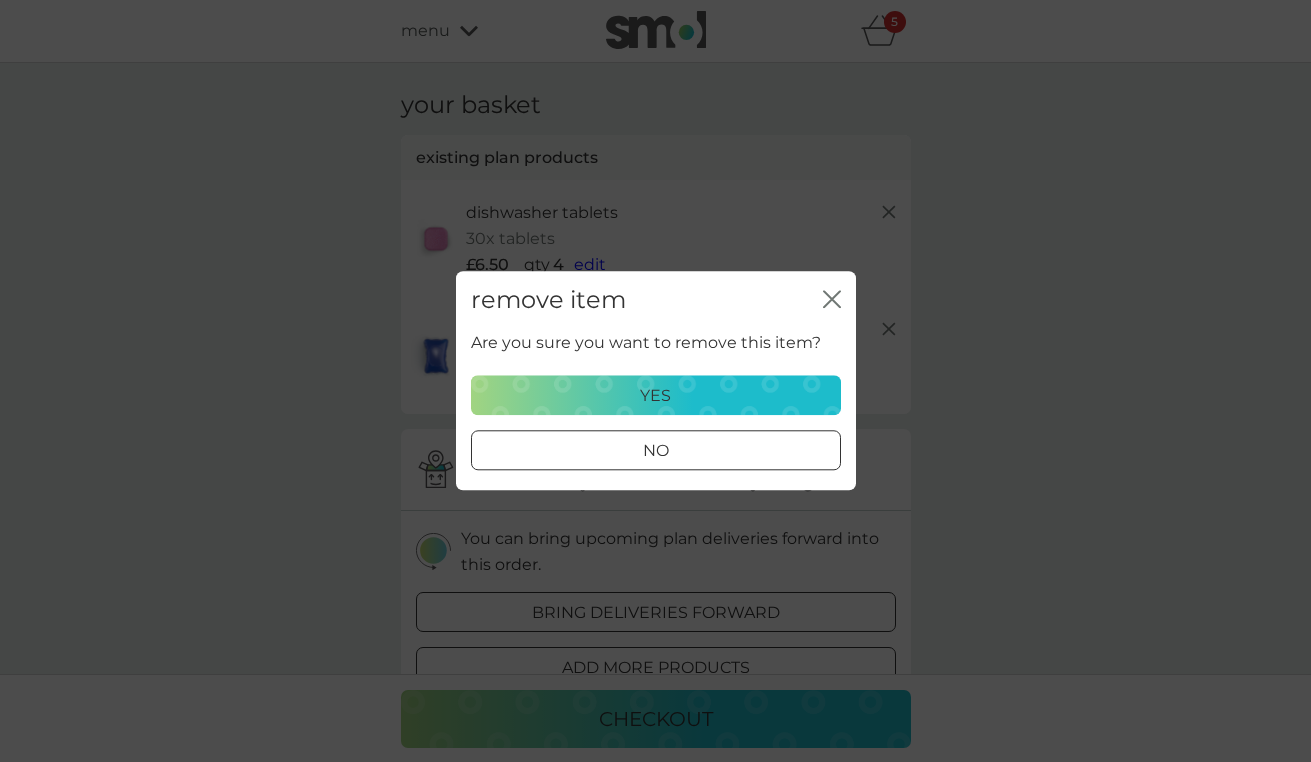 click on "yes" at bounding box center (655, 396) 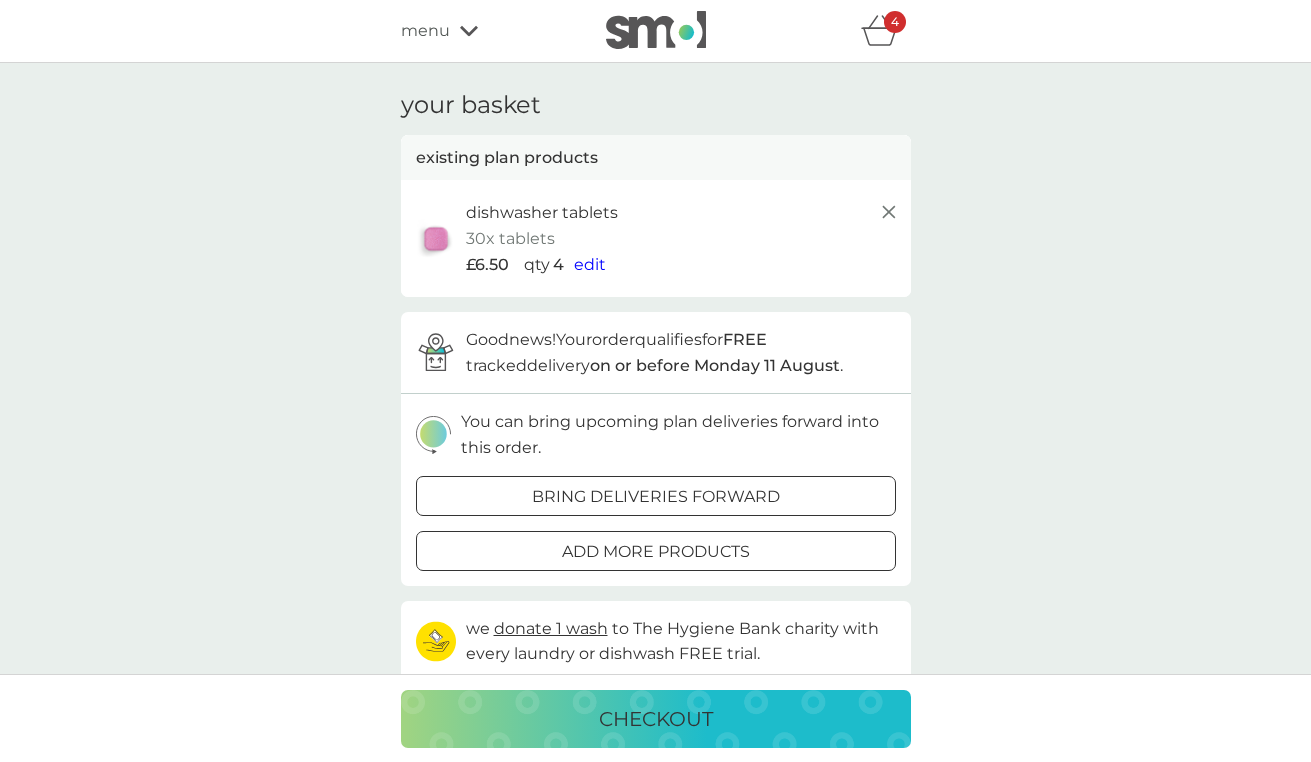 click at bounding box center (656, 496) 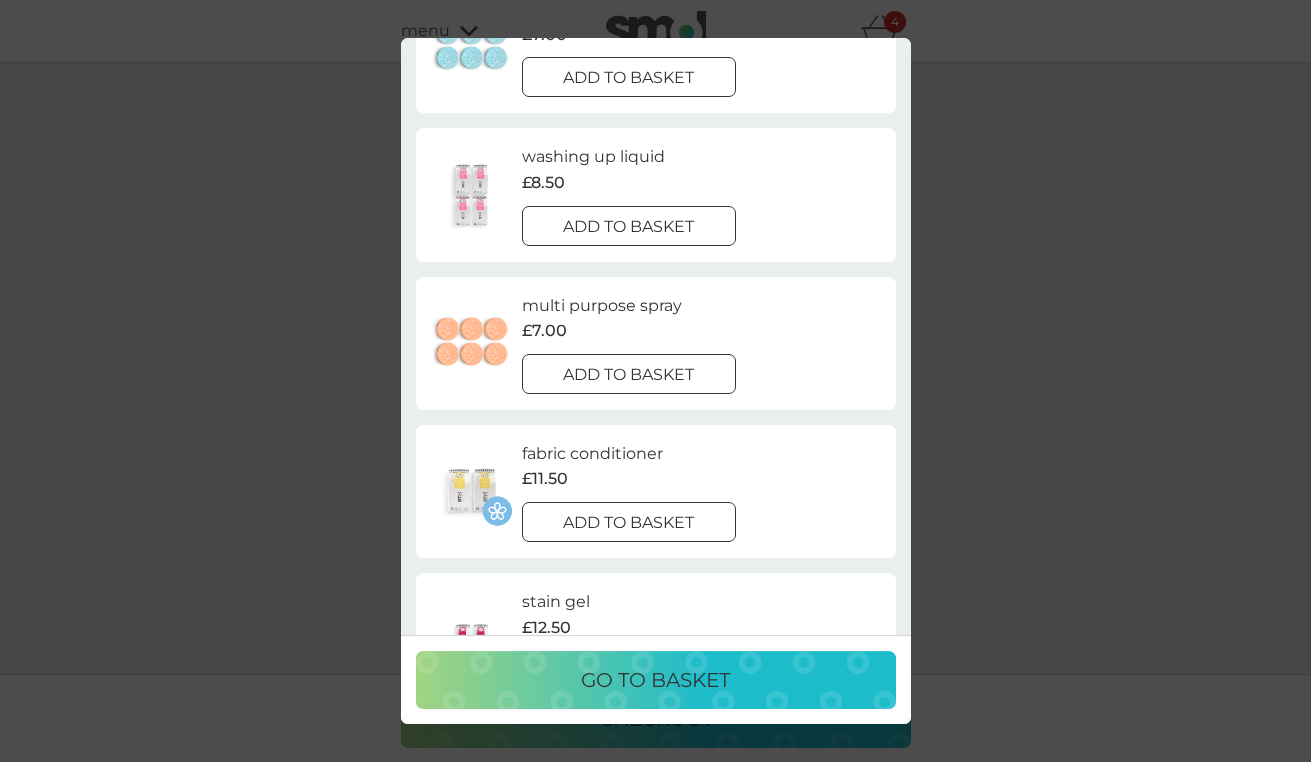 scroll, scrollTop: 553, scrollLeft: 0, axis: vertical 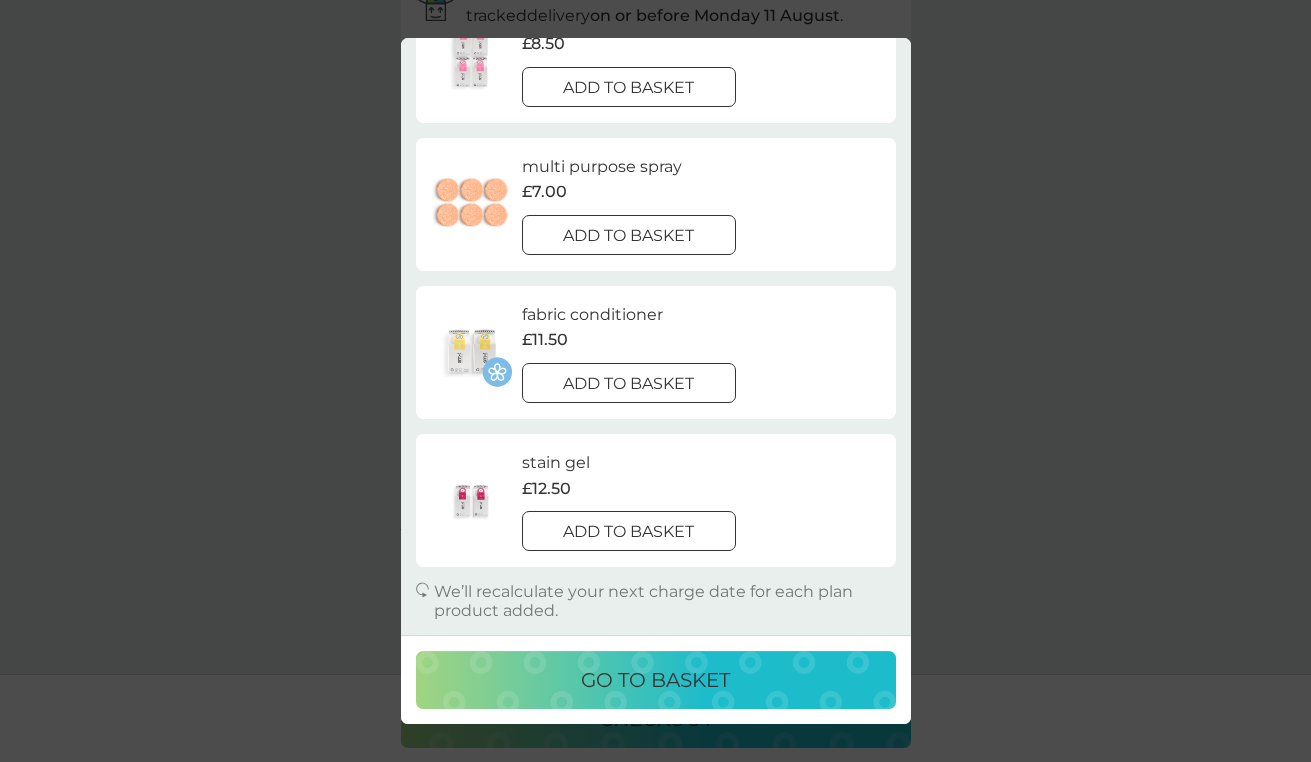 click on "your existing plans close non-bio laundry capsules £6.00 add to basket floor cleaner £7.00 add to basket foaming bathroom spray £7.00 add to basket washing up liquid £8.50 add to basket multi purpose spray £7.00 add to basket fabric conditioner £11.50 add to basket stain gel £12.50 add to basket We’ll recalculate your next charge date for each plan product added. go to basket" at bounding box center (655, 381) 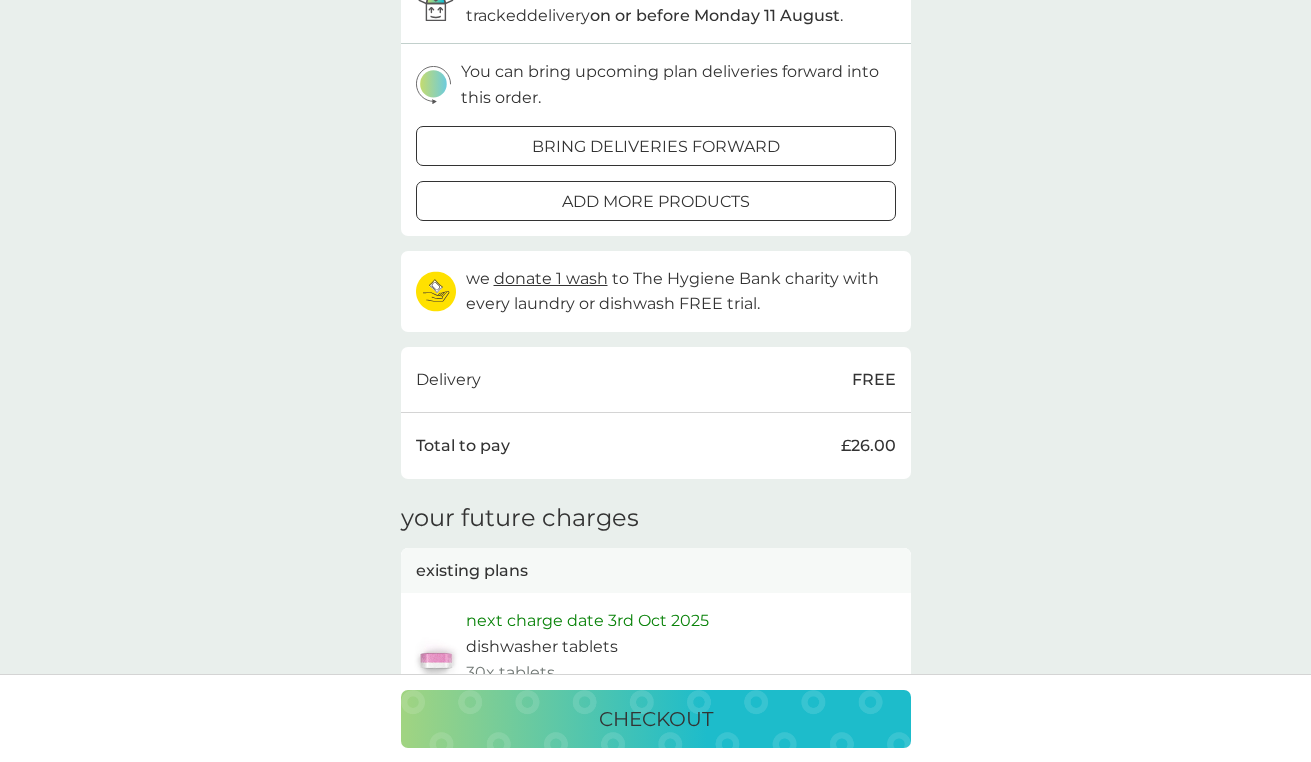 scroll, scrollTop: 0, scrollLeft: 0, axis: both 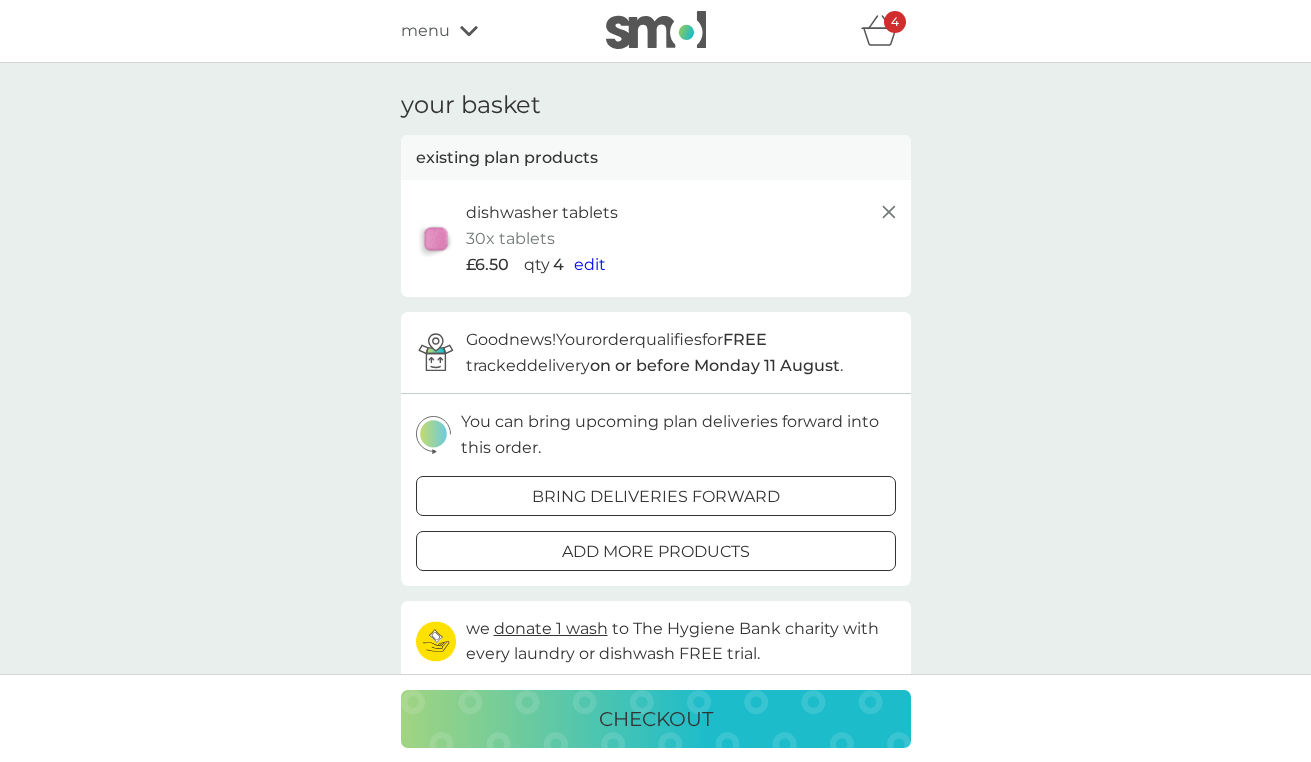click on "menu" at bounding box center (425, 31) 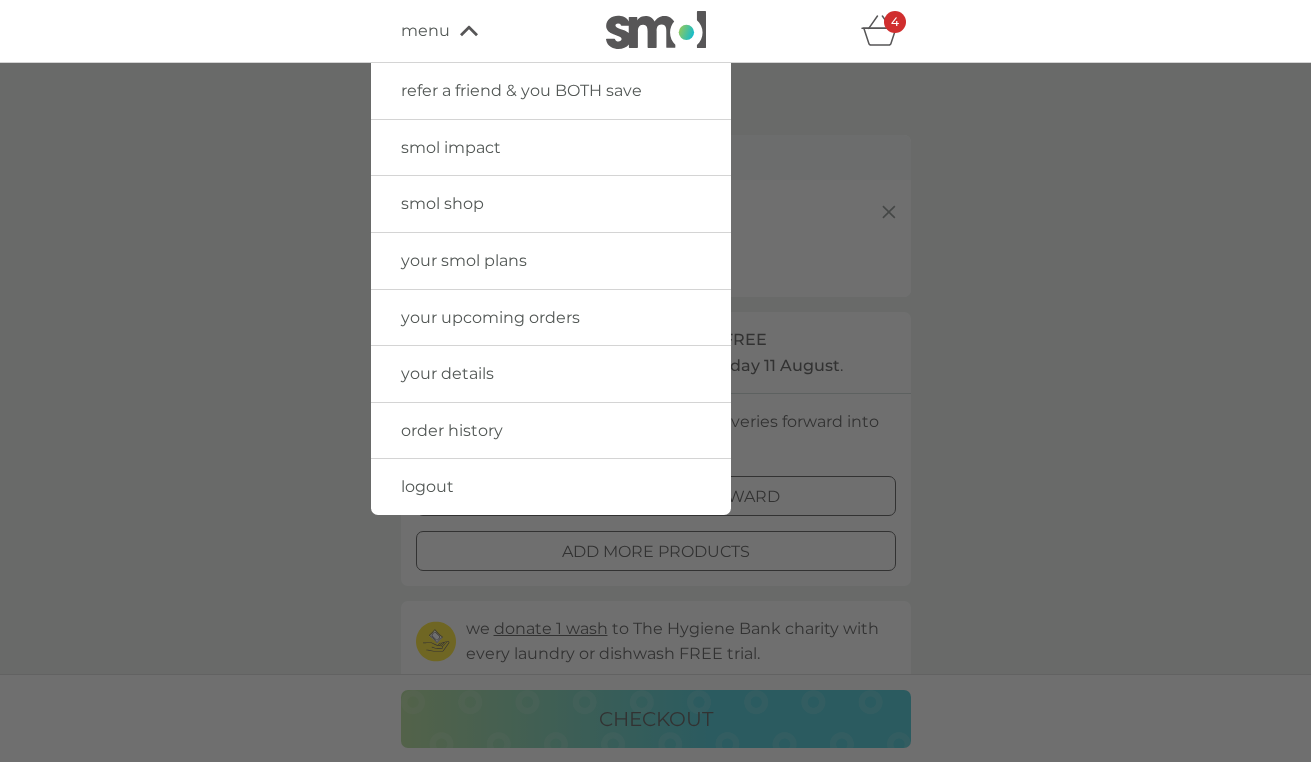 click on "your smol plans" at bounding box center [551, 261] 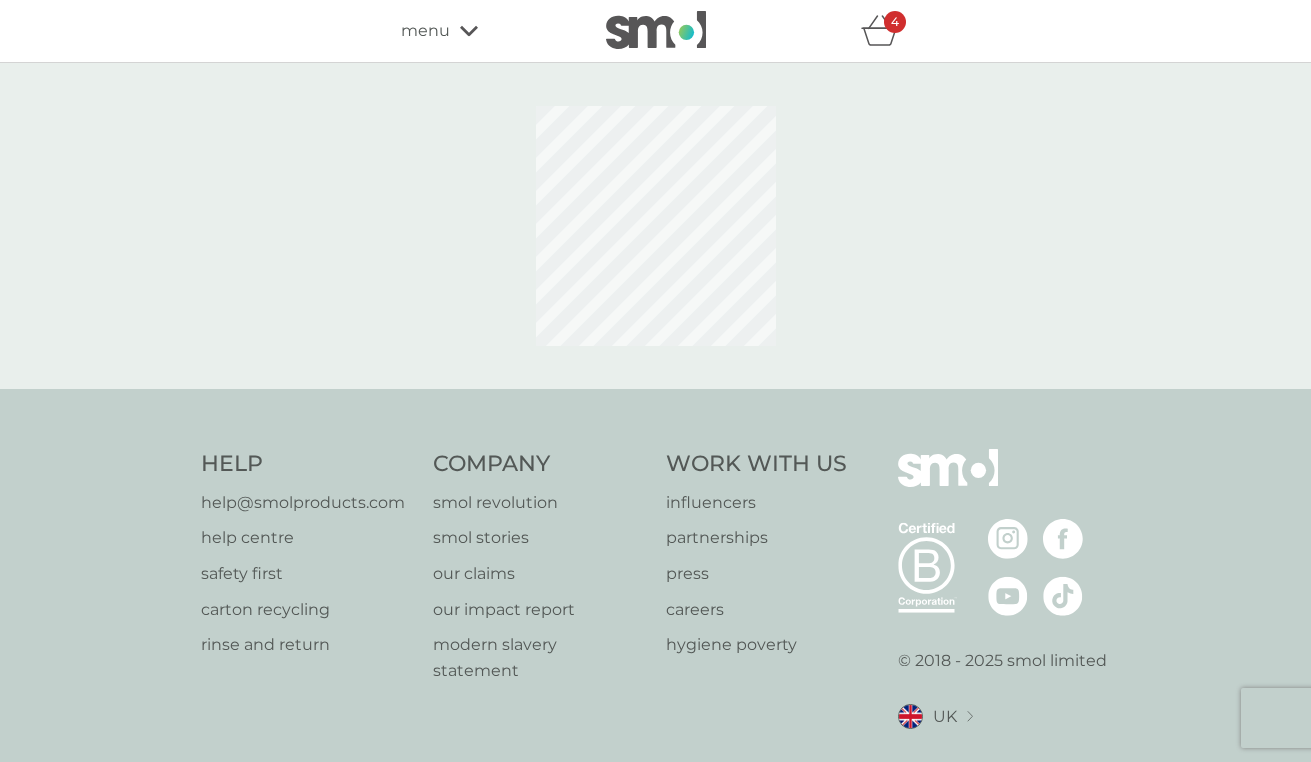 scroll, scrollTop: 76, scrollLeft: 0, axis: vertical 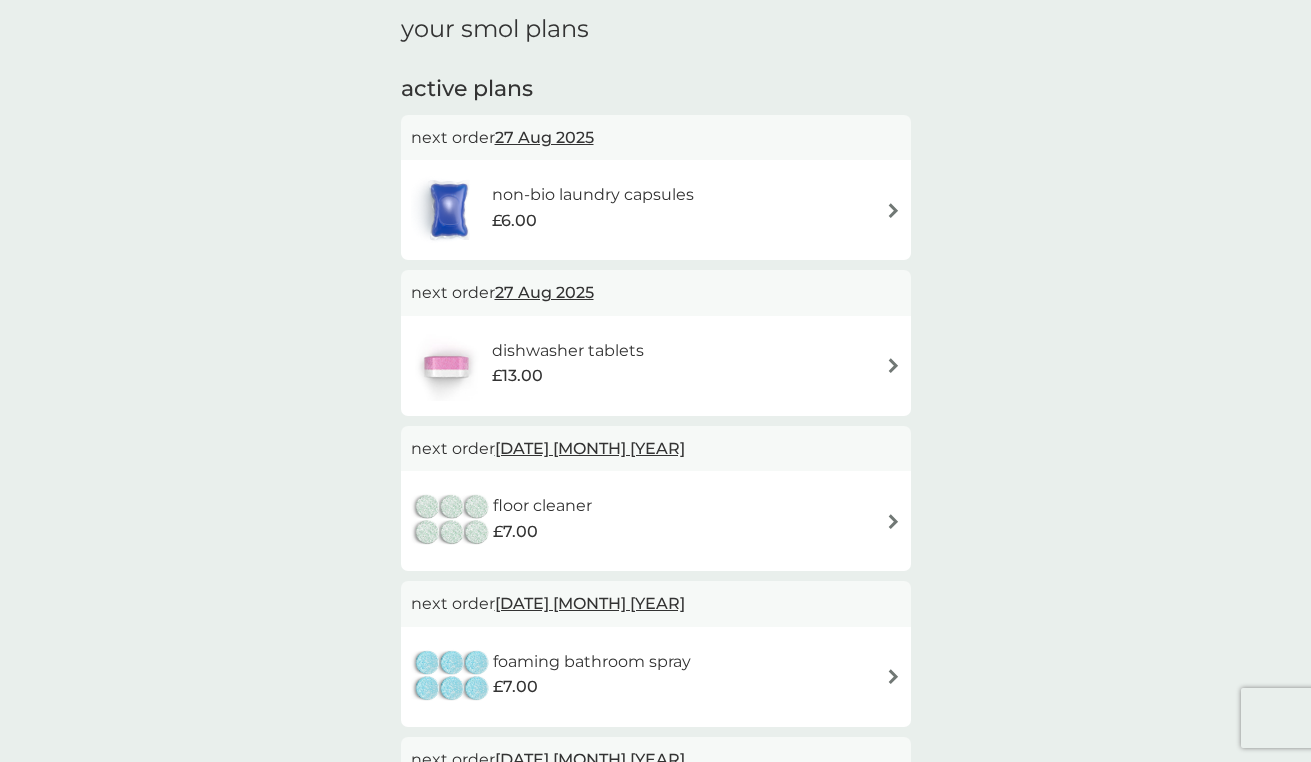 click on "dishwasher tablets" at bounding box center (568, 351) 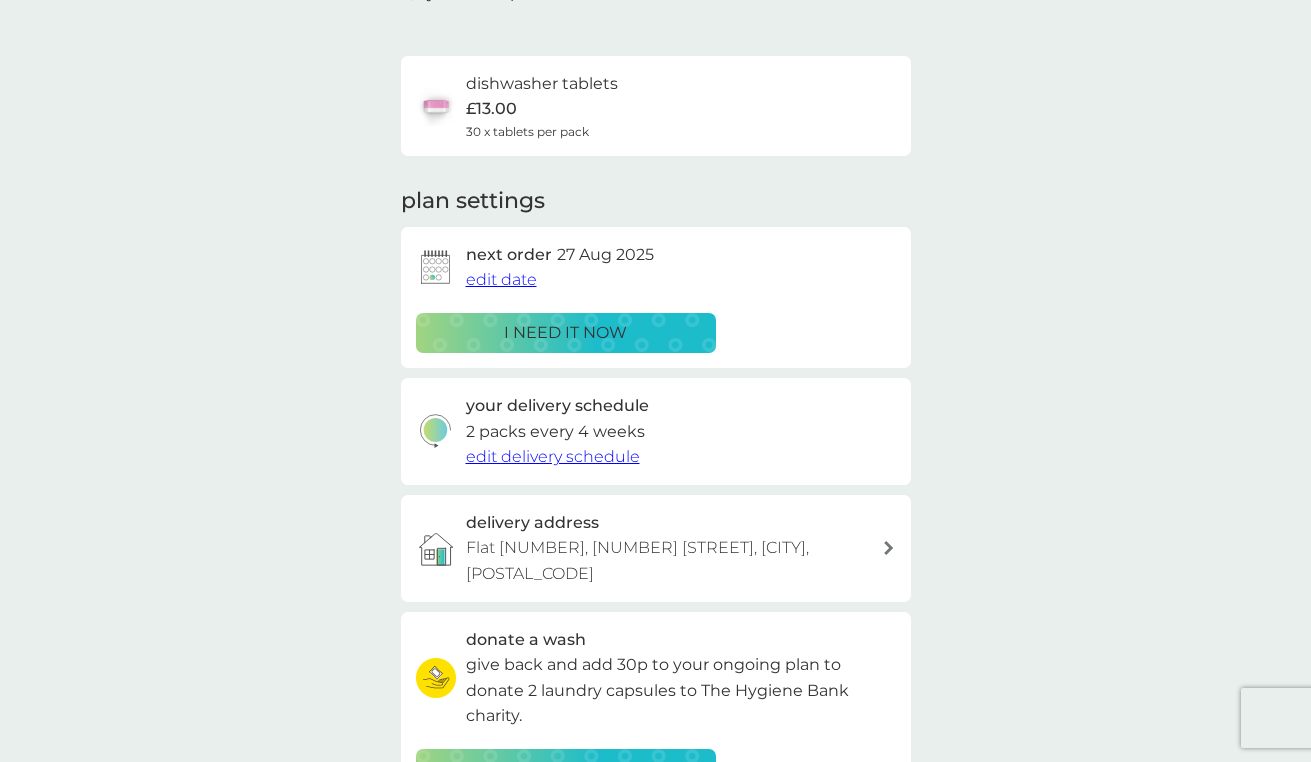 scroll, scrollTop: 107, scrollLeft: 0, axis: vertical 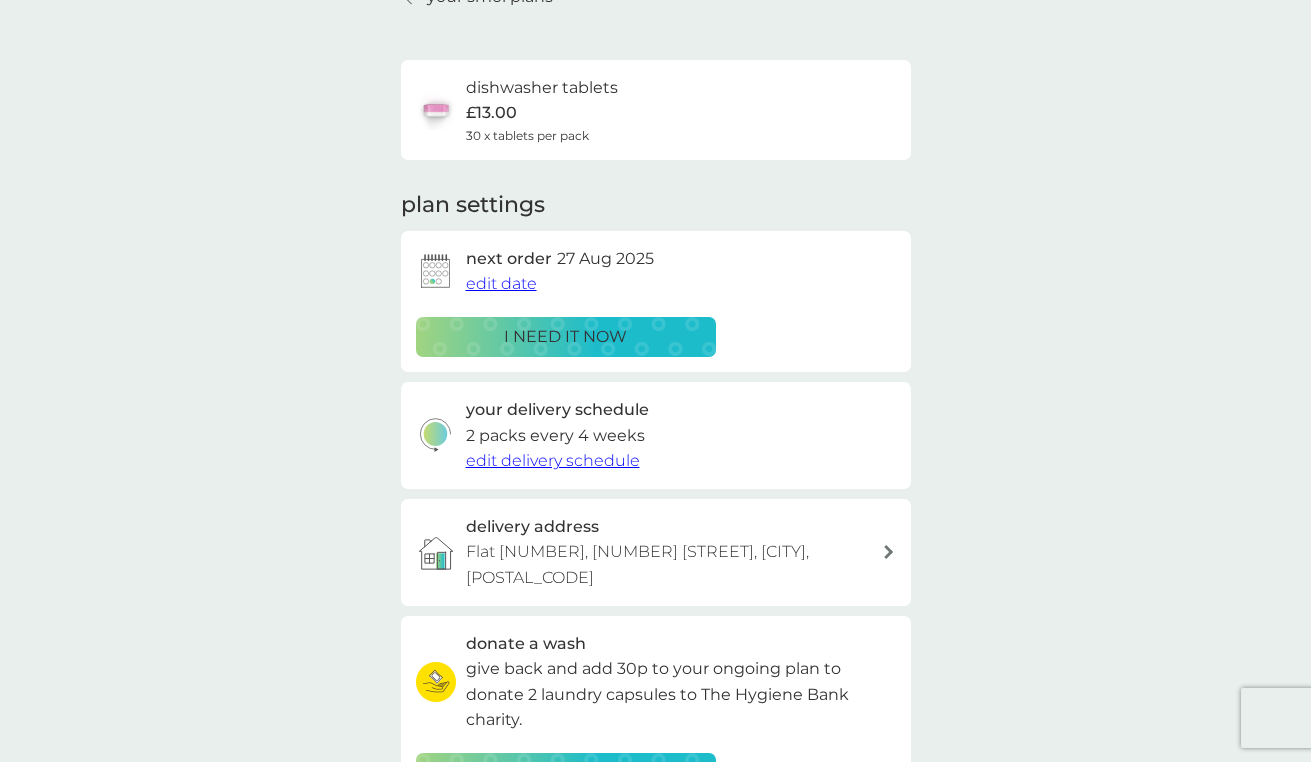 click on "edit delivery schedule" at bounding box center (553, 460) 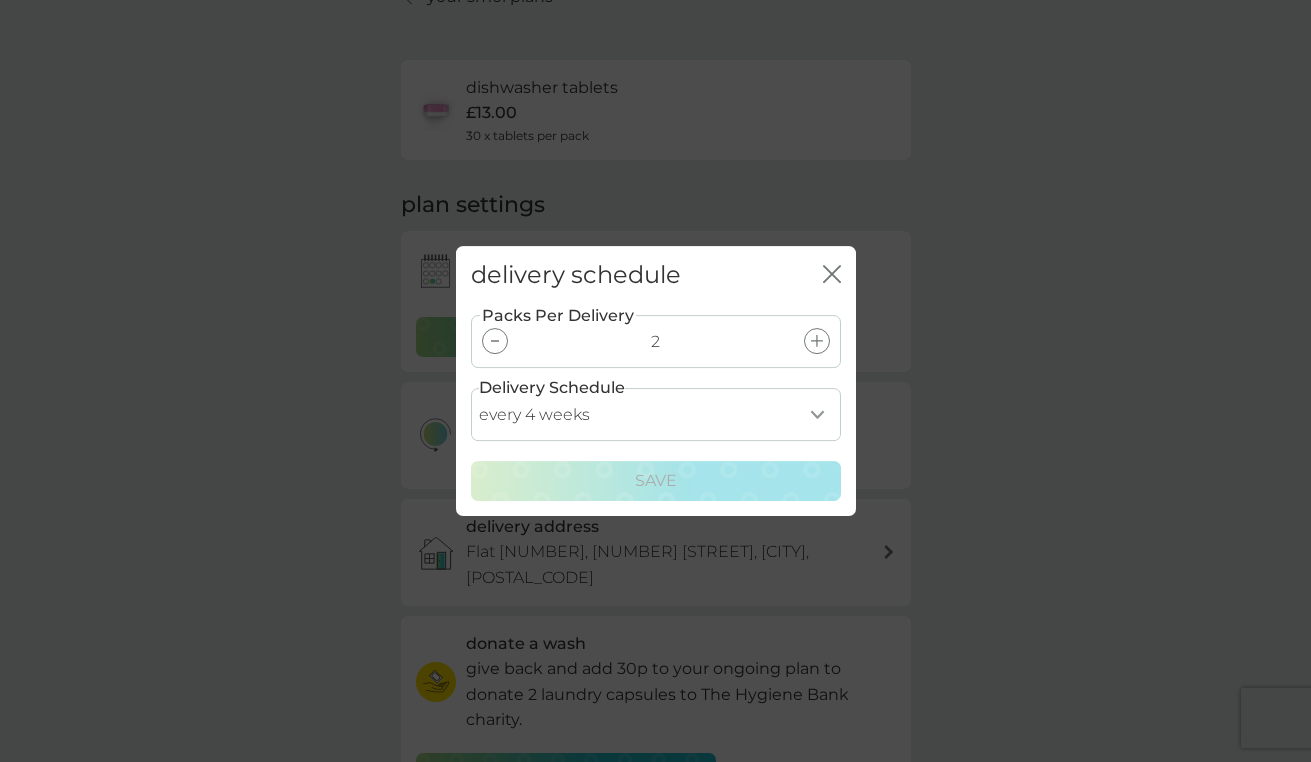 click at bounding box center [817, 341] 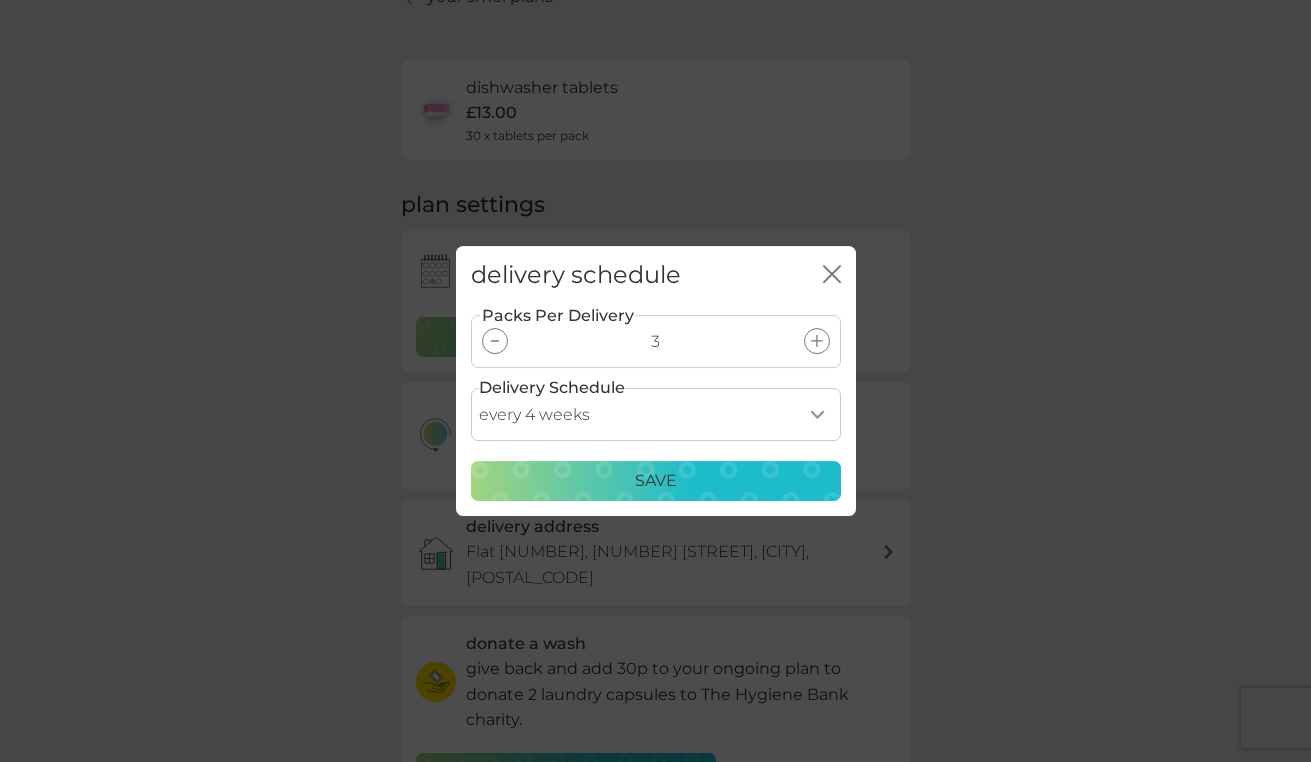 click on "Save" at bounding box center (656, 481) 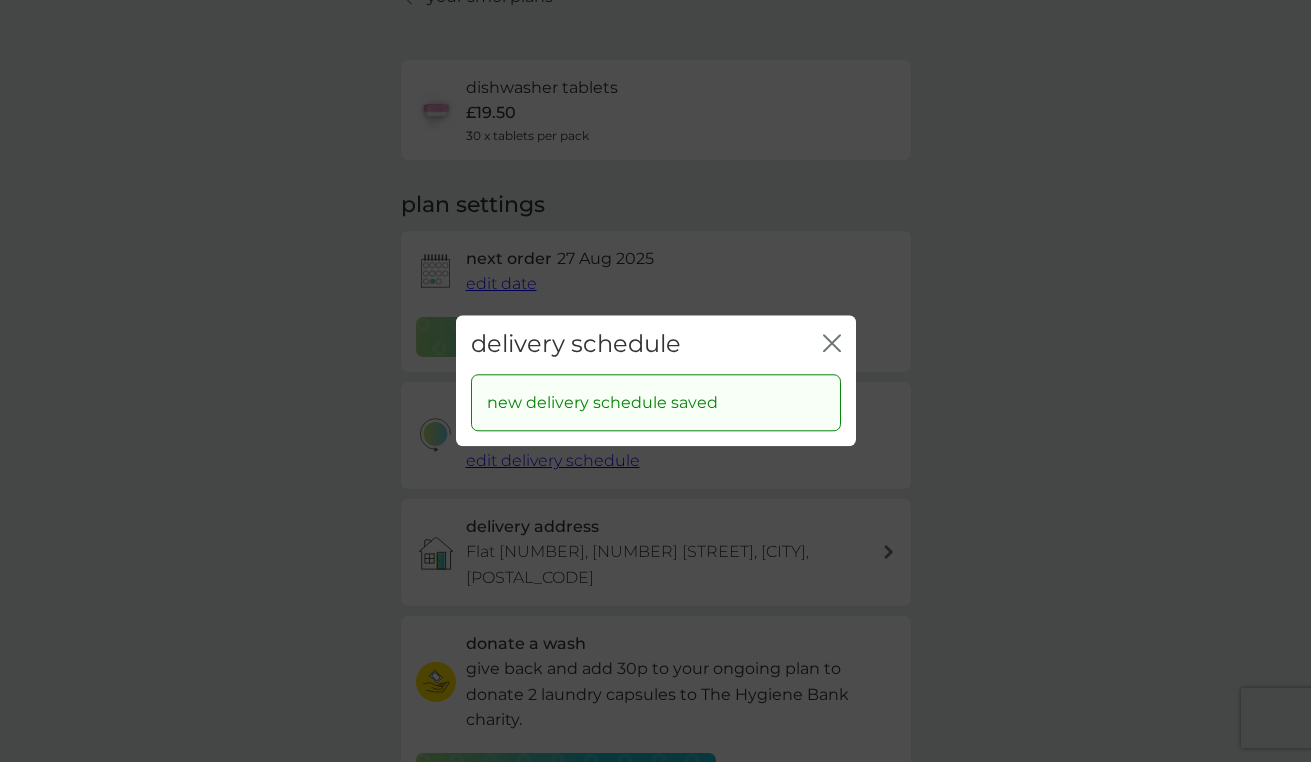 click on "delivery schedule close new delivery schedule saved" at bounding box center (655, 381) 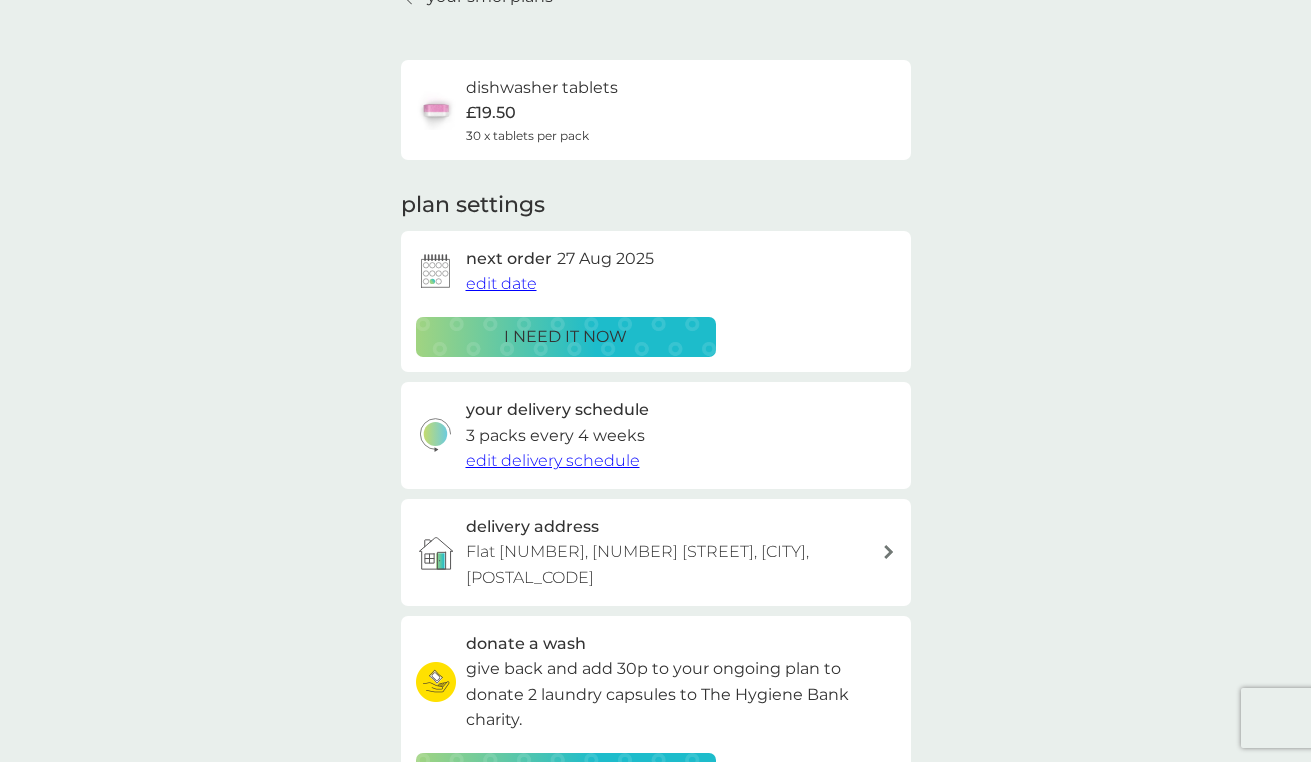 click on "edit date" at bounding box center [501, 283] 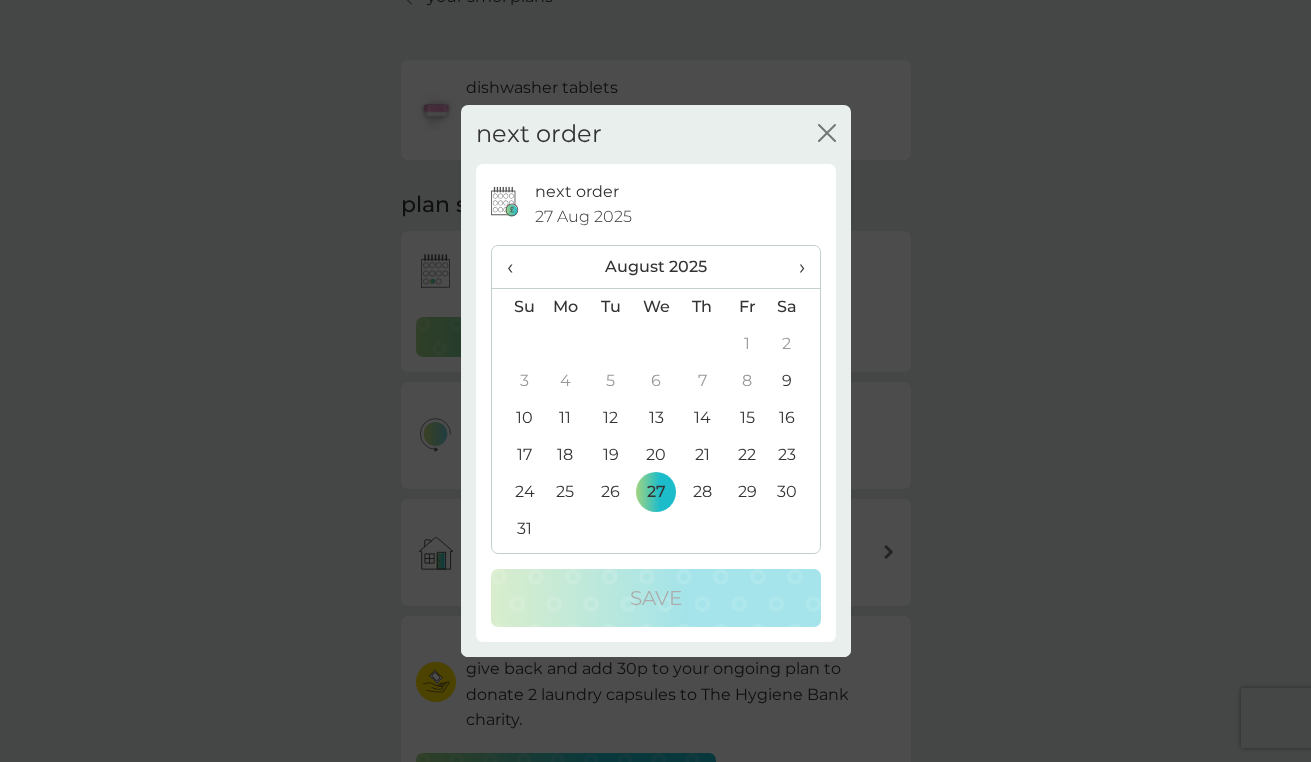 click on "10" at bounding box center [517, 418] 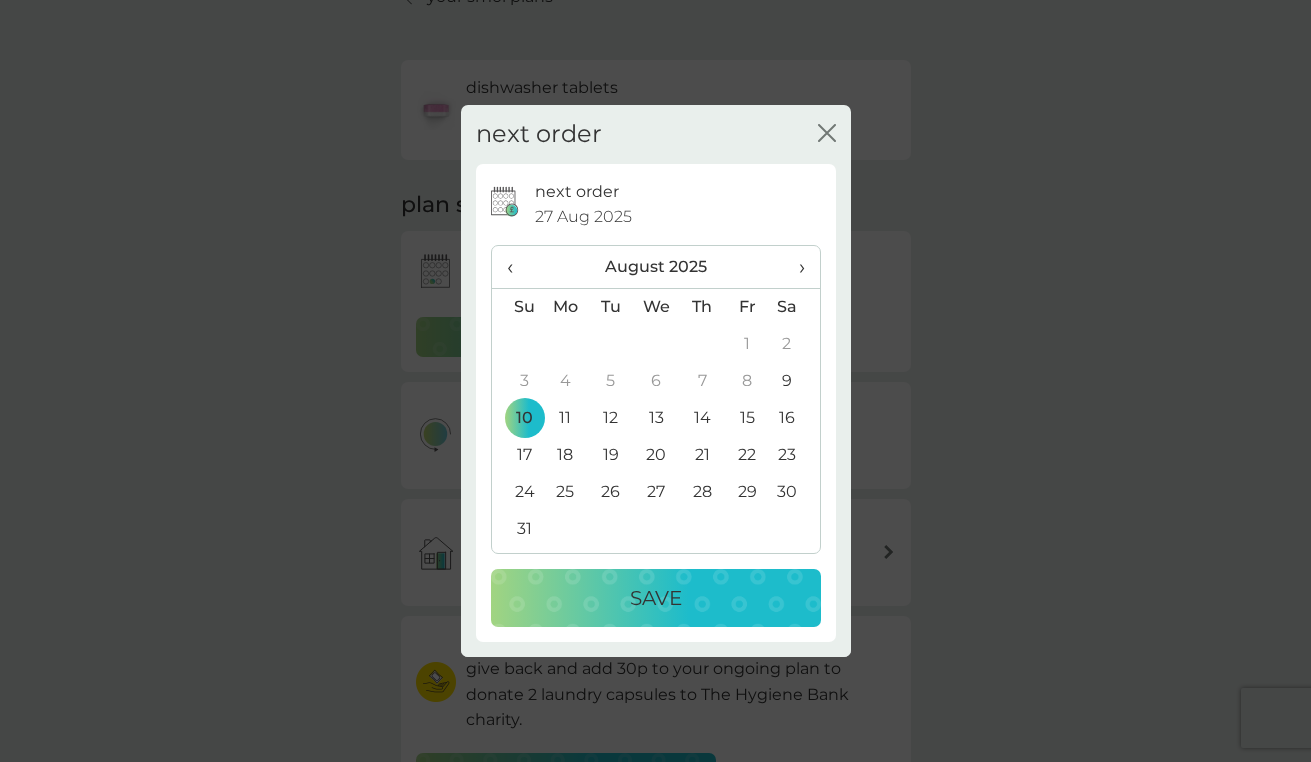 click on "Save" at bounding box center (656, 598) 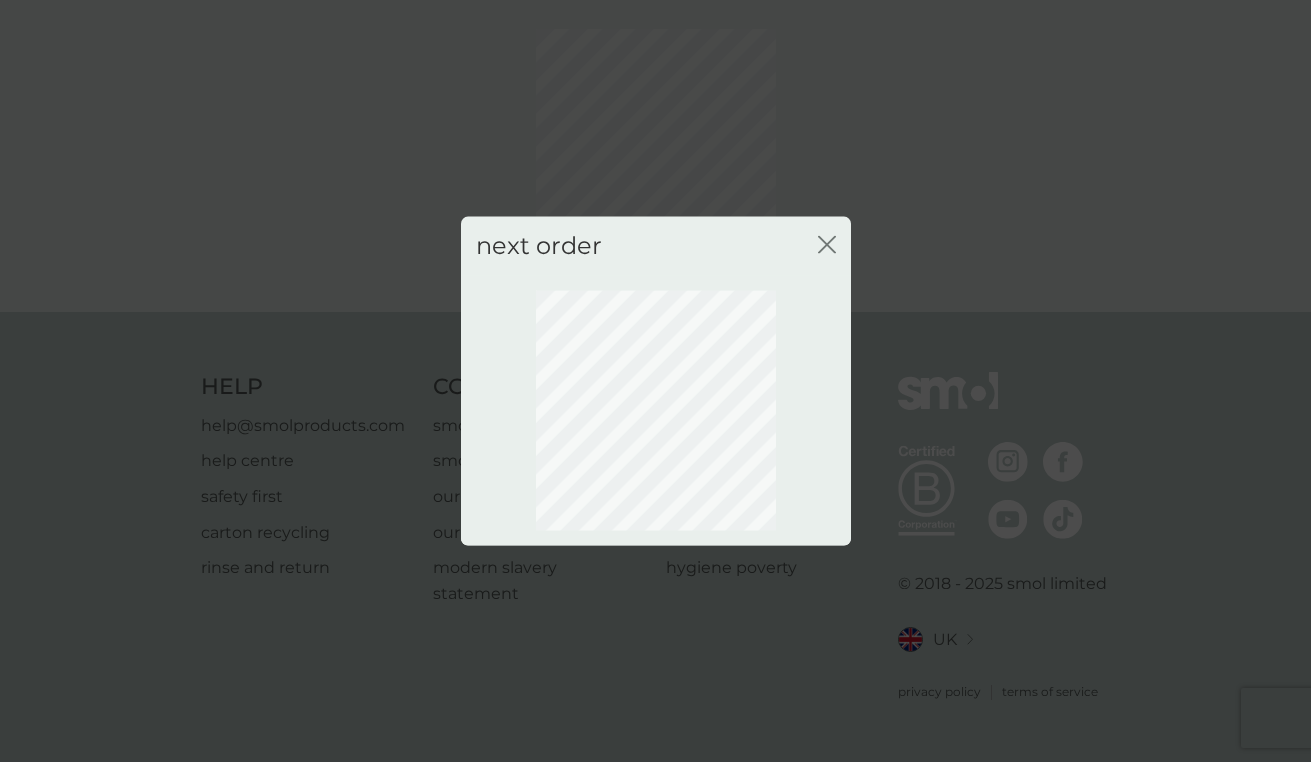 scroll, scrollTop: 76, scrollLeft: 0, axis: vertical 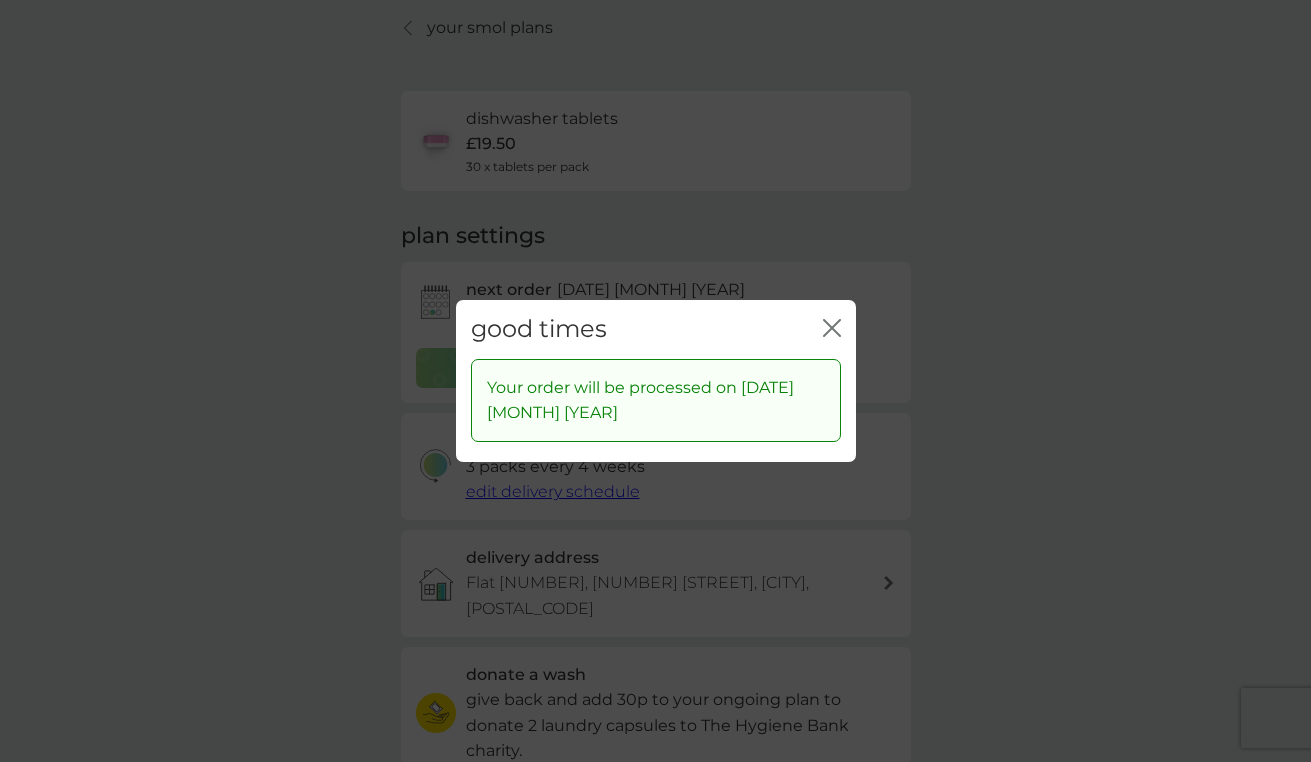 click on "close" 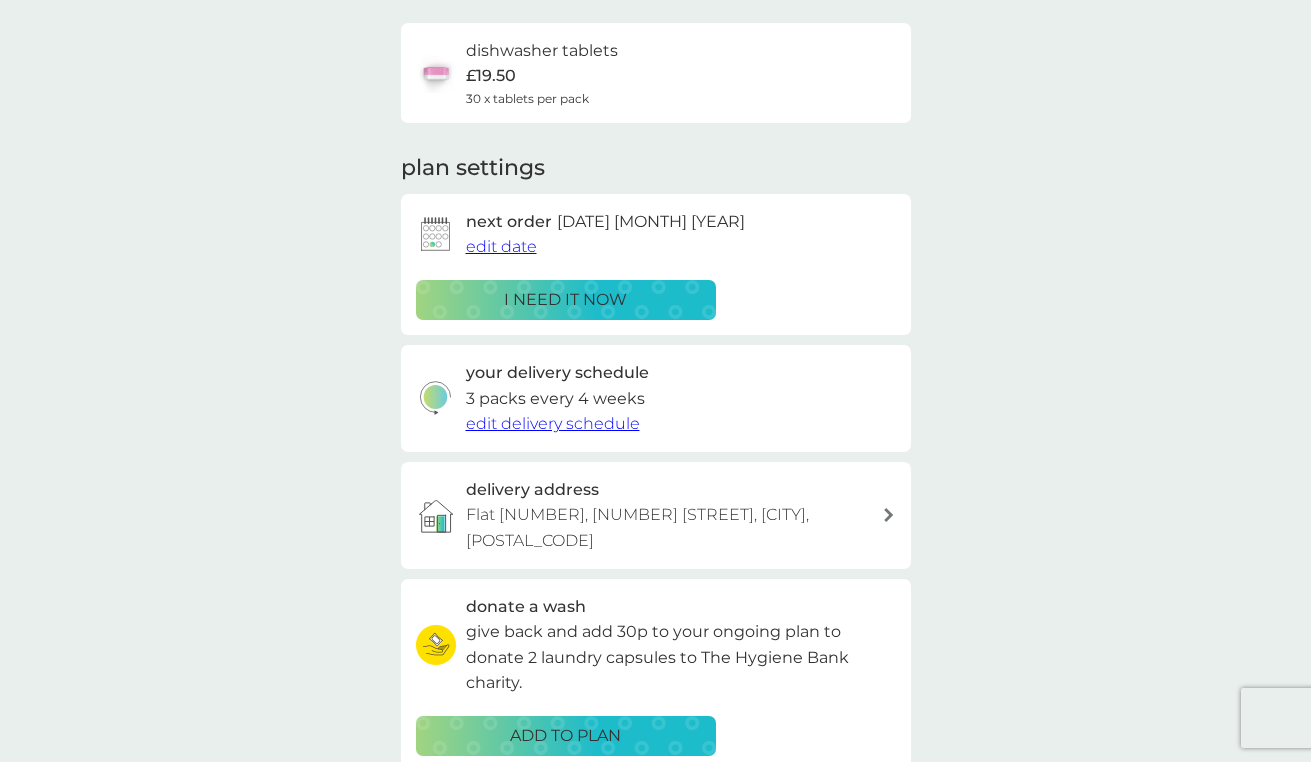 scroll, scrollTop: 0, scrollLeft: 0, axis: both 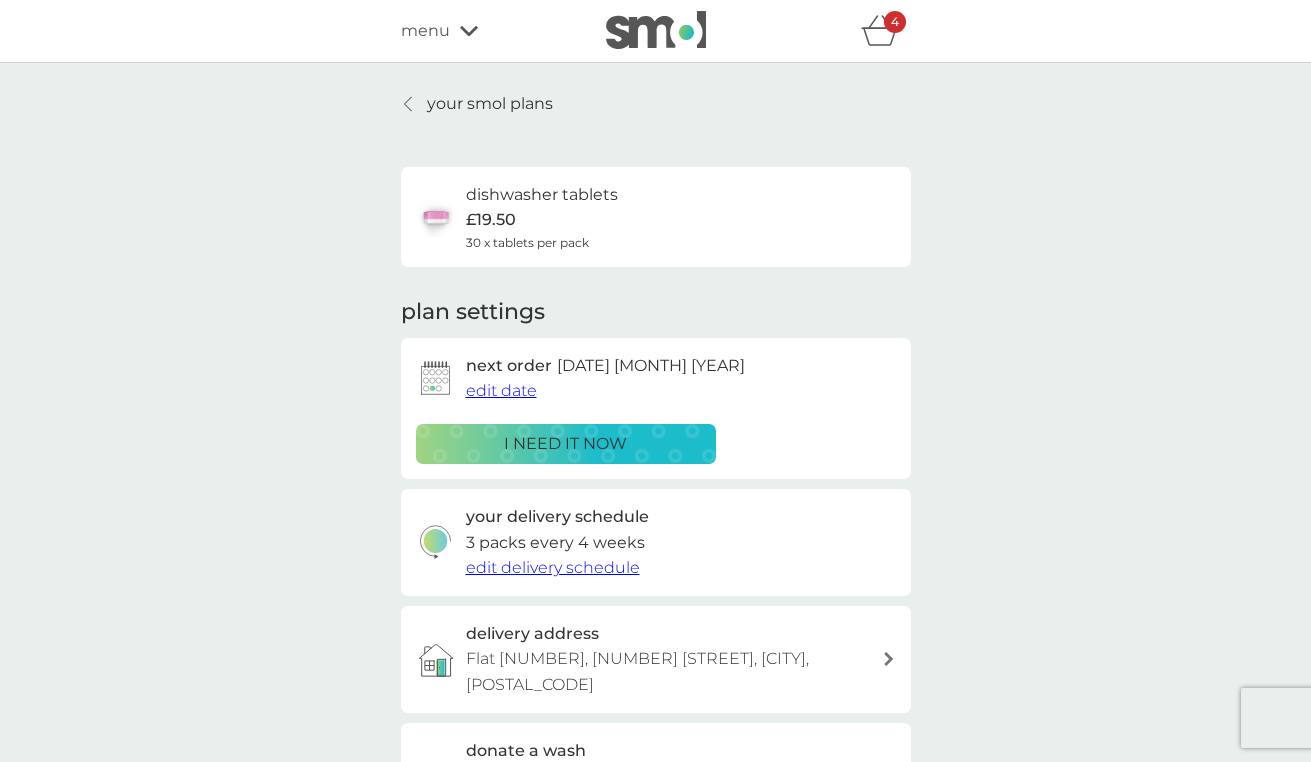 click on "menu" at bounding box center (425, 31) 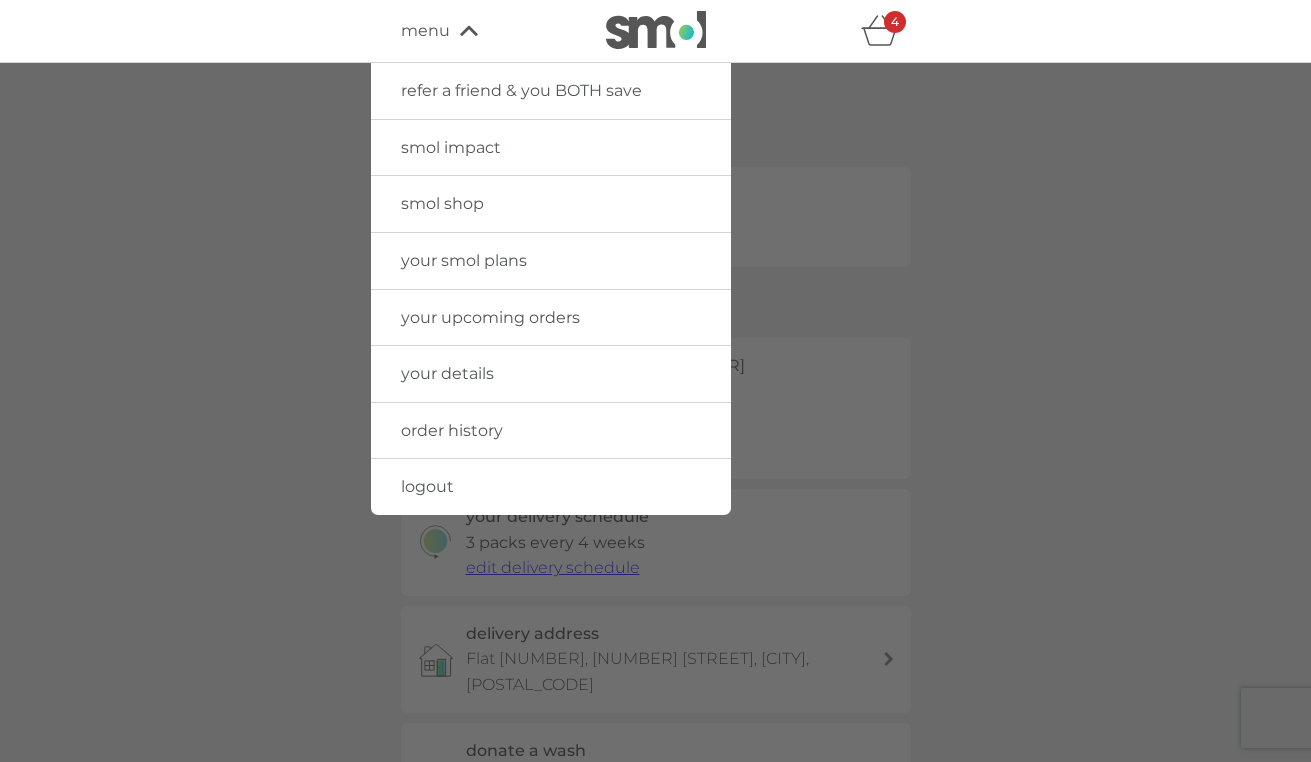 click on "smol shop" at bounding box center [551, 204] 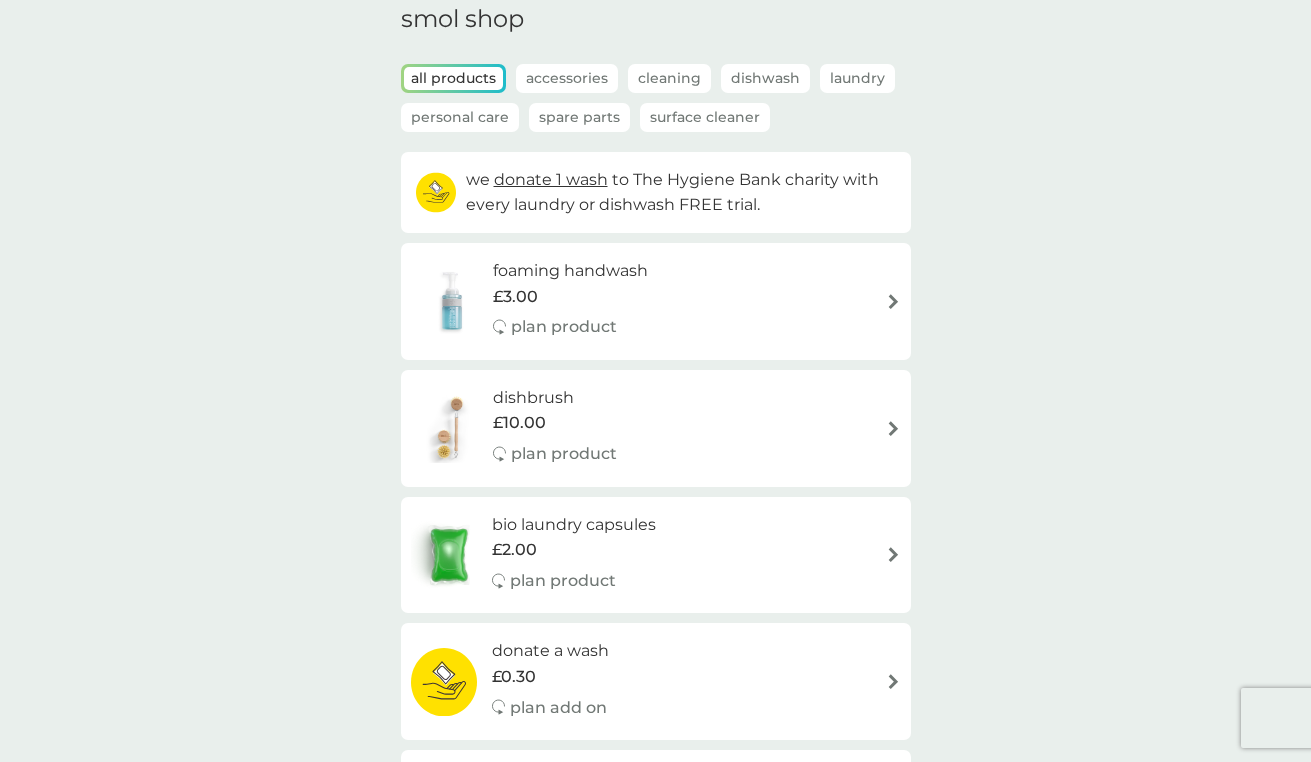scroll, scrollTop: 88, scrollLeft: 0, axis: vertical 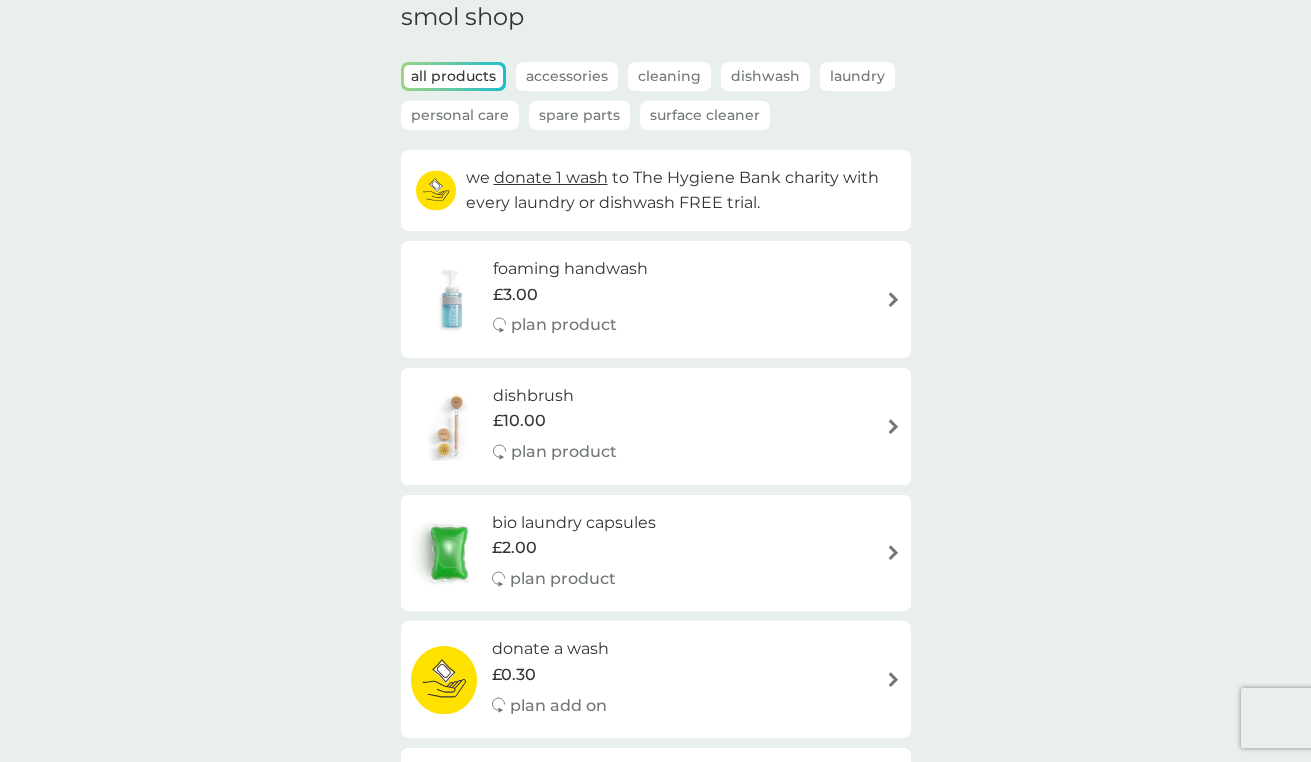 click on "£3.00" at bounding box center [570, 295] 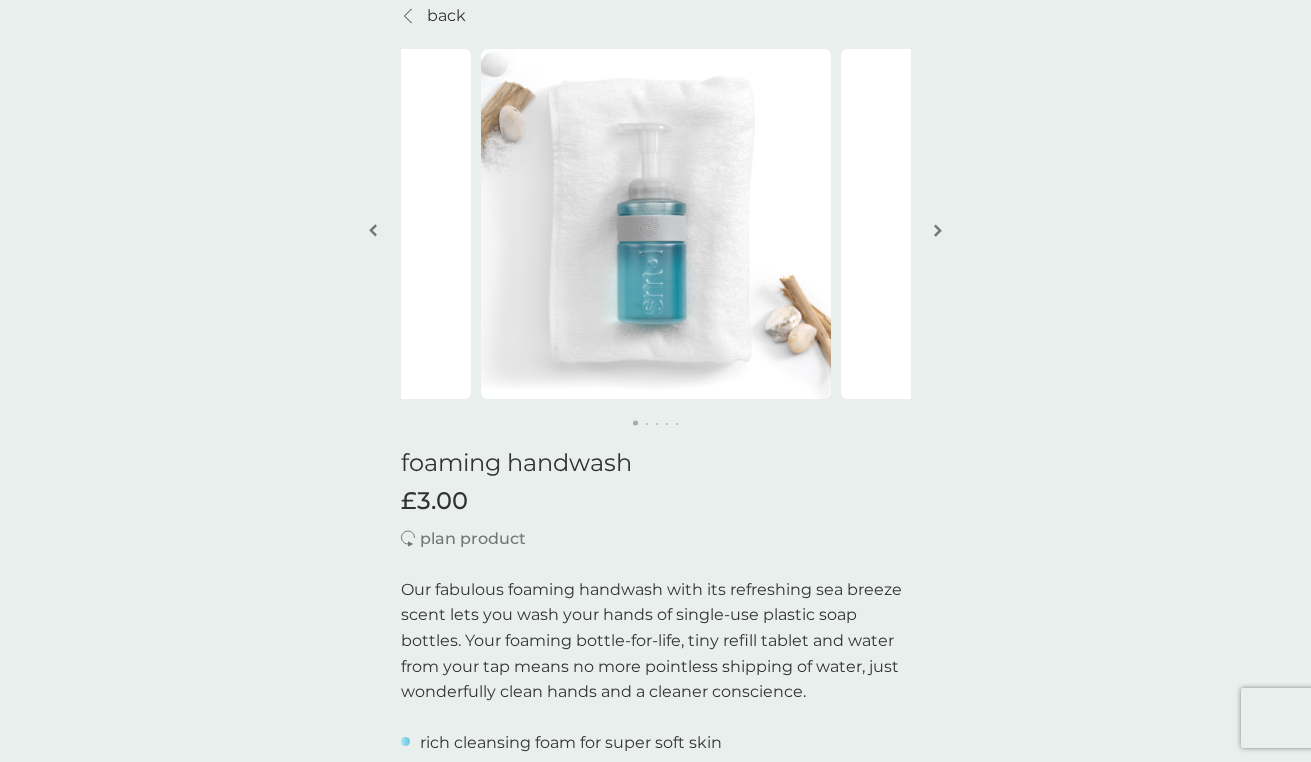 scroll, scrollTop: 0, scrollLeft: 0, axis: both 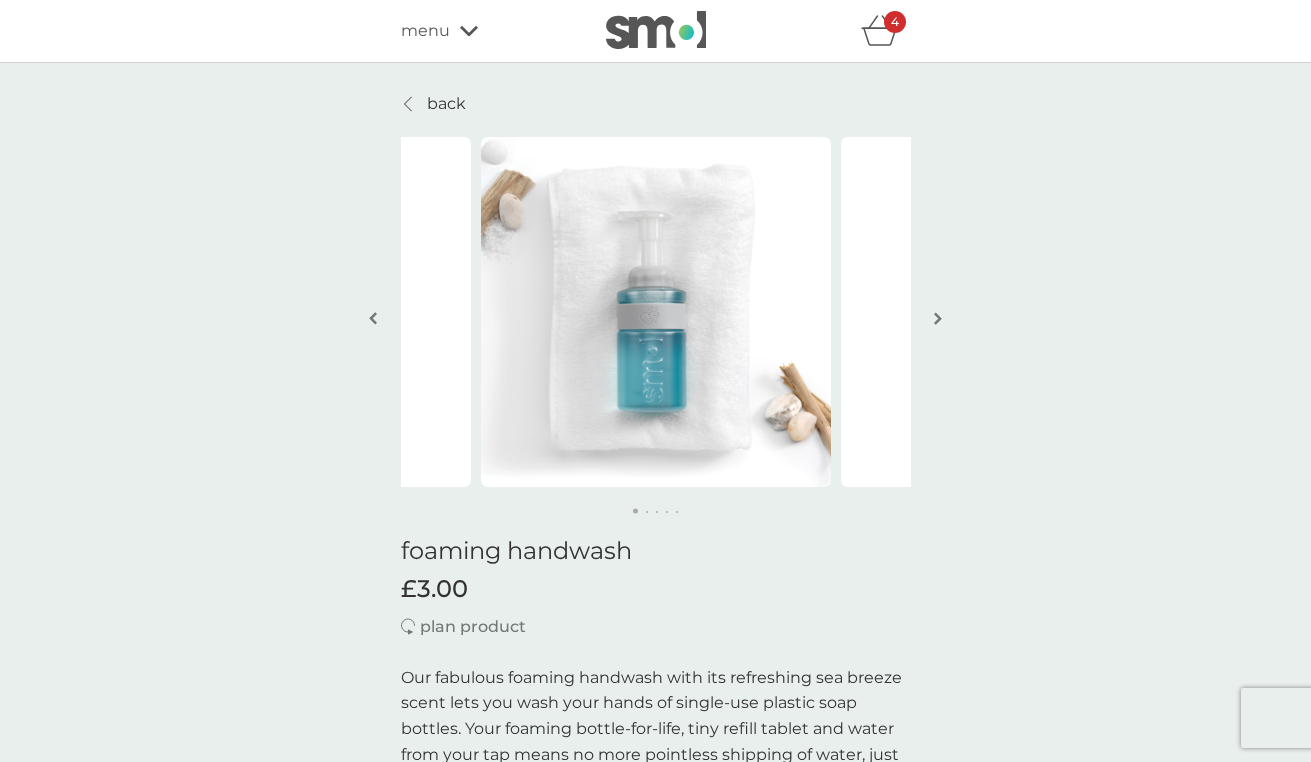 click at bounding box center (938, 320) 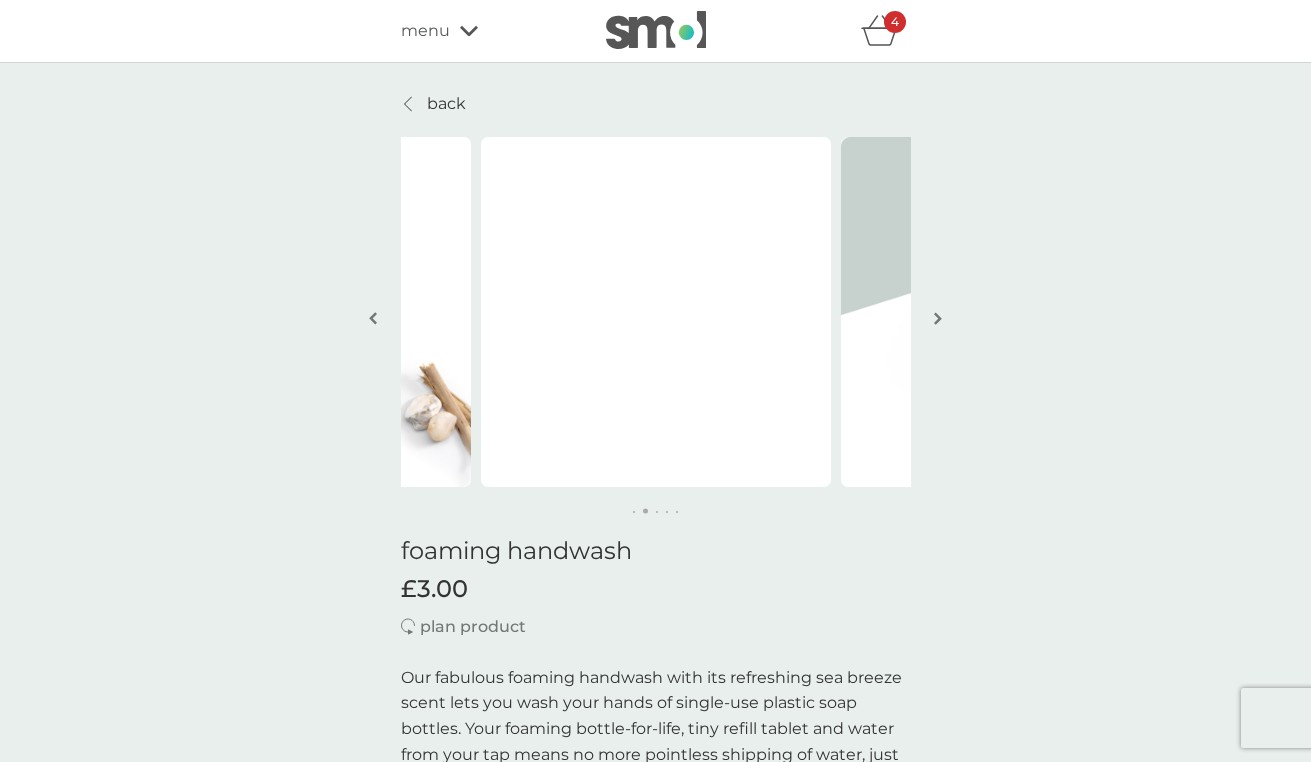 click at bounding box center [938, 320] 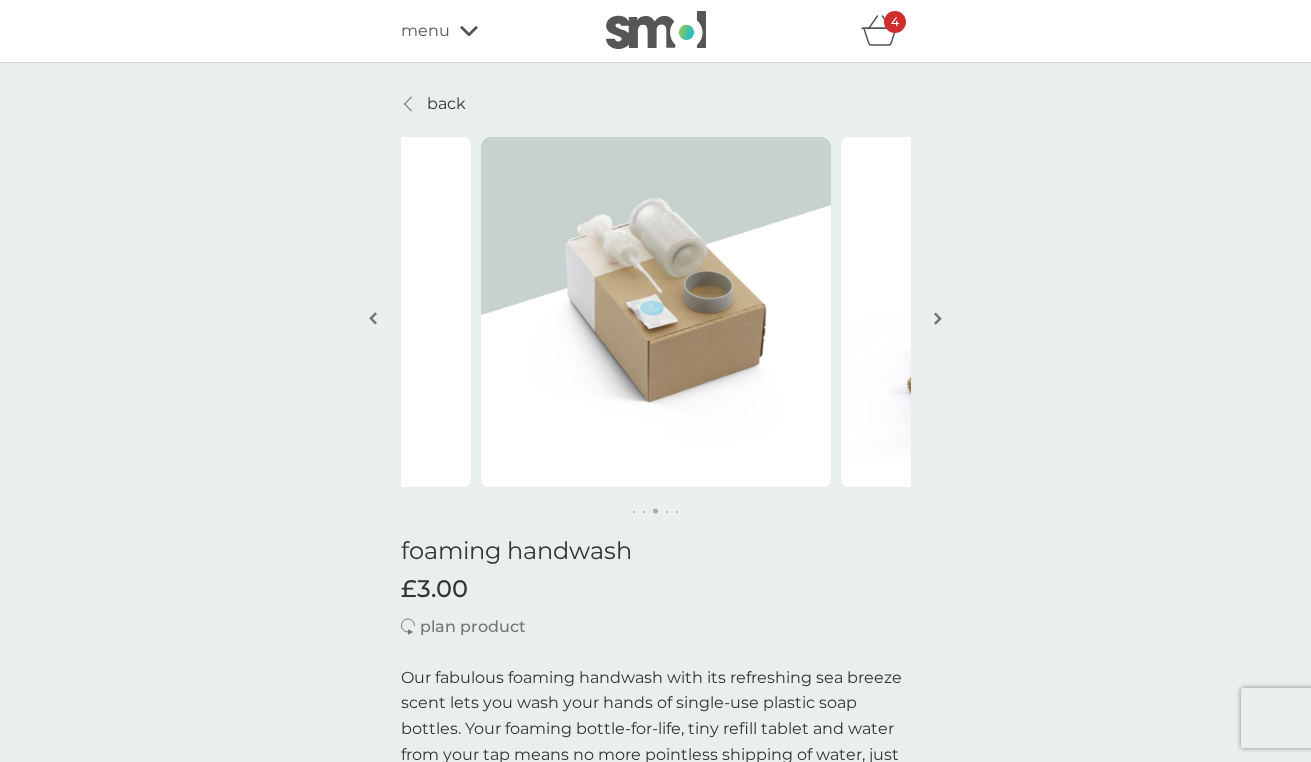 click at bounding box center [938, 320] 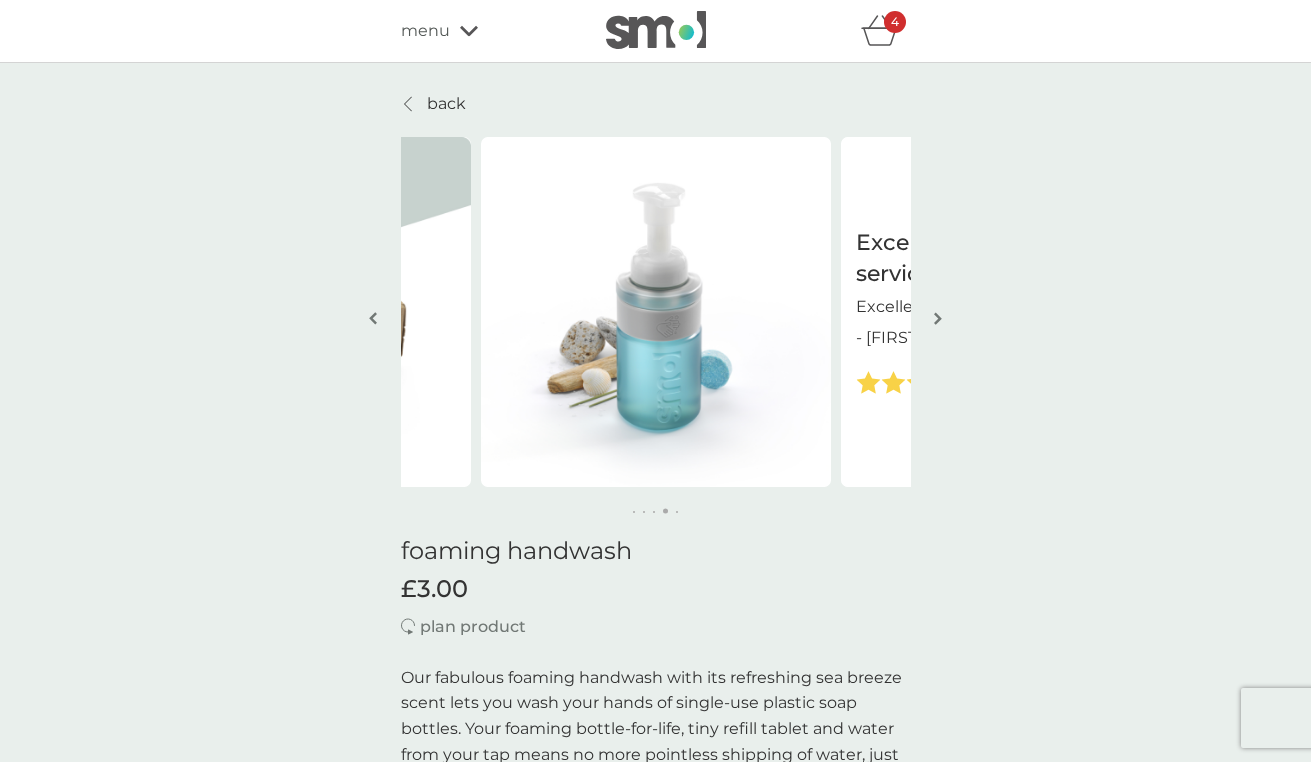 click at bounding box center (938, 320) 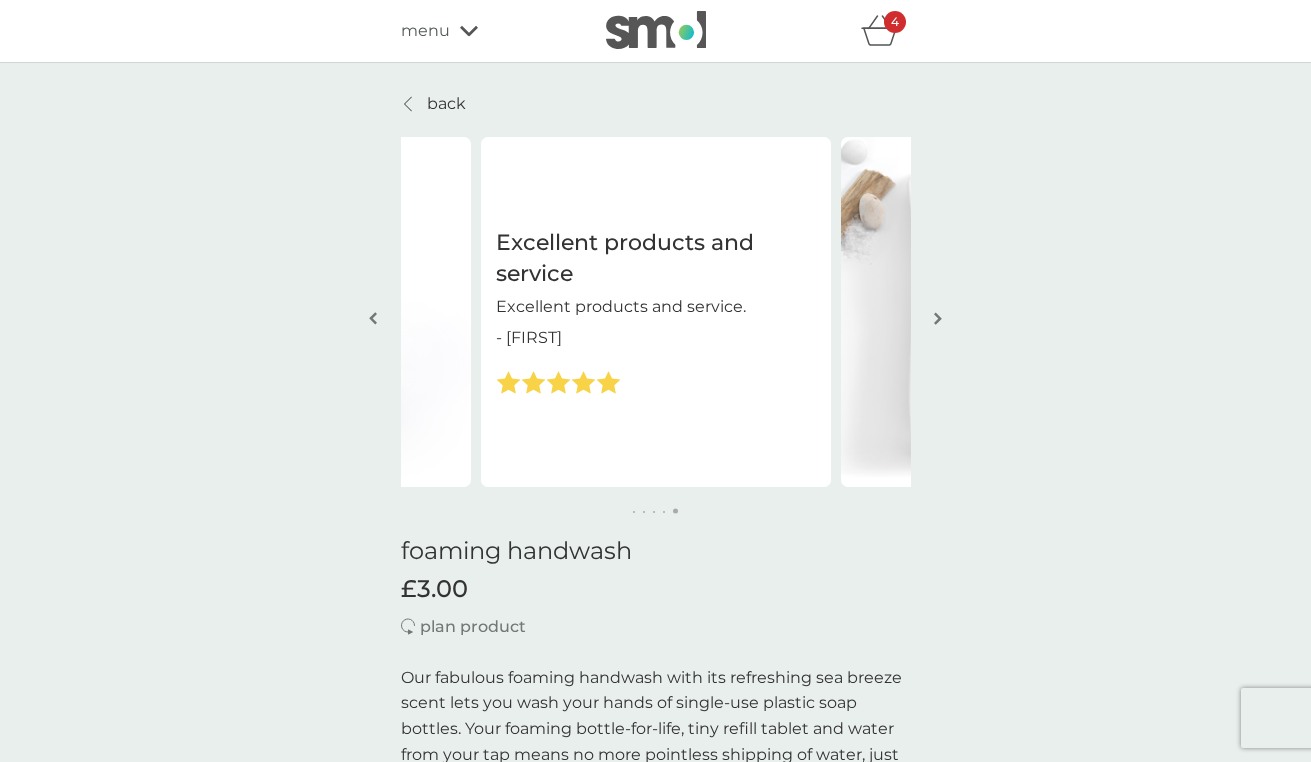 click at bounding box center (938, 320) 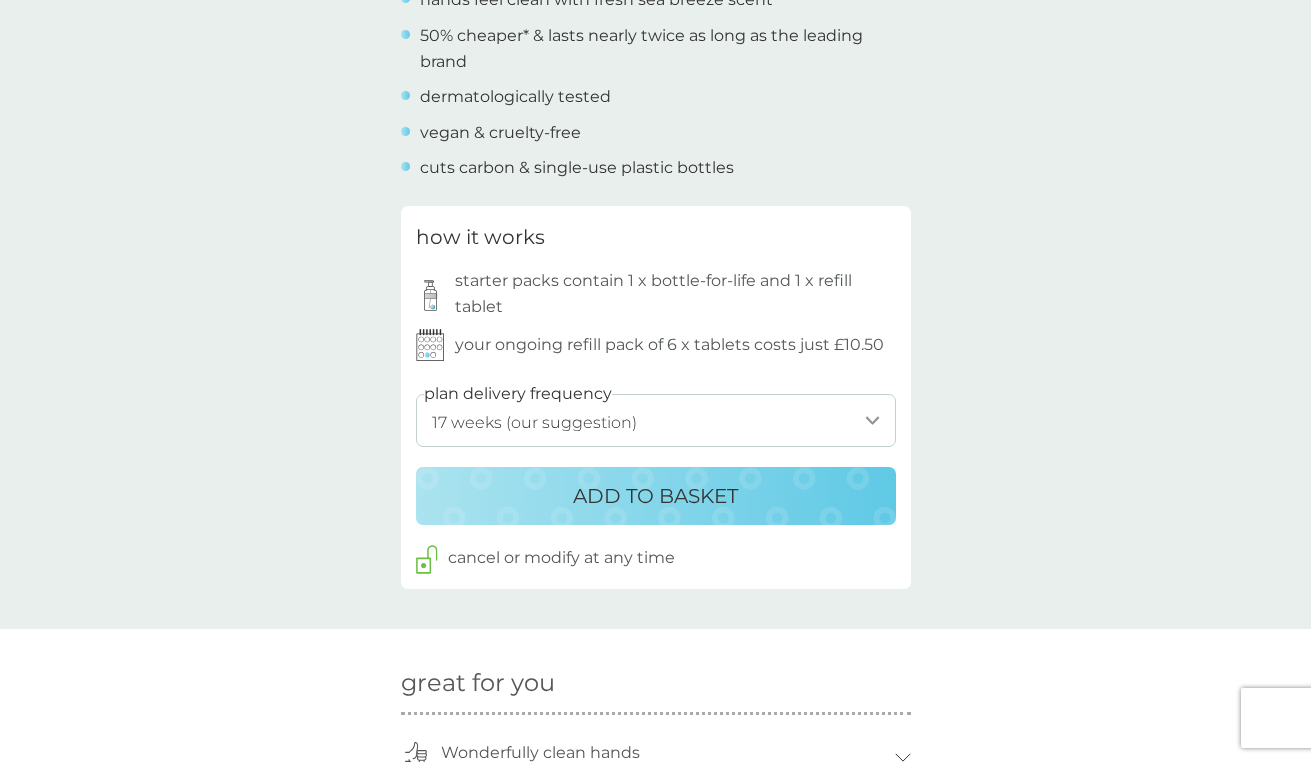 scroll, scrollTop: 864, scrollLeft: 0, axis: vertical 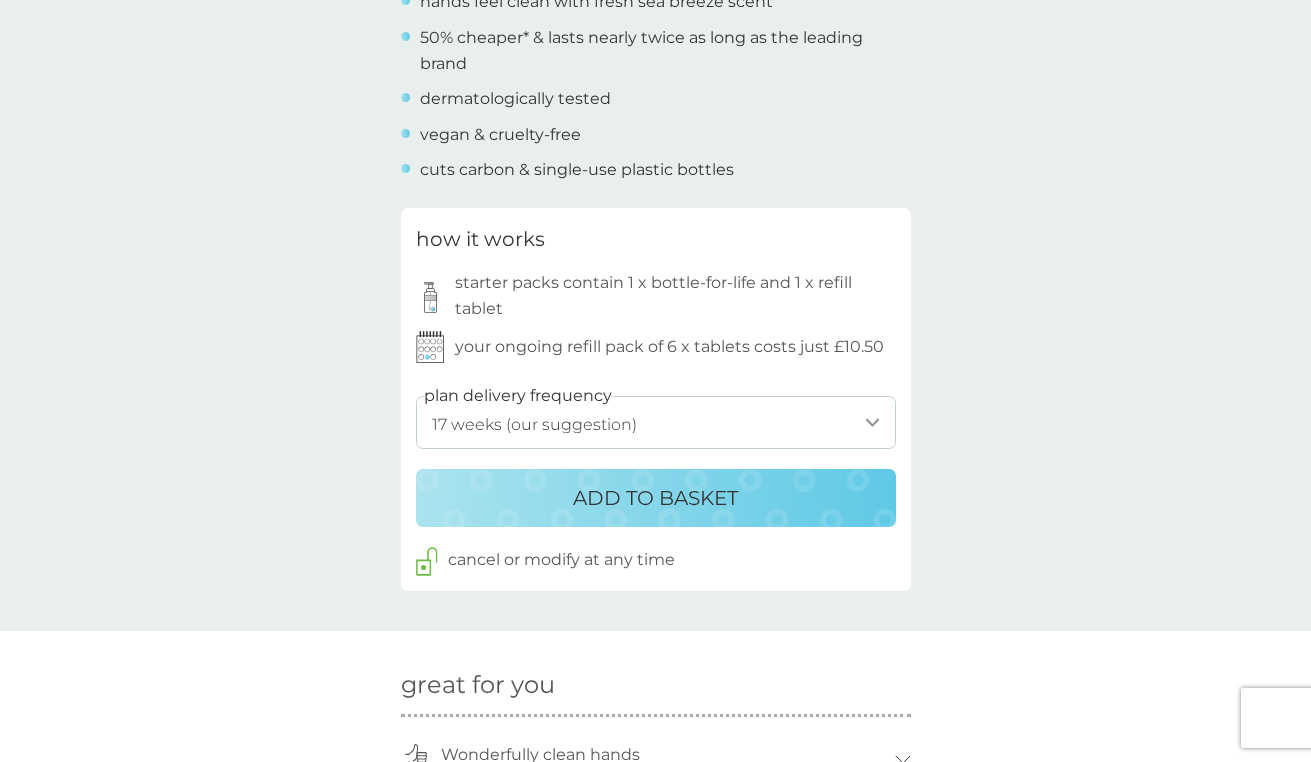 click on "1 week  2 weeks  3 weeks  4 weeks  5 weeks  6 weeks  7 weeks  8 weeks  9 weeks  10 weeks  11 weeks  12 weeks  13 weeks  14 weeks  15 weeks  16 weeks  17 weeks (our suggestion) 18 weeks  19 weeks  20 weeks  21 weeks  22 weeks  23 weeks  24 weeks  25 weeks  26 weeks" at bounding box center [656, 422] 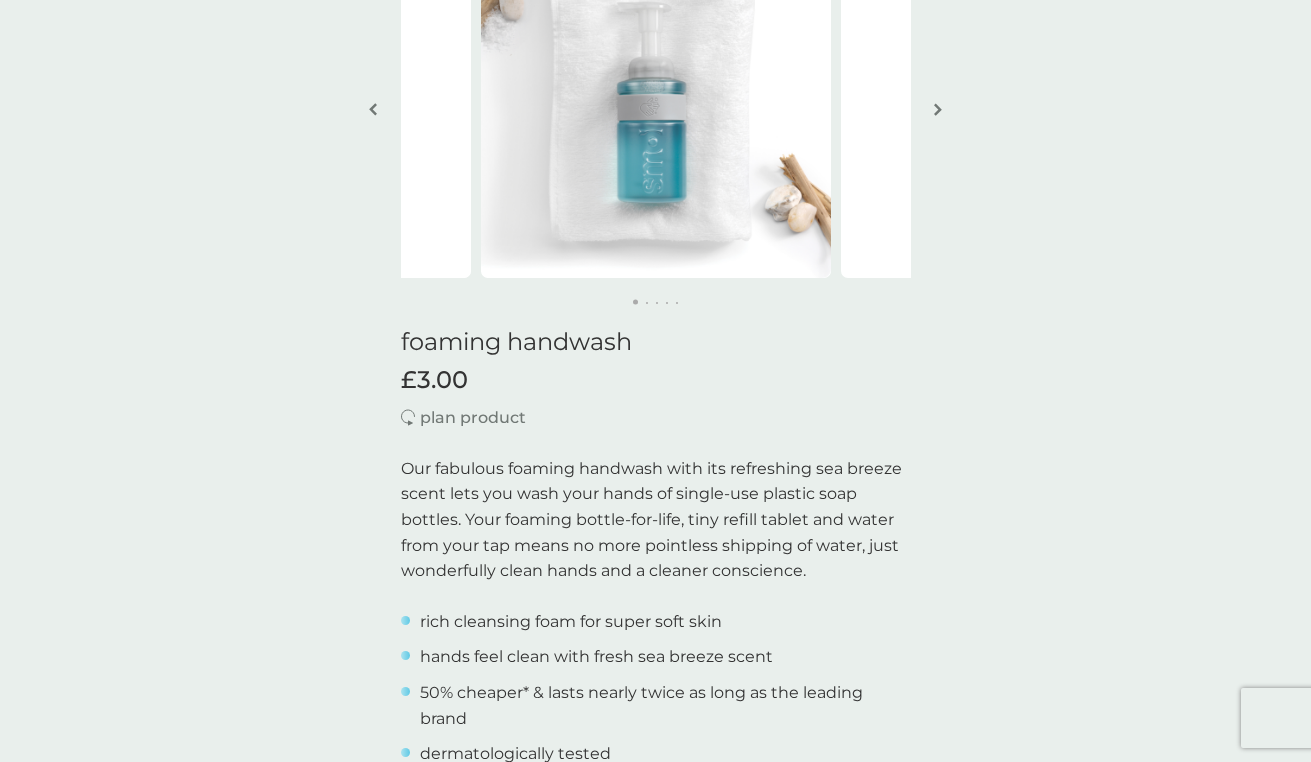 scroll, scrollTop: 0, scrollLeft: 0, axis: both 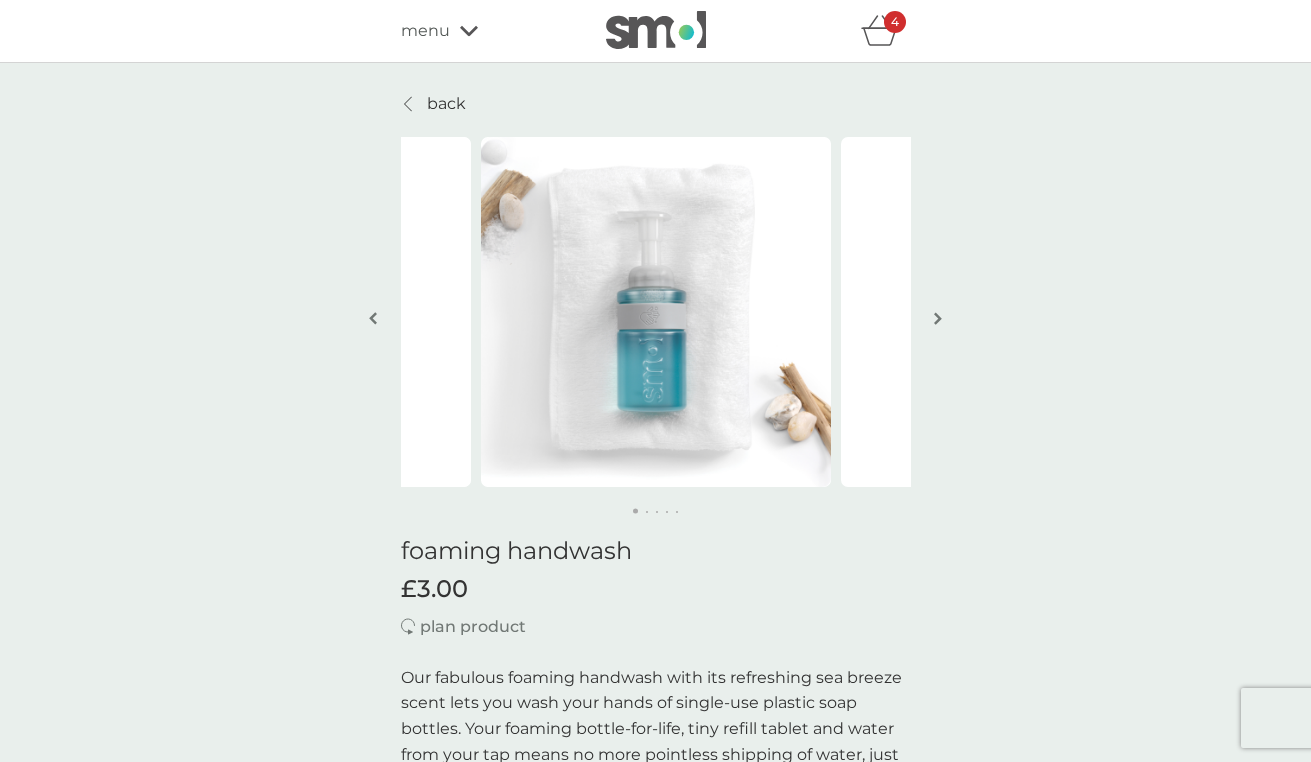 click at bounding box center [938, 320] 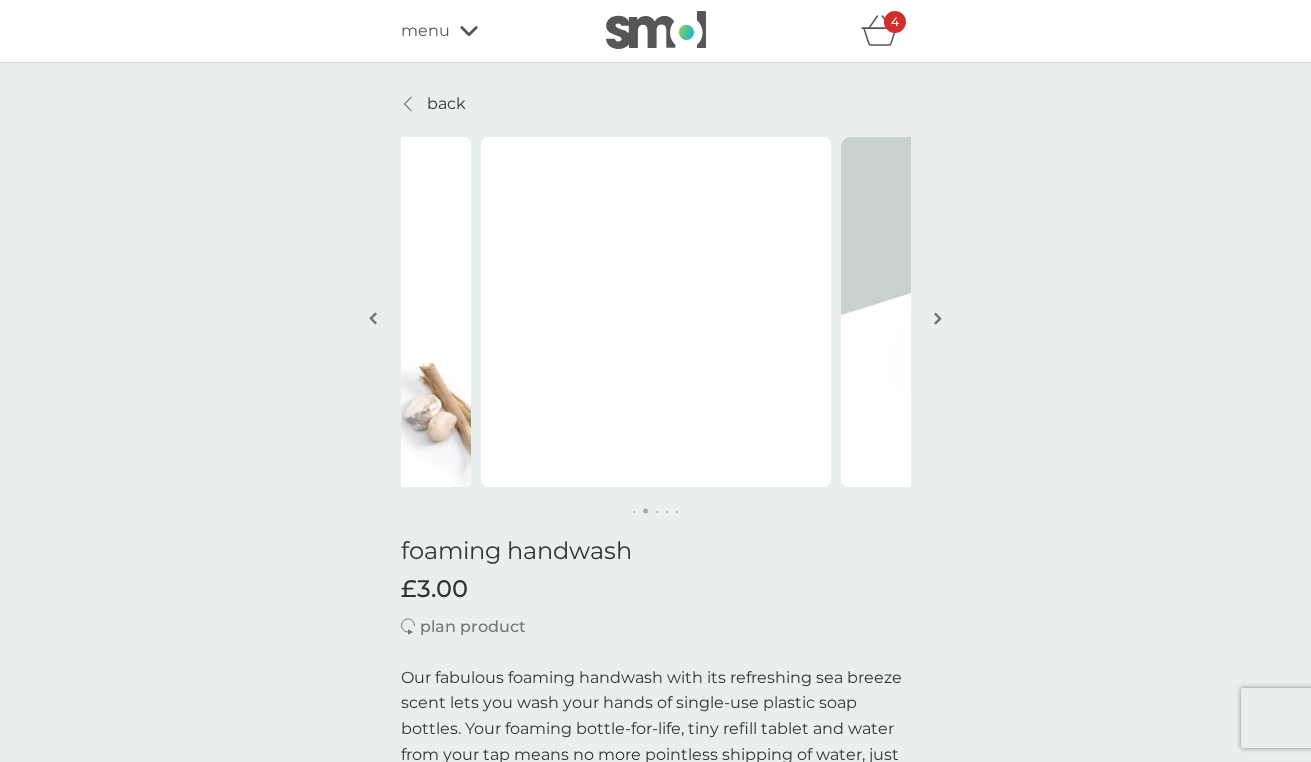 click at bounding box center (938, 320) 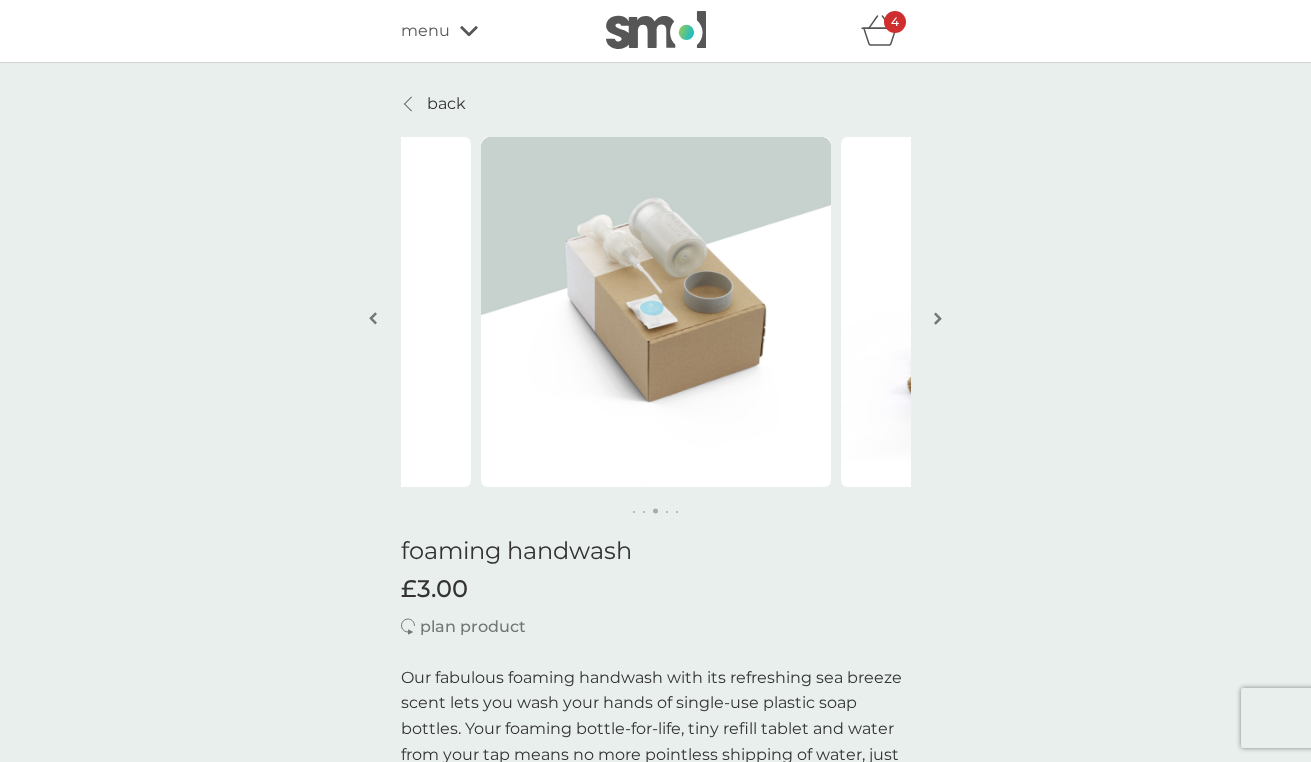 click at bounding box center (938, 320) 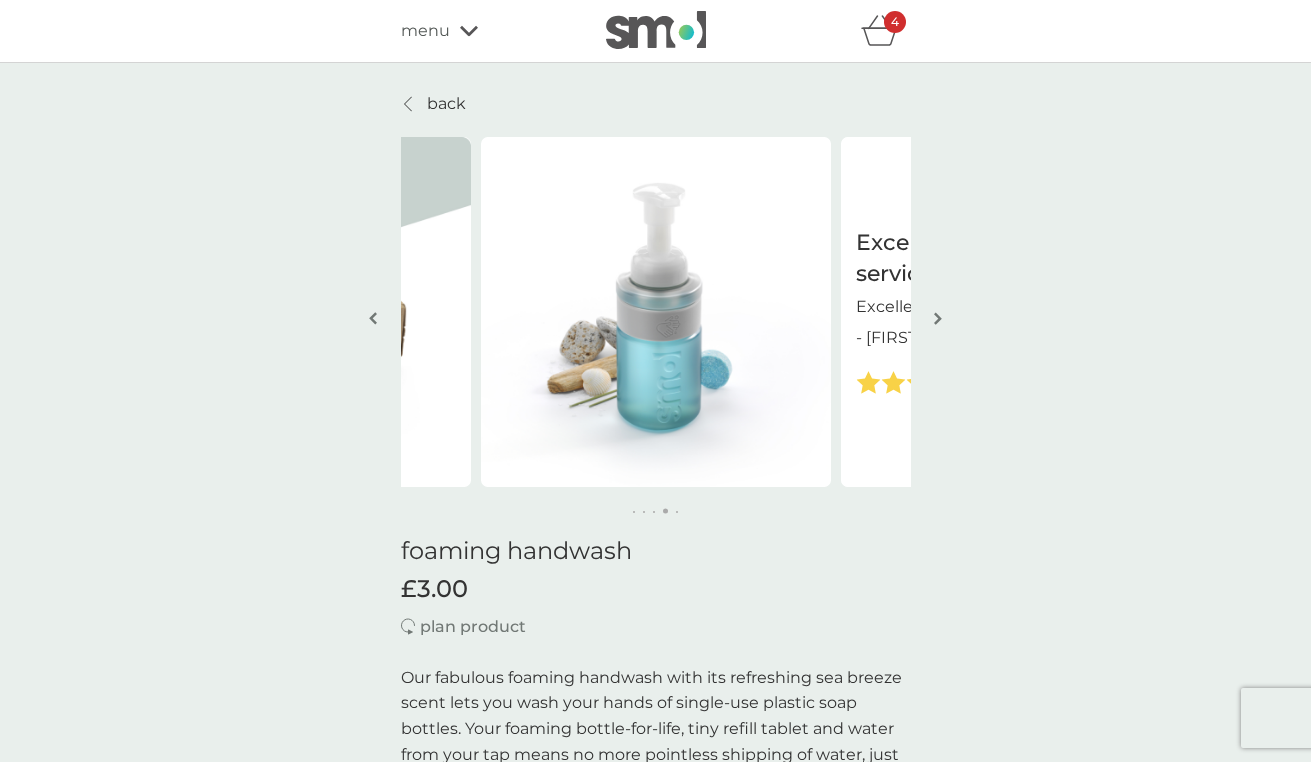 click at bounding box center [938, 320] 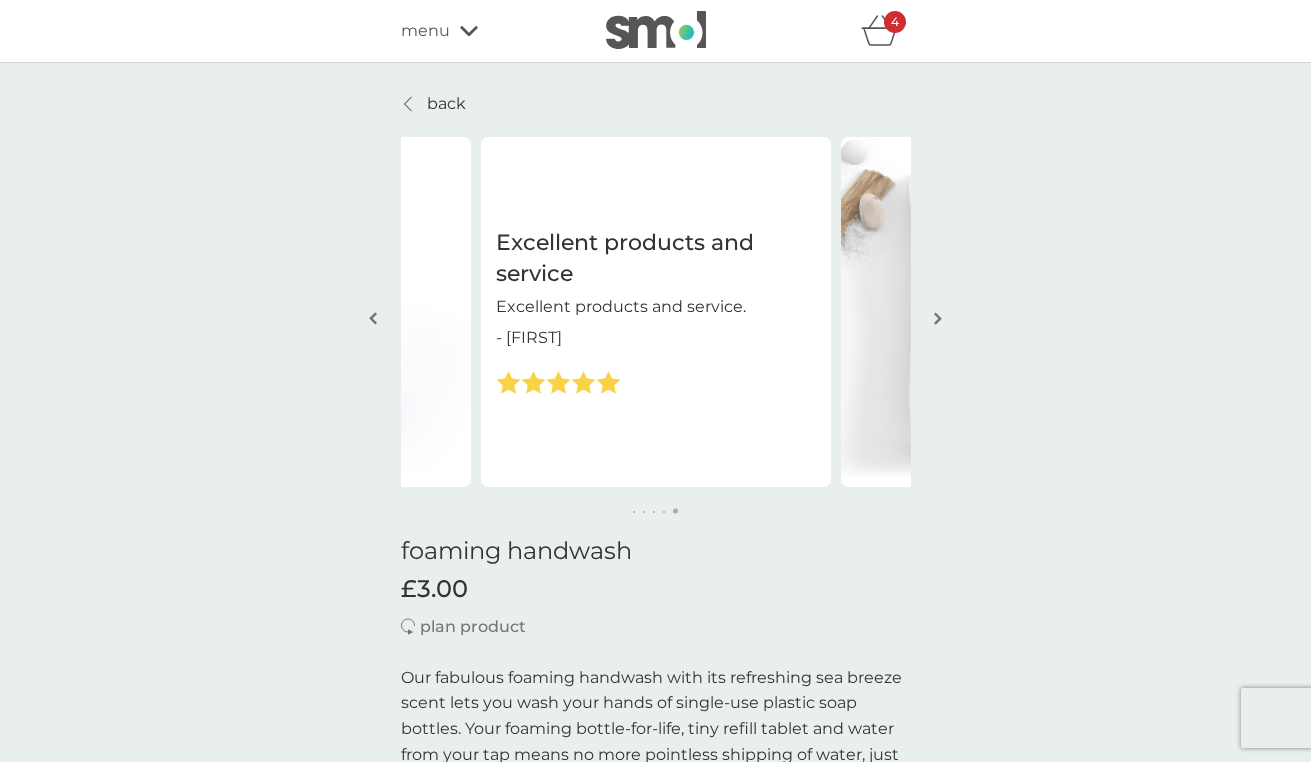 click at bounding box center (938, 320) 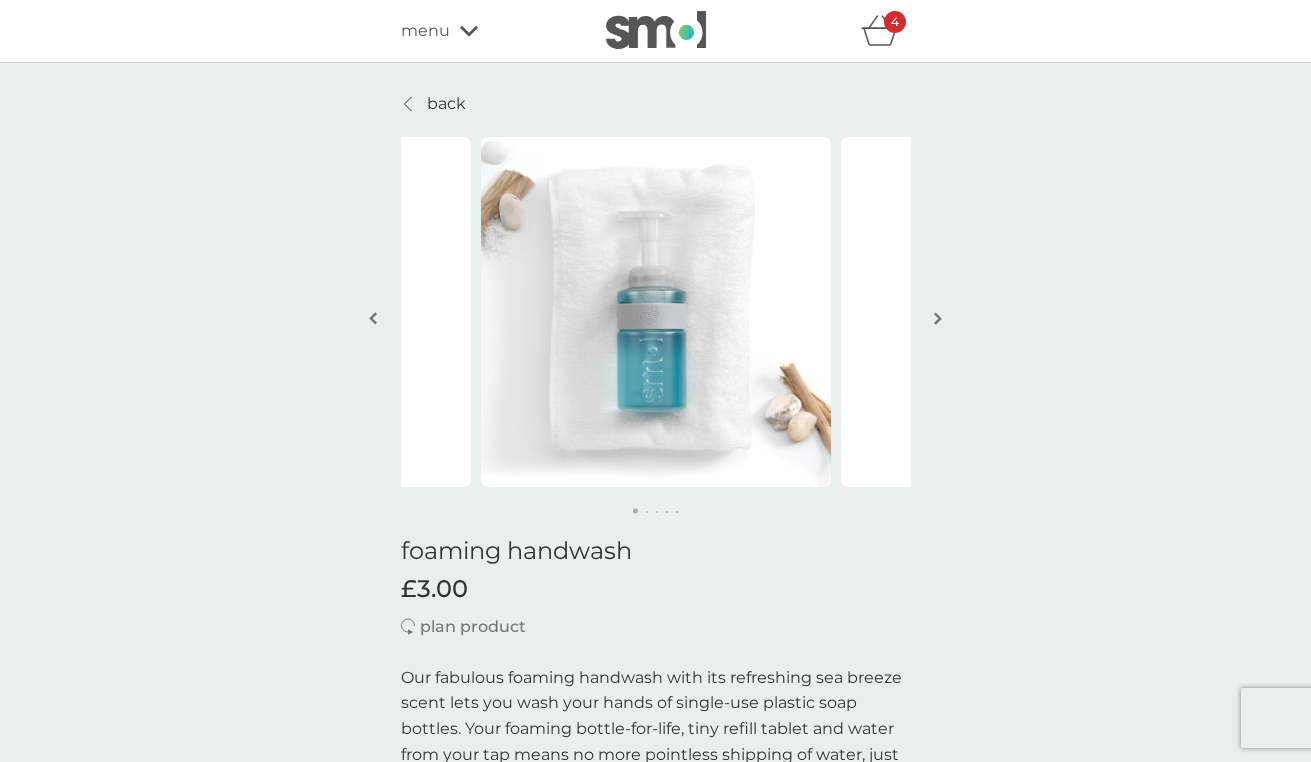 click at bounding box center (938, 320) 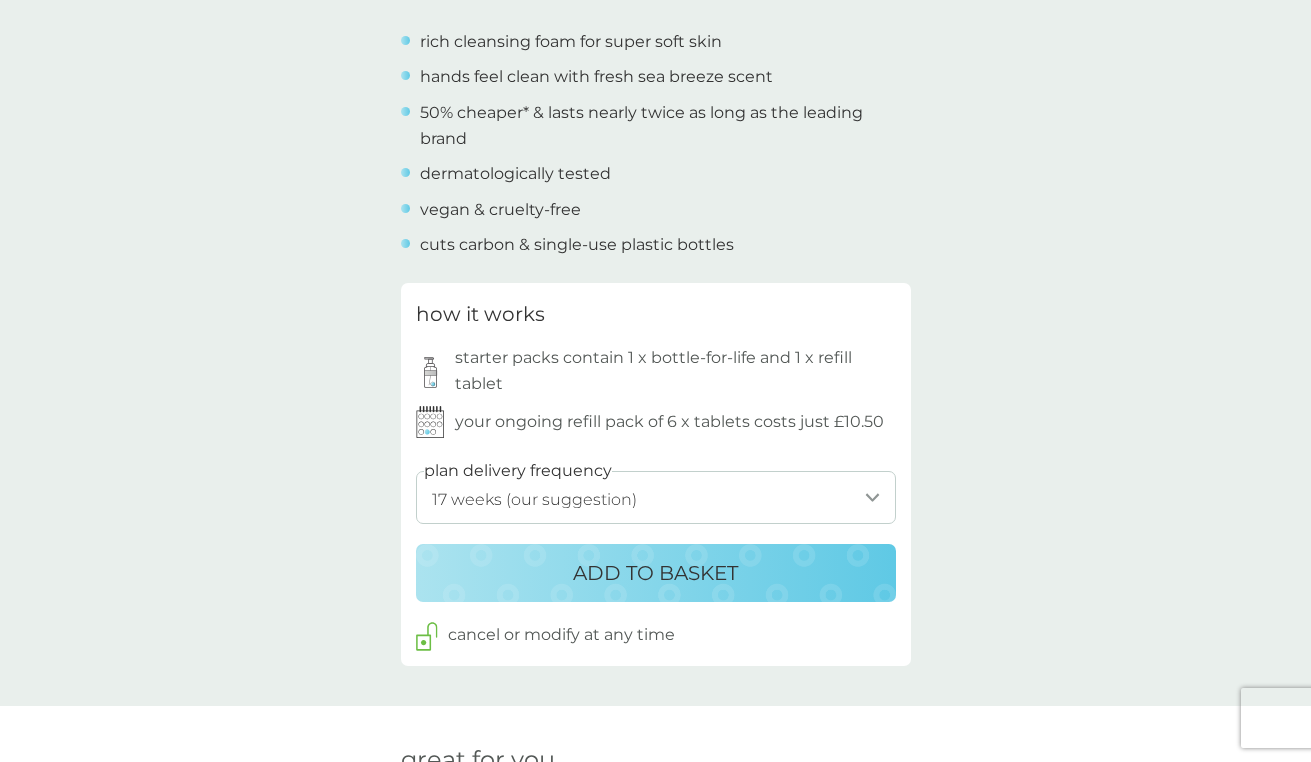 scroll, scrollTop: 793, scrollLeft: 0, axis: vertical 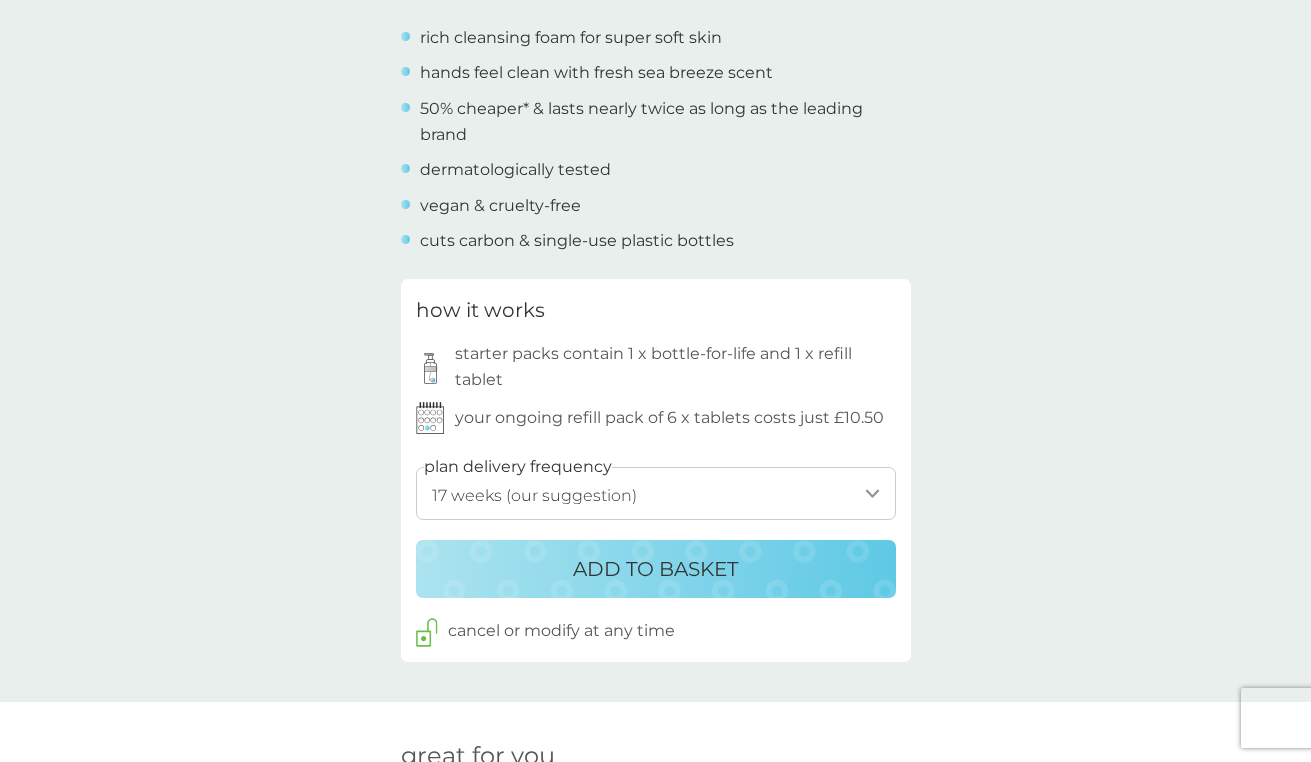 click on "1 week  2 weeks  3 weeks  4 weeks  5 weeks  6 weeks  7 weeks  8 weeks  9 weeks  10 weeks  11 weeks  12 weeks  13 weeks  14 weeks  15 weeks  16 weeks  17 weeks (our suggestion) 18 weeks  19 weeks  20 weeks  21 weeks  22 weeks  23 weeks  24 weeks  25 weeks  26 weeks" at bounding box center (656, 493) 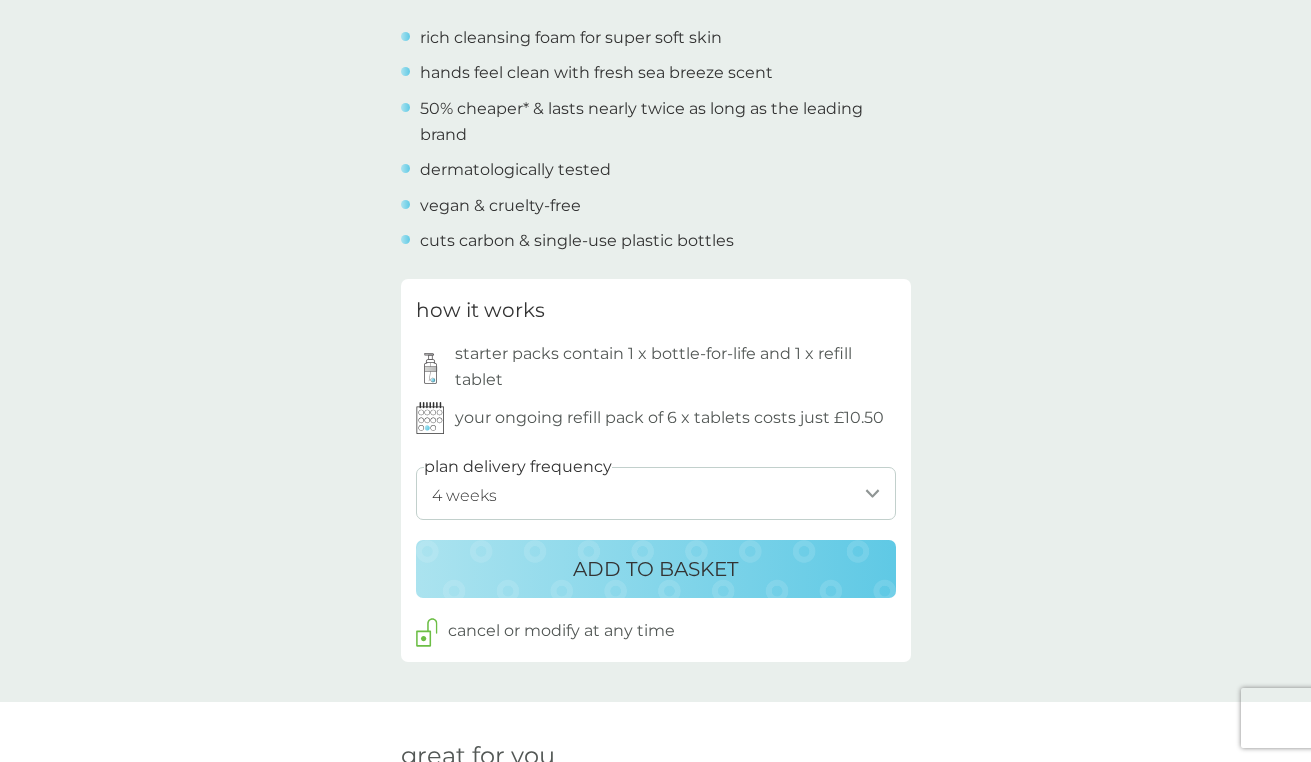 click on "back Excellent products and service Excellent products and service. - Sue
Excellent products and service Excellent products and service. - Sue
foaming handwash £3.00 plan product Our fabulous foaming handwash with its refreshing sea breeze scent lets you wash your hands of single-use plastic soap bottles. Your foaming bottle-for-life, tiny refill tablet and water from your tap means no more pointless shipping of water, just wonderfully clean hands and a cleaner conscience. rich cleansing foam for super soft skin hands feel clean with fresh sea breeze scent 50% cheaper* & lasts nearly twice as long as the leading brand dermatologically tested vegan & cruelty-free cuts carbon & single-use plastic bottles how it works starter packs contain 1 x bottle-for-life and 1 x refill tablet your ongoing refill pack of 6 x tablets costs just £10.50 plan delivery frequency 1 week  2 weeks  3 weeks  4 weeks  5 weeks  6 weeks  7 weeks  8 weeks  9 weeks  10 weeks  11 weeks  12 weeks  13 weeks  14 weeks  15 weeks  . Good ." at bounding box center (655, 643) 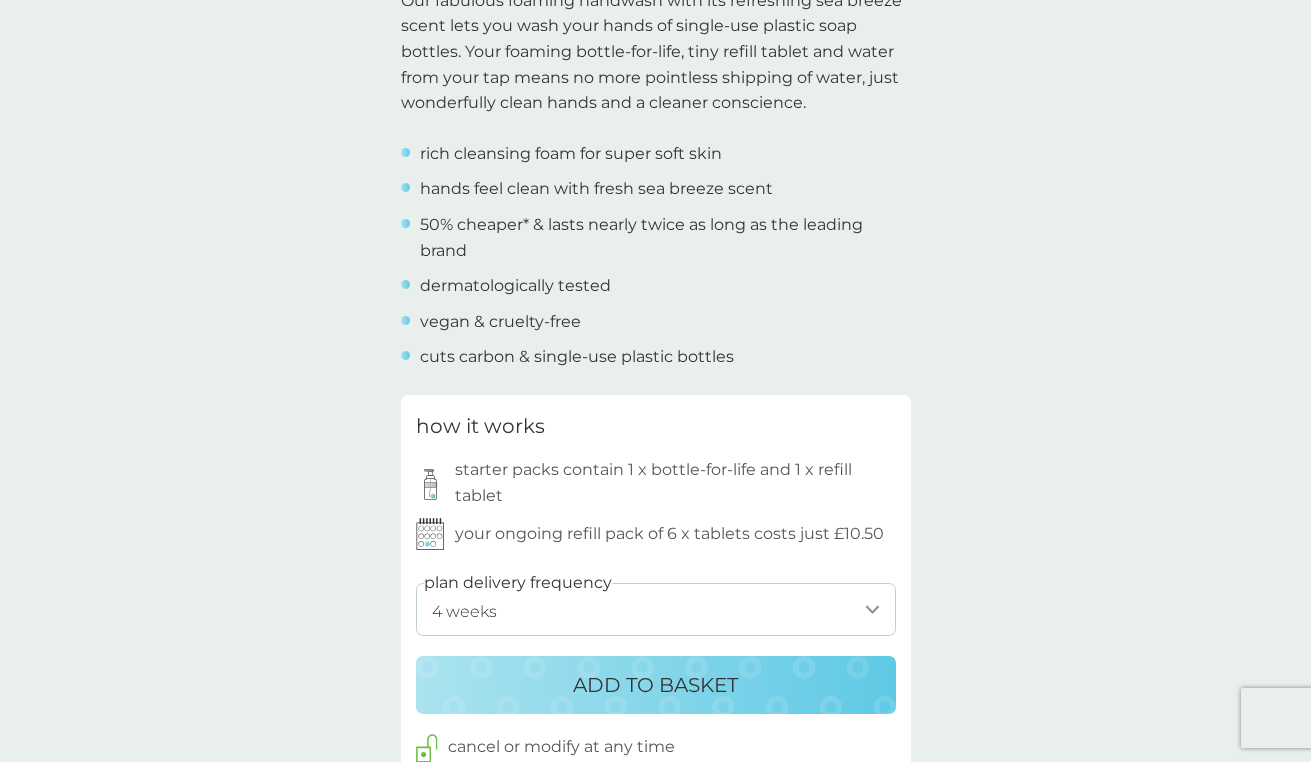 scroll, scrollTop: 699, scrollLeft: 0, axis: vertical 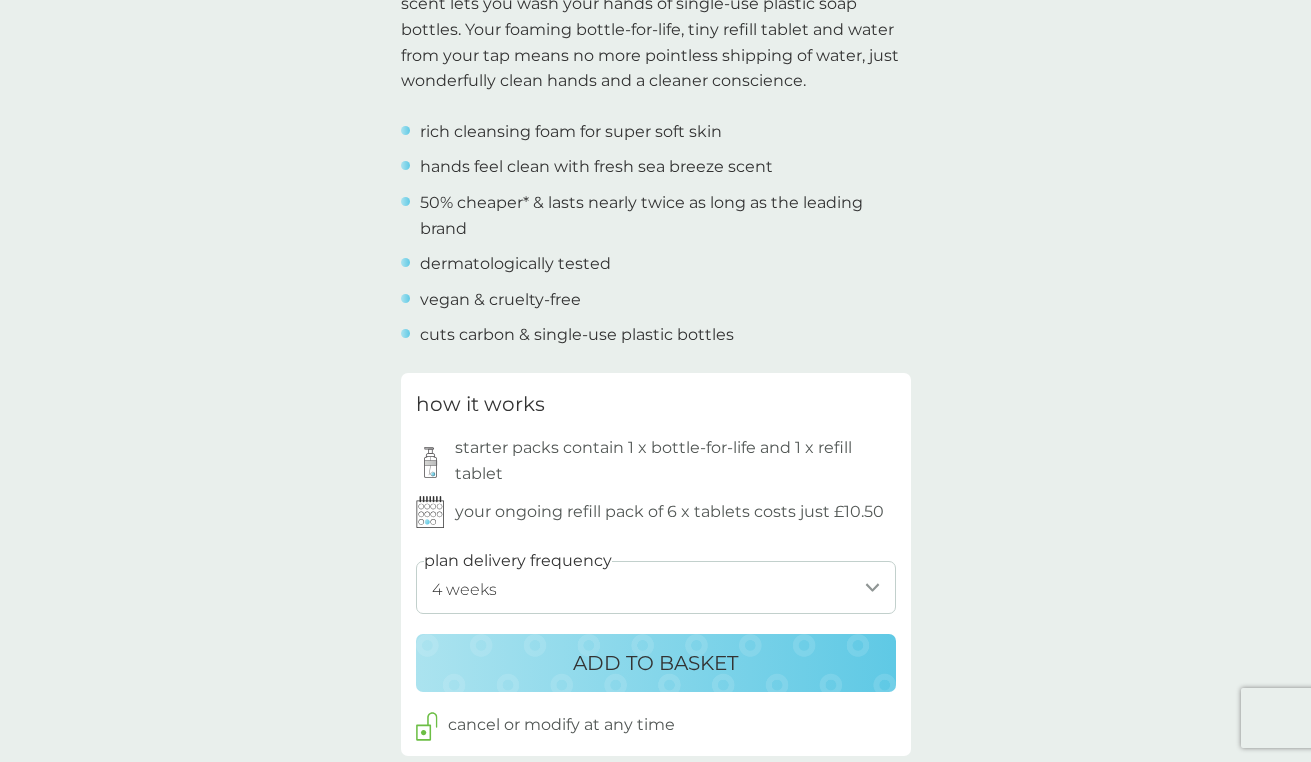 click on "1 week  2 weeks  3 weeks  4 weeks  5 weeks  6 weeks  7 weeks  8 weeks  9 weeks  10 weeks  11 weeks  12 weeks  13 weeks  14 weeks  15 weeks  16 weeks  17 weeks (our suggestion) 18 weeks  19 weeks  20 weeks  21 weeks  22 weeks  23 weeks  24 weeks  25 weeks  26 weeks" at bounding box center (656, 587) 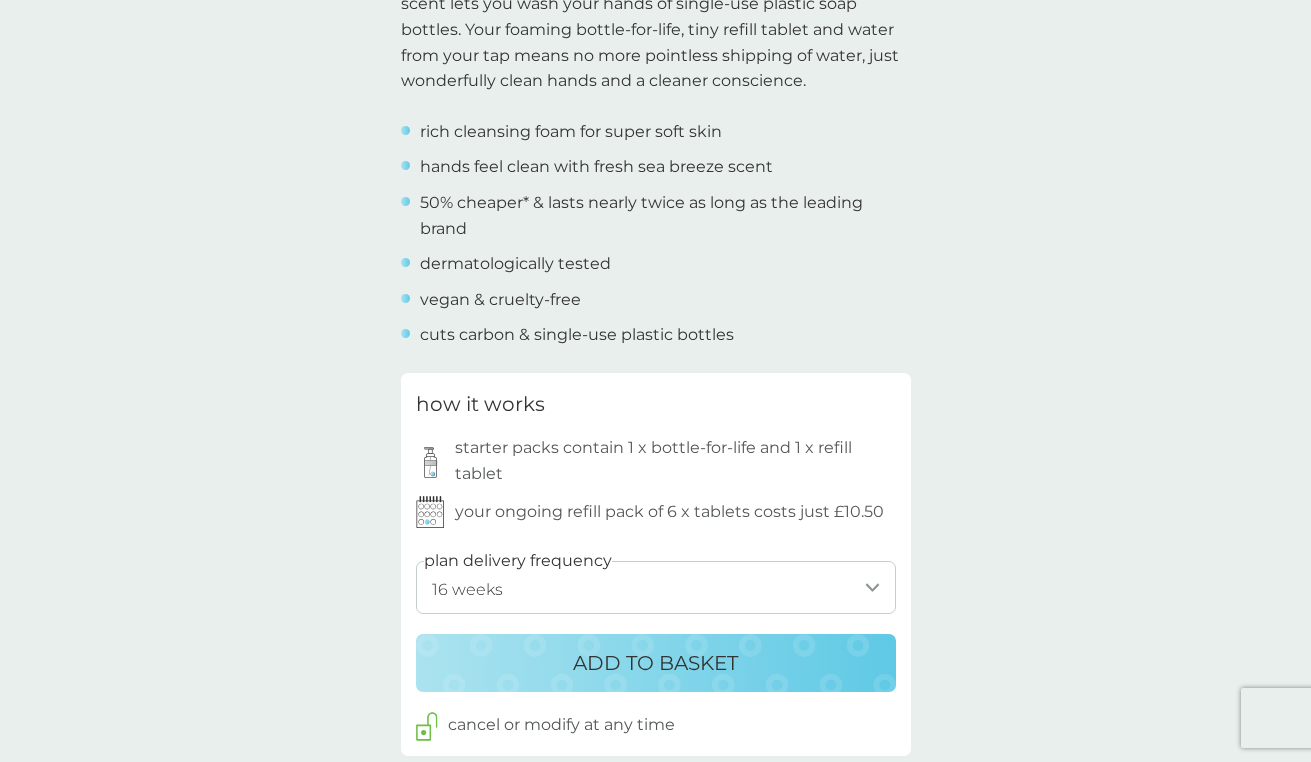 click on "ADD TO BASKET" at bounding box center (655, 663) 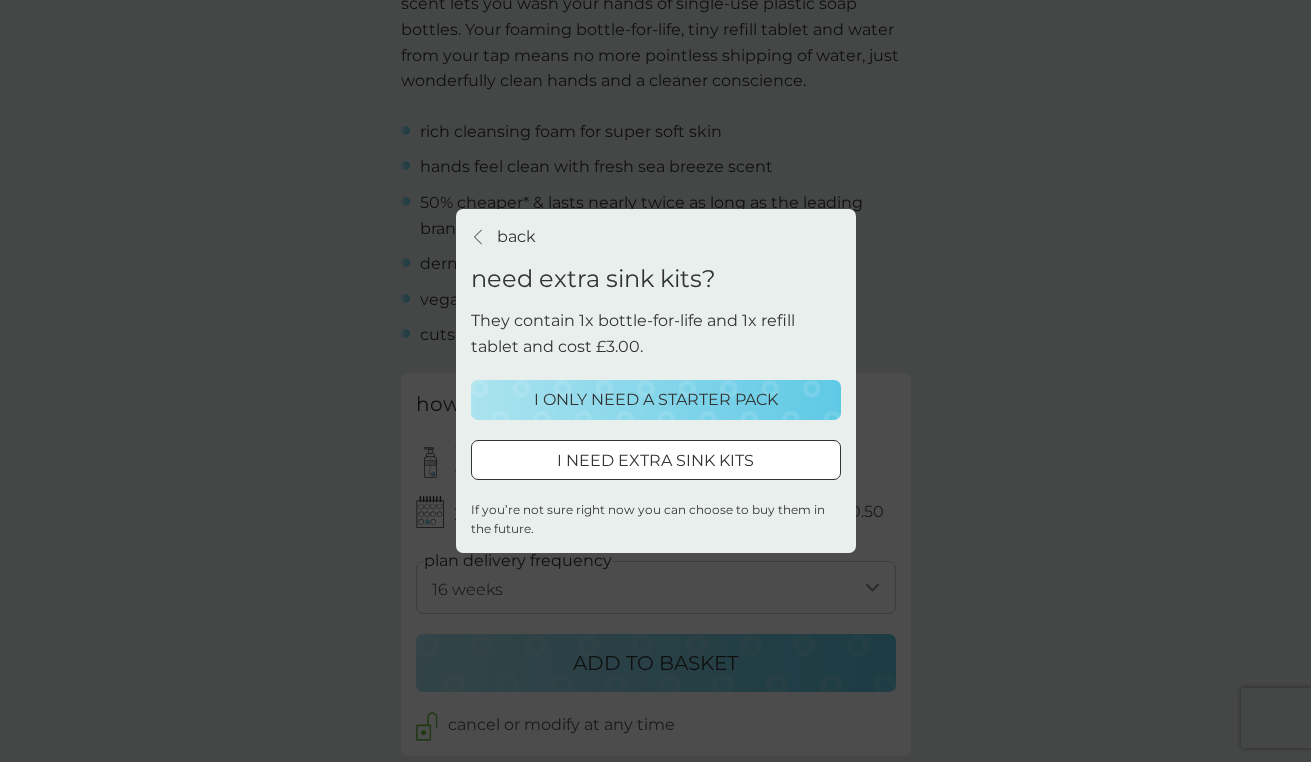 click at bounding box center [656, 460] 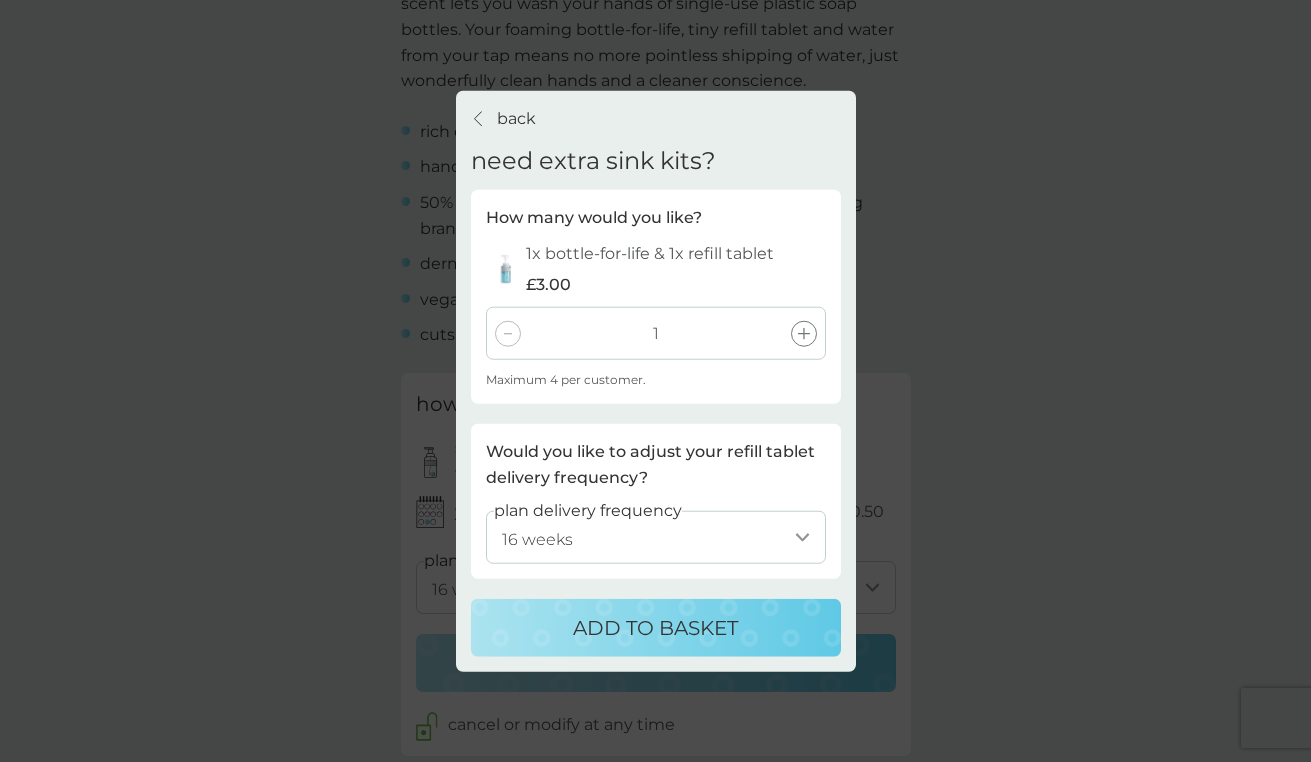 click 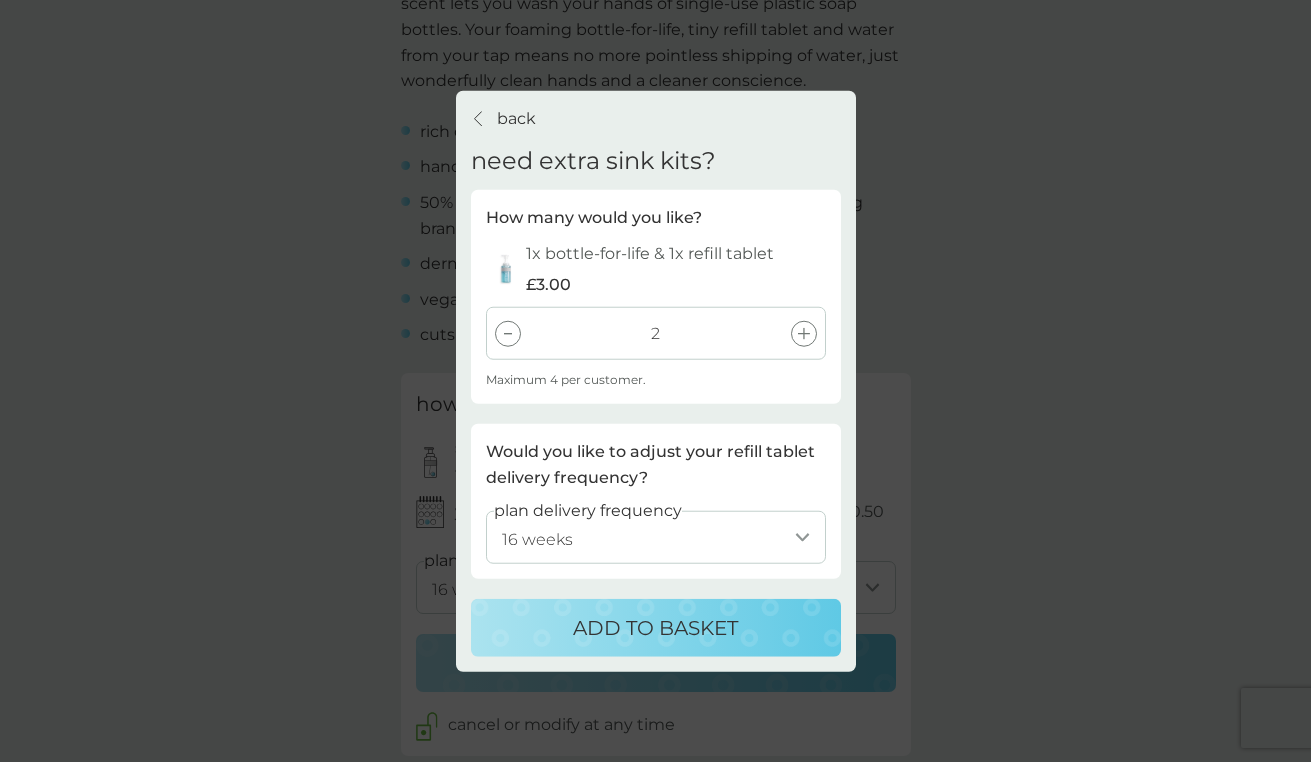 click 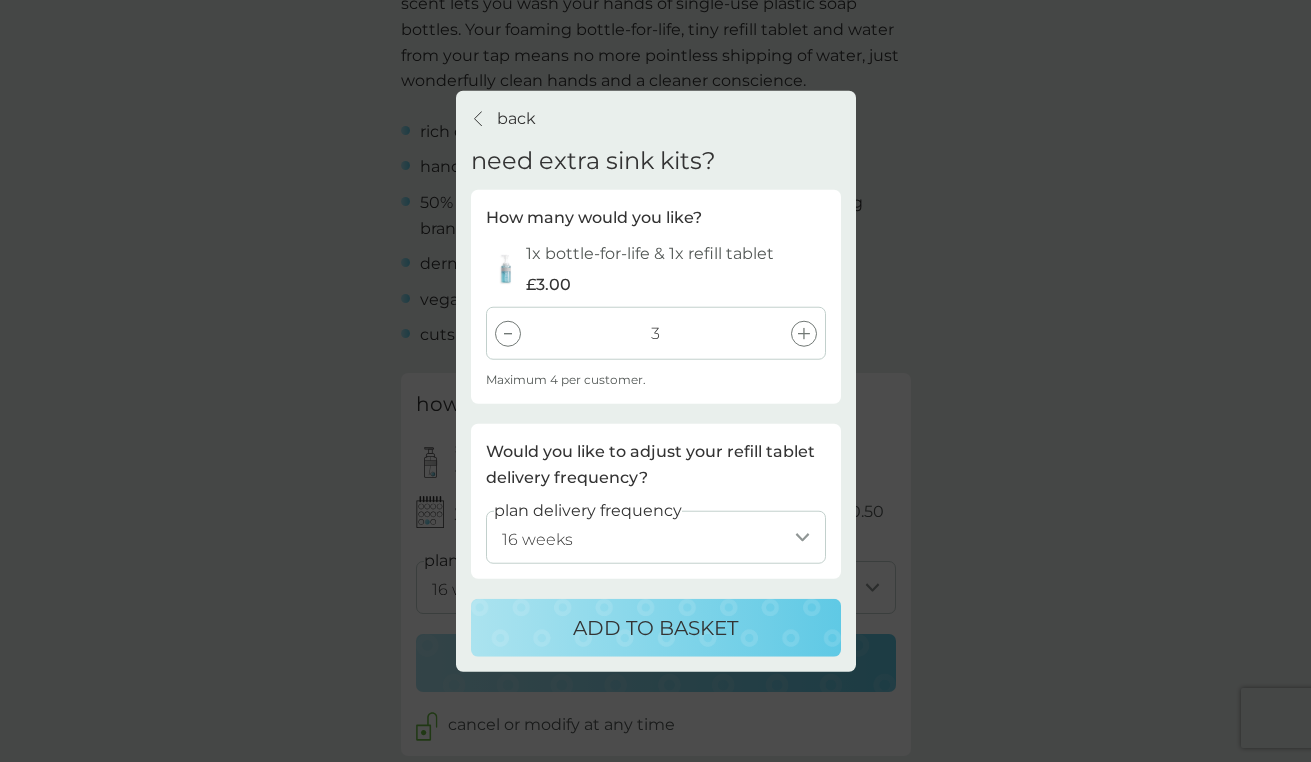 click on "Would you like to adjust your refill tablet delivery frequency?" at bounding box center [656, 464] 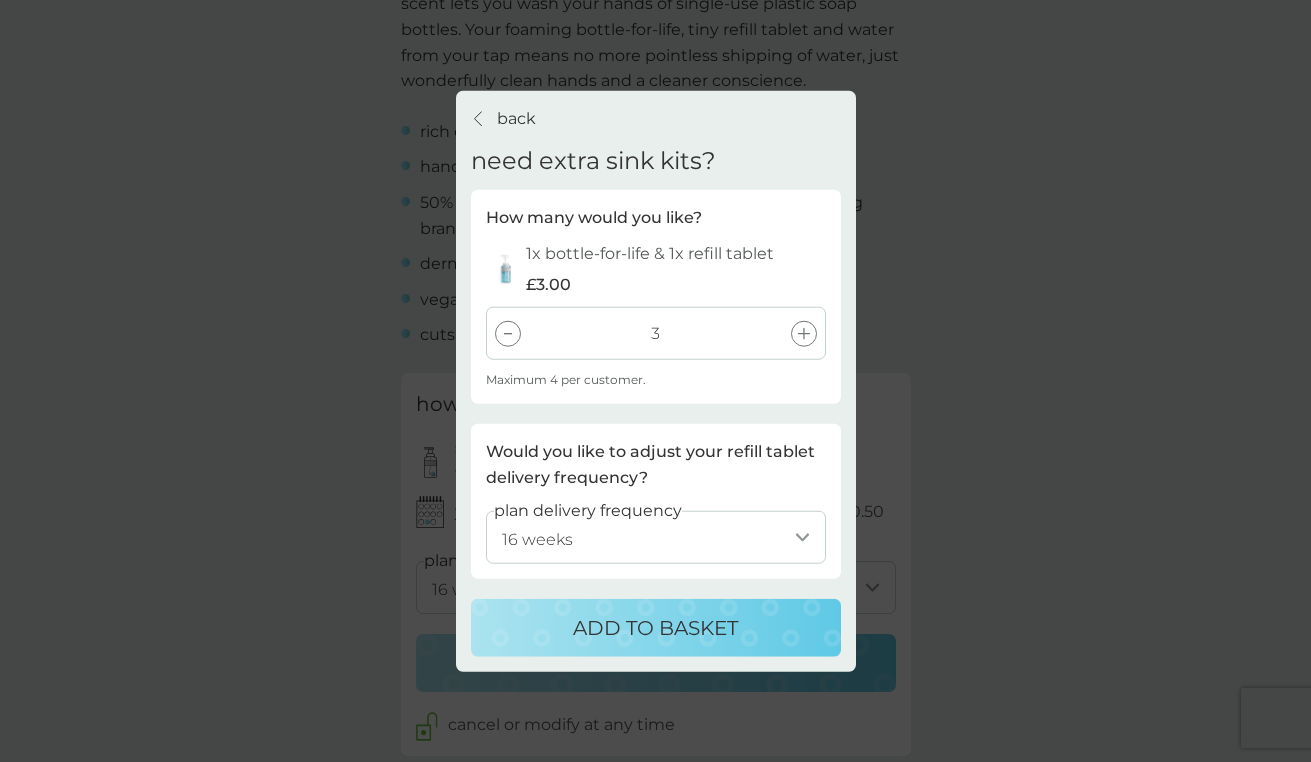 click on "1 week  2 weeks  3 weeks  4 weeks  5 weeks  6 weeks  7 weeks  8 weeks  9 weeks  10 weeks  11 weeks  12 weeks  13 weeks  14 weeks  15 weeks  16 weeks  17 weeks (our suggestion) 18 weeks  19 weeks  20 weeks  21 weeks  22 weeks  23 weeks  24 weeks  25 weeks  26 weeks" at bounding box center (656, 536) 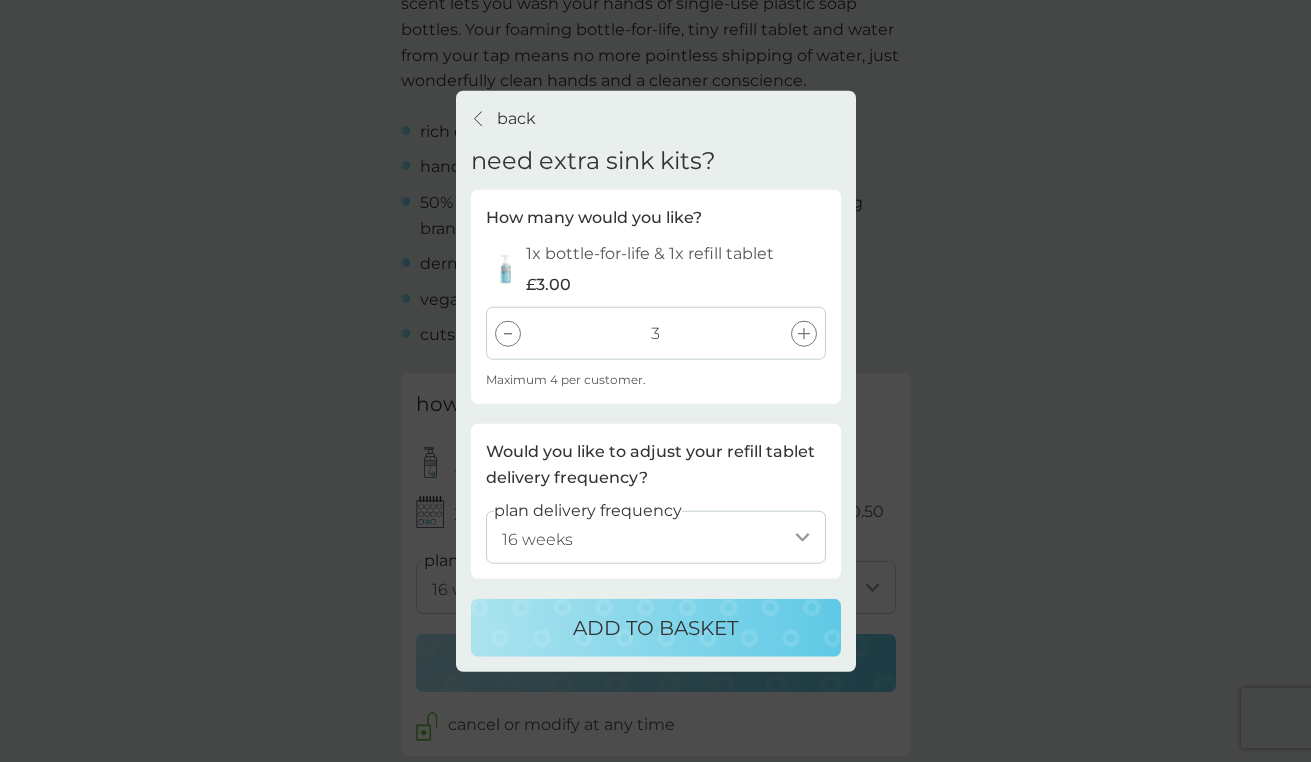 select on "56" 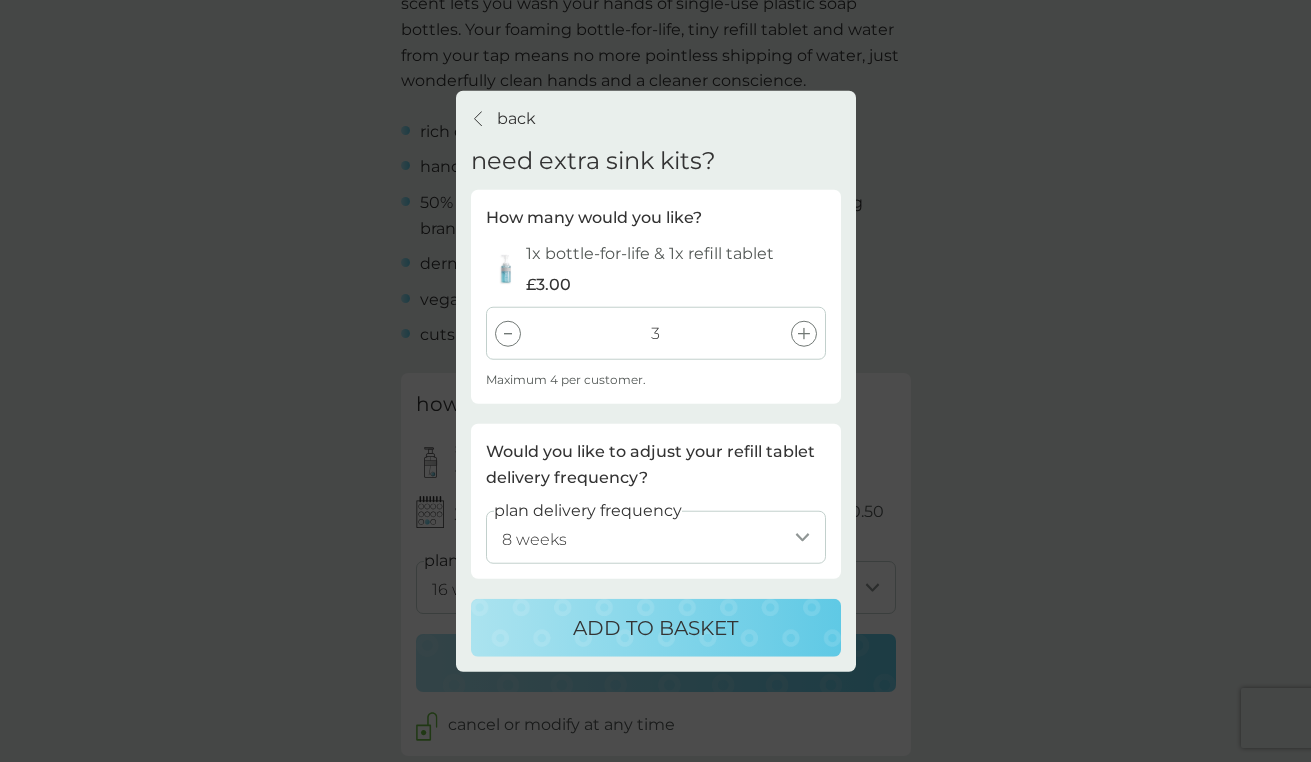 select on "56" 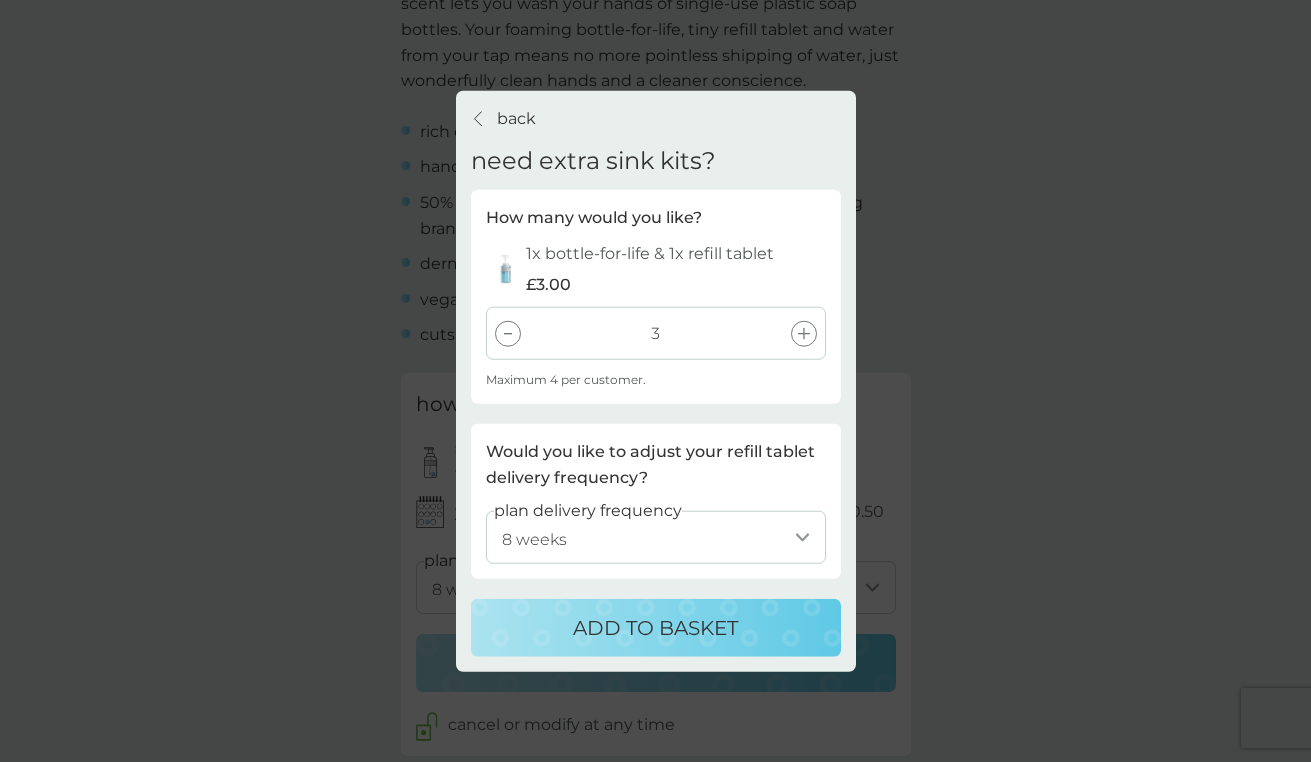 click on "1 week  2 weeks  3 weeks  4 weeks  5 weeks  6 weeks  7 weeks  8 weeks  9 weeks  10 weeks  11 weeks  12 weeks  13 weeks  14 weeks  15 weeks  16 weeks  17 weeks (our suggestion) 18 weeks  19 weeks  20 weeks  21 weeks  22 weeks  23 weeks  24 weeks  25 weeks  26 weeks" at bounding box center [656, 536] 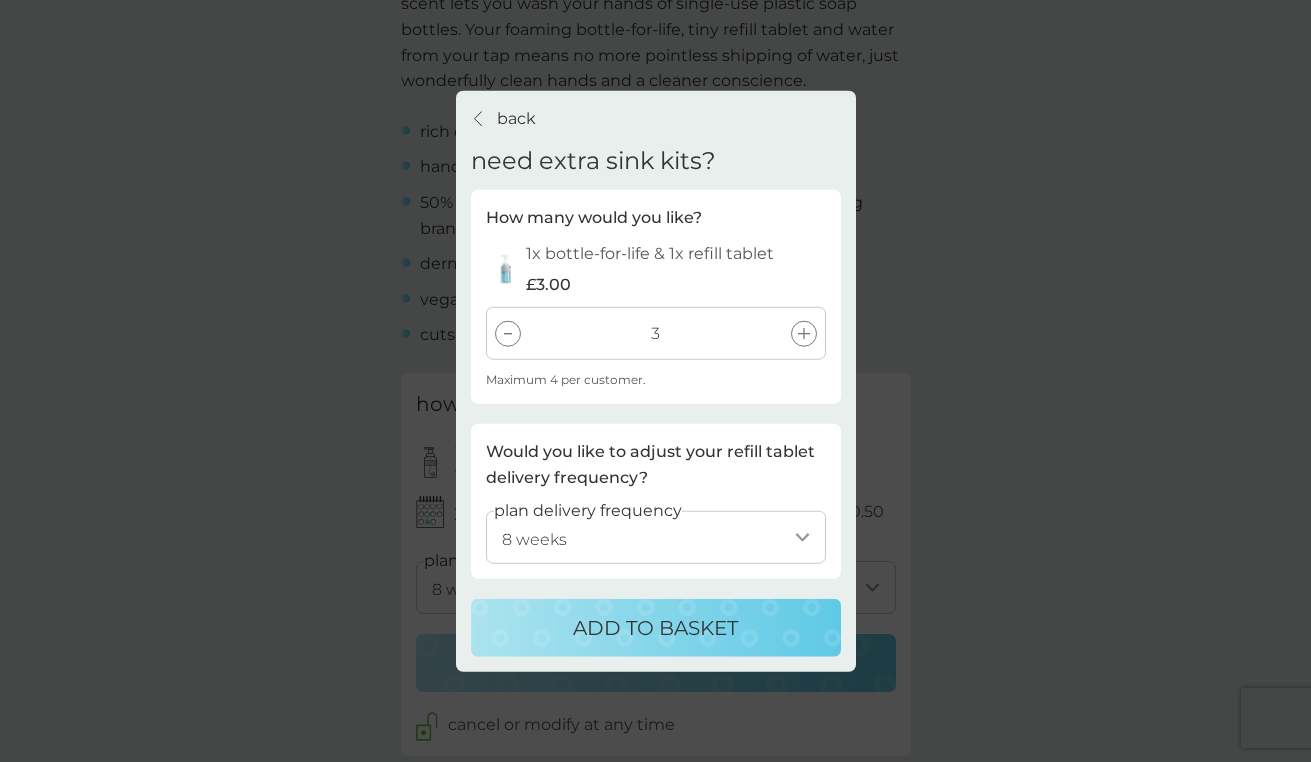 click on "ADD TO BASKET" at bounding box center [655, 627] 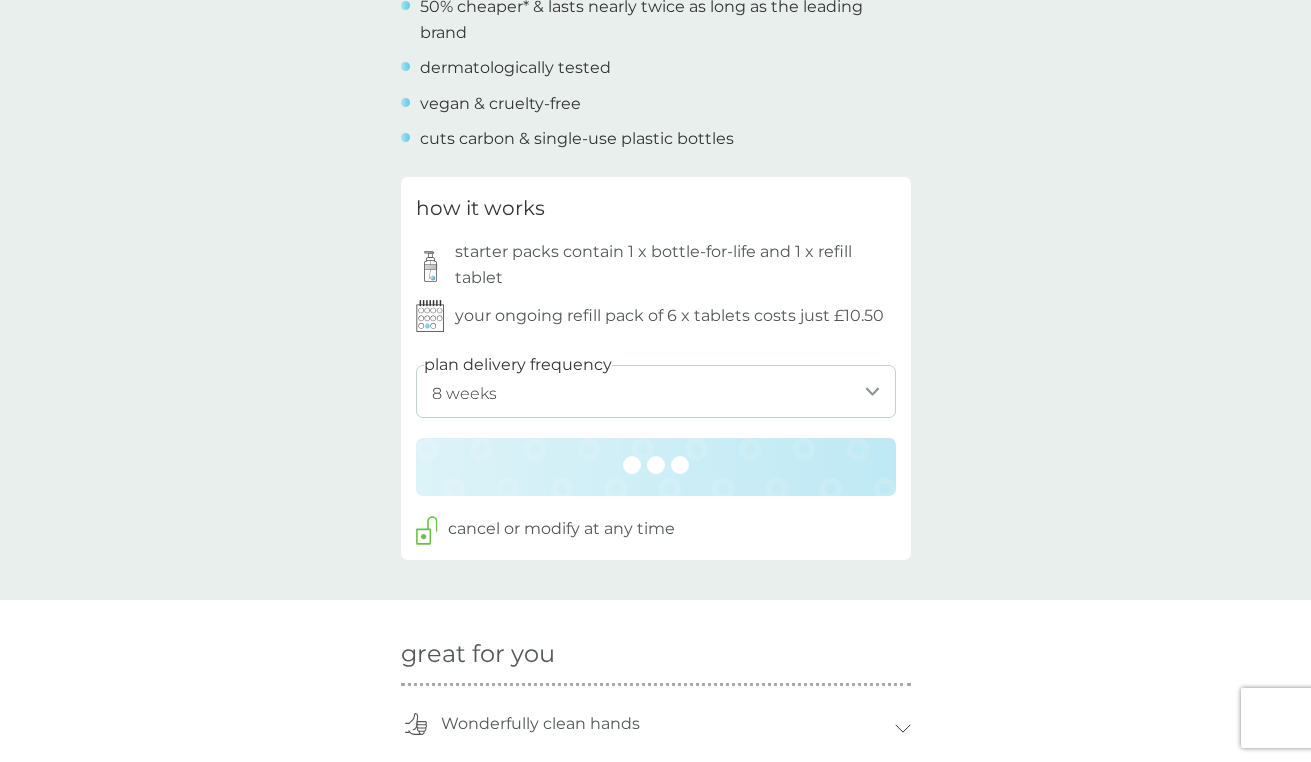scroll, scrollTop: 900, scrollLeft: 0, axis: vertical 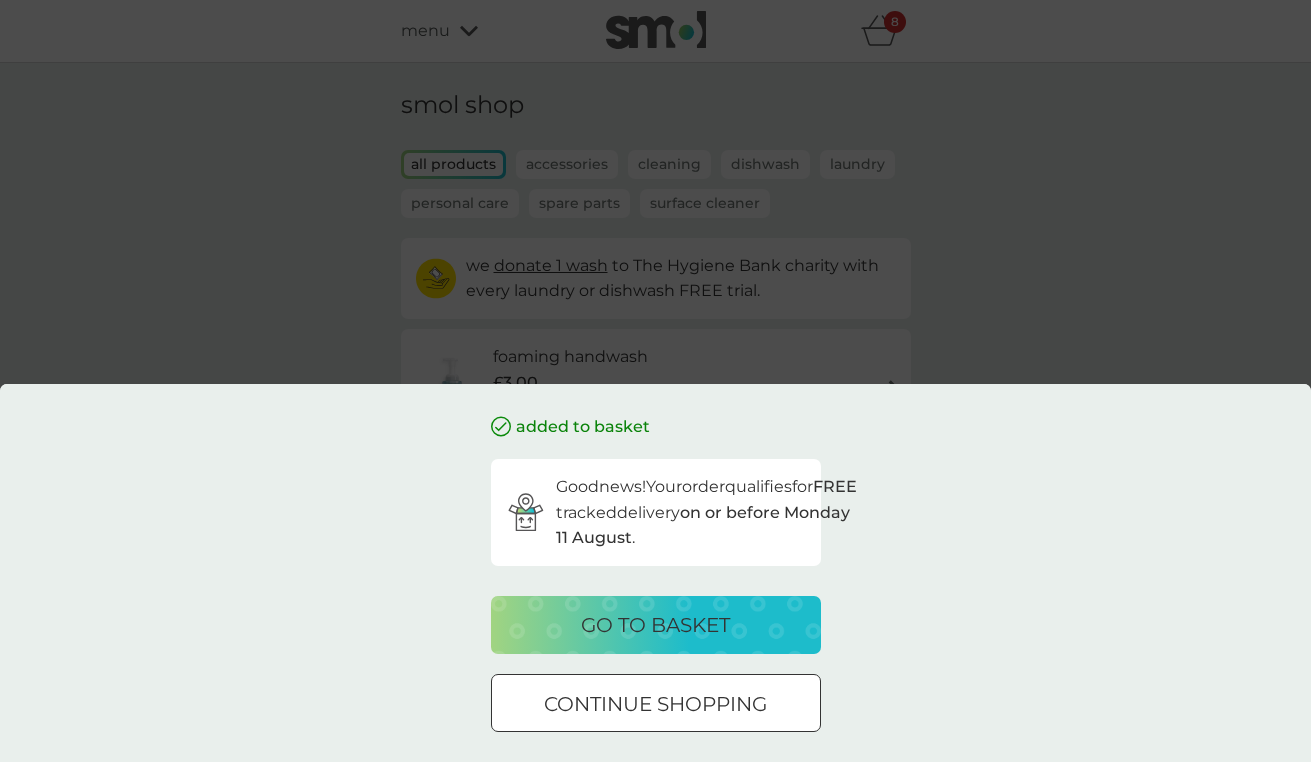 click on "continue shopping" at bounding box center (655, 704) 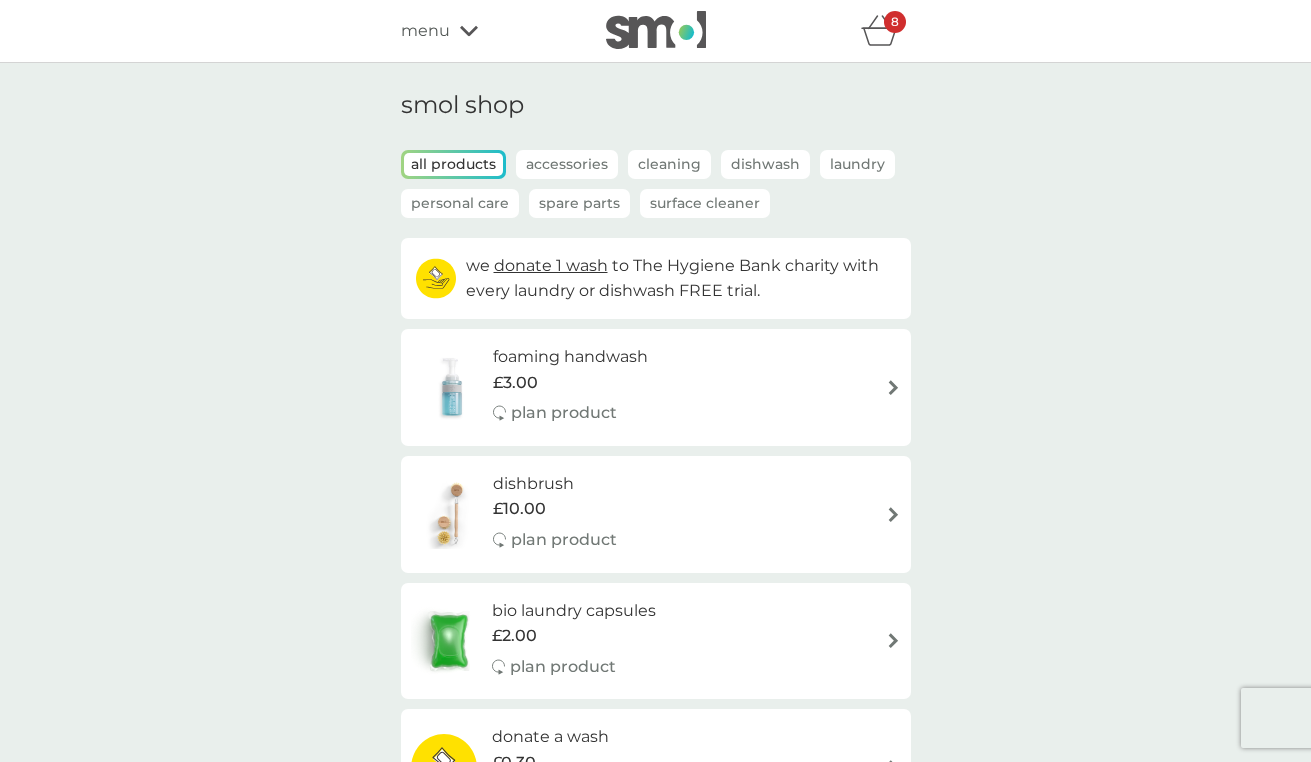 click on "refer a friend & you BOTH save smol impact smol shop your smol plans your upcoming orders your details order history logout menu 8" at bounding box center (656, 31) 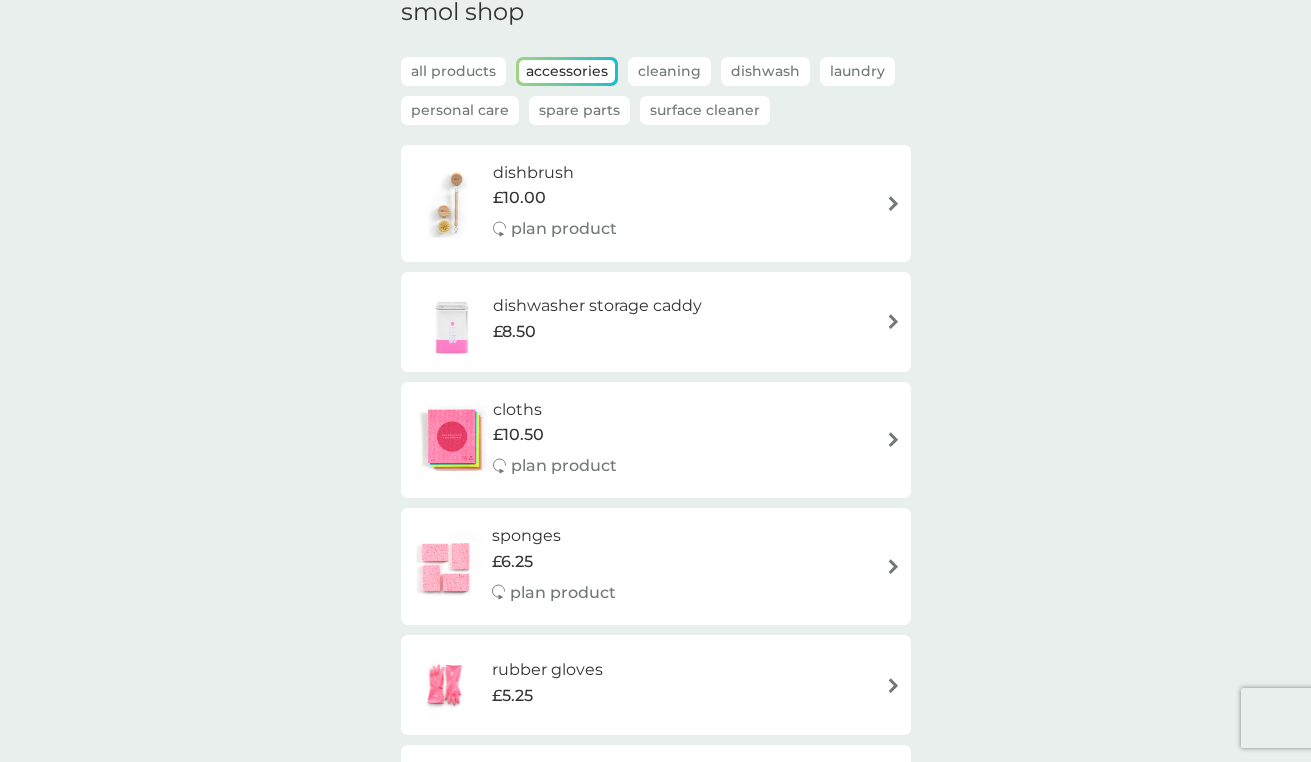 scroll, scrollTop: 0, scrollLeft: 0, axis: both 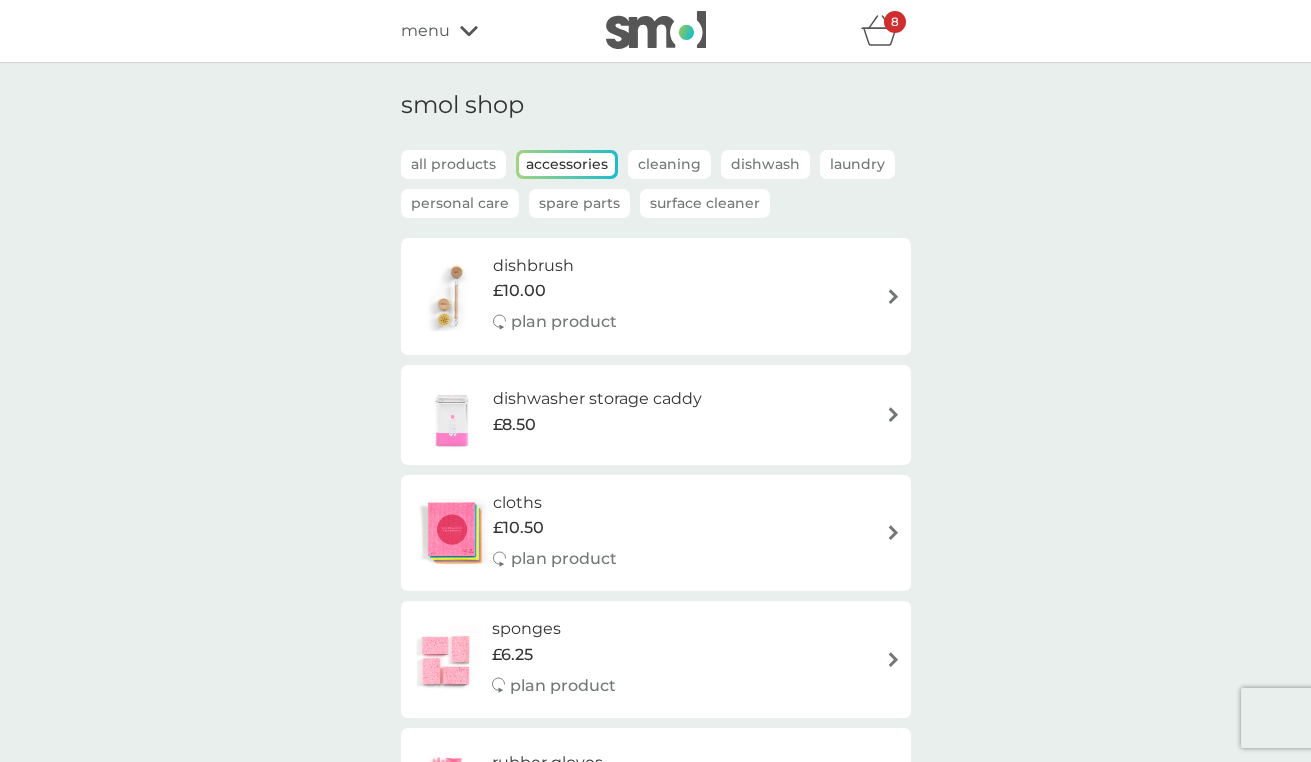 click at bounding box center [452, 415] 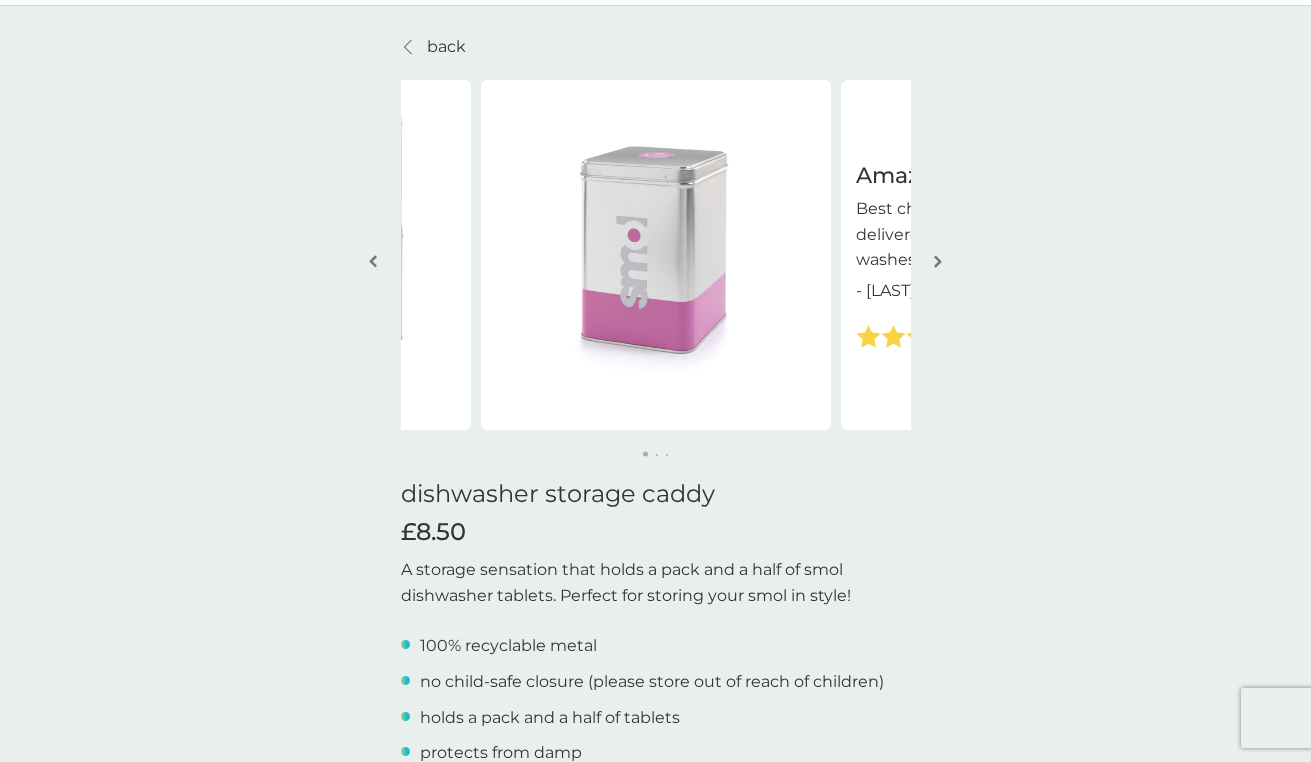 scroll, scrollTop: 78, scrollLeft: 0, axis: vertical 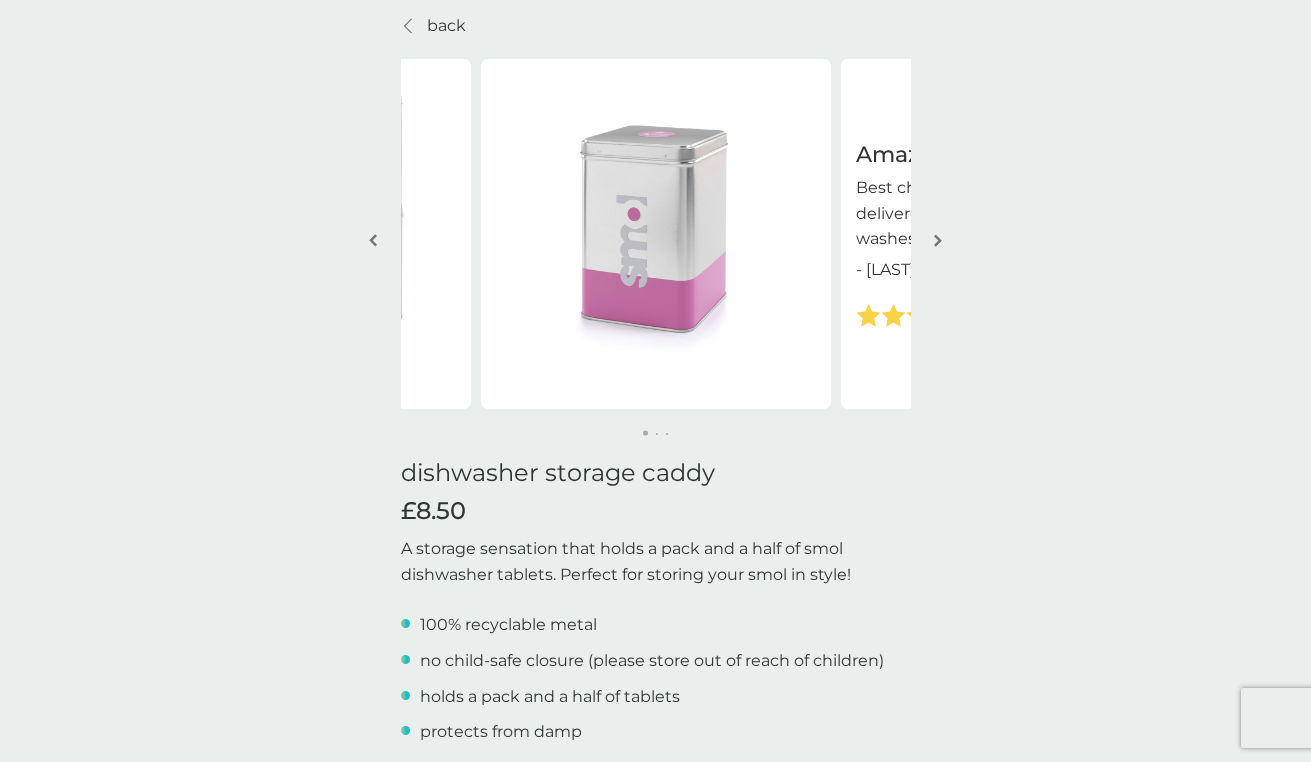 click at bounding box center (938, 240) 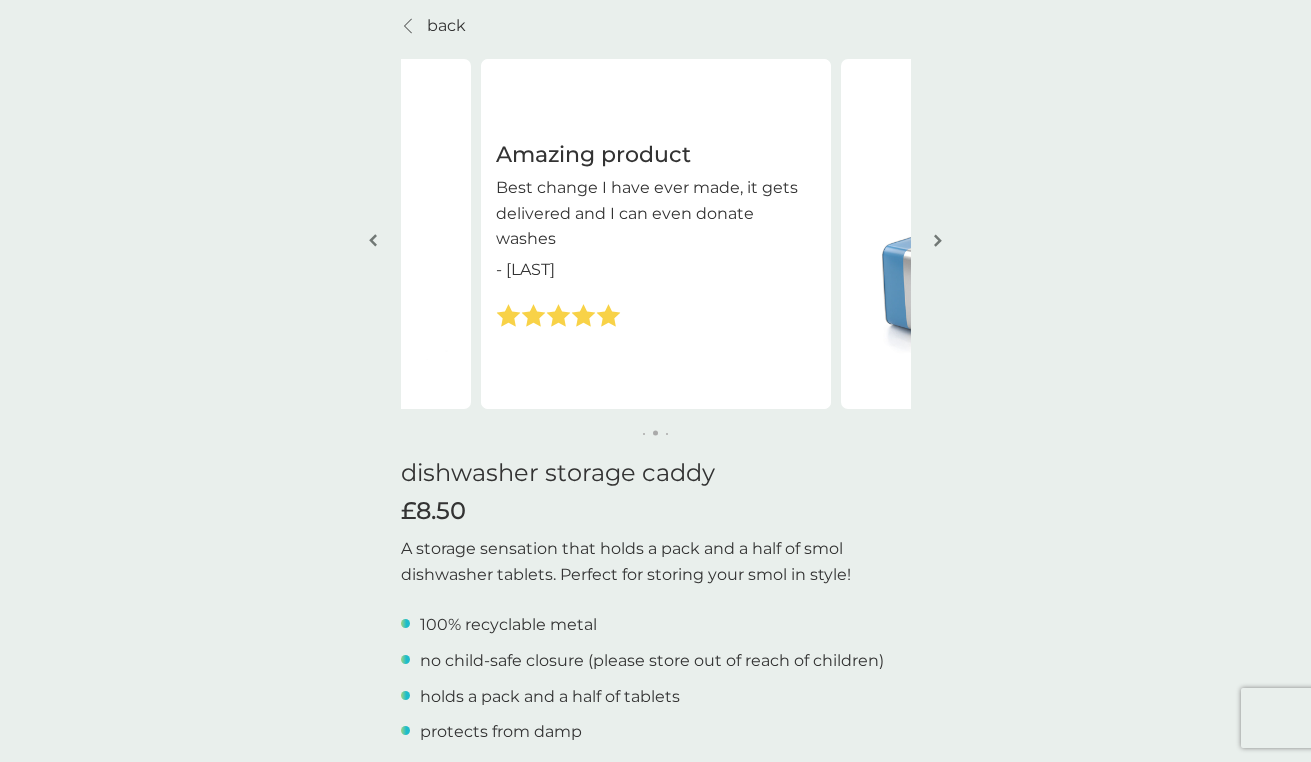 click at bounding box center [938, 240] 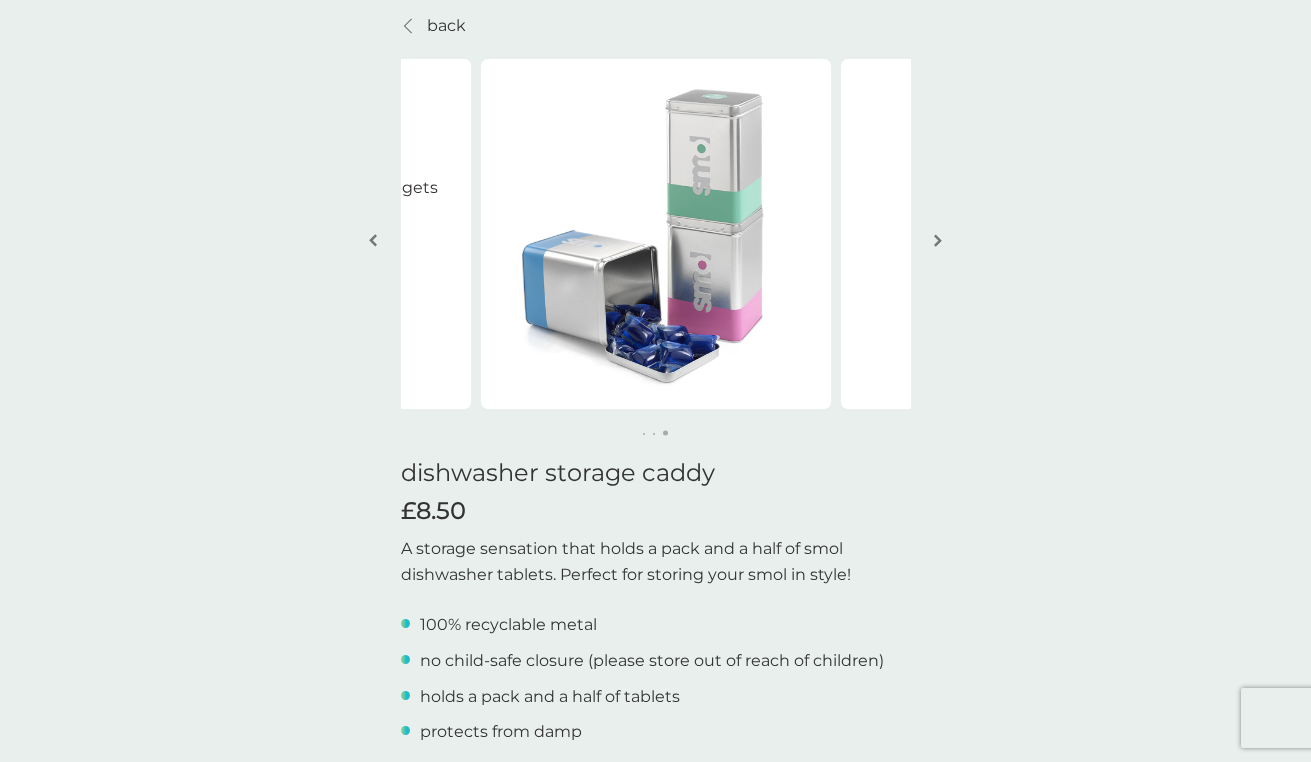 click at bounding box center (938, 240) 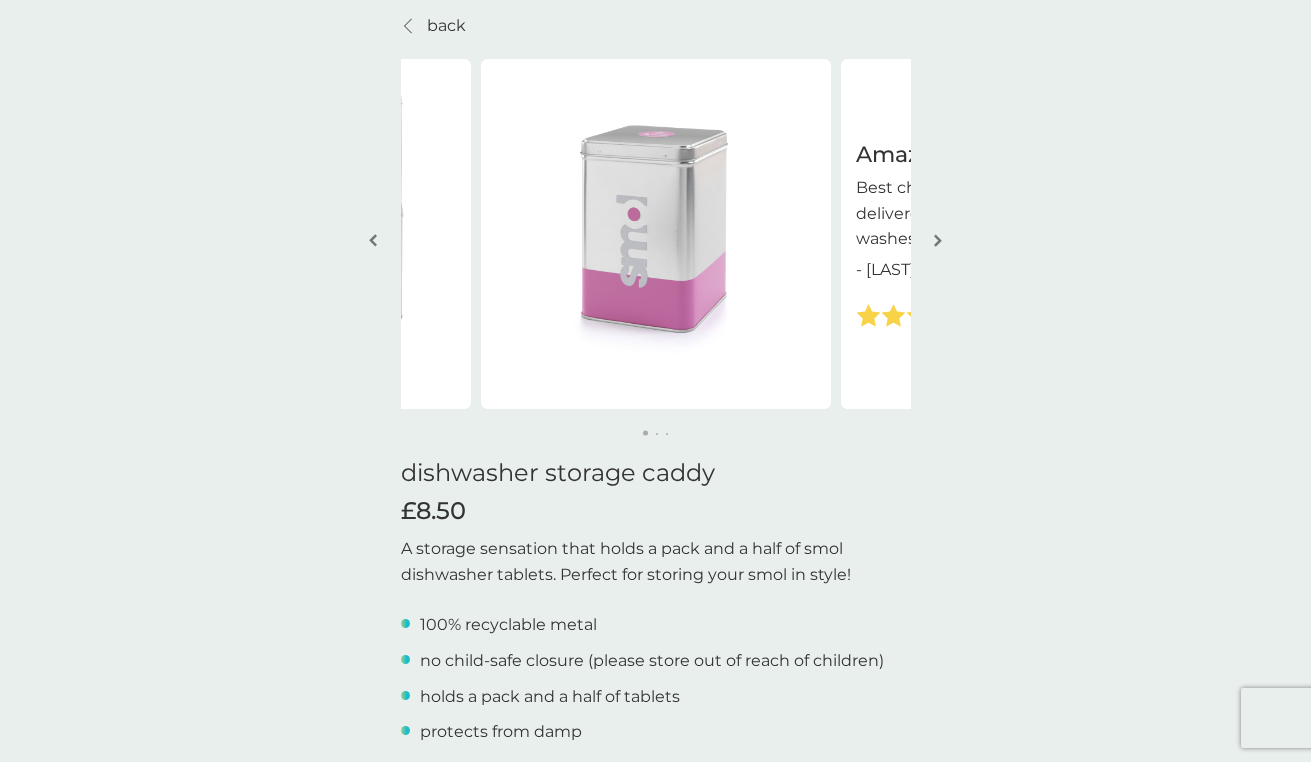 scroll, scrollTop: 0, scrollLeft: 0, axis: both 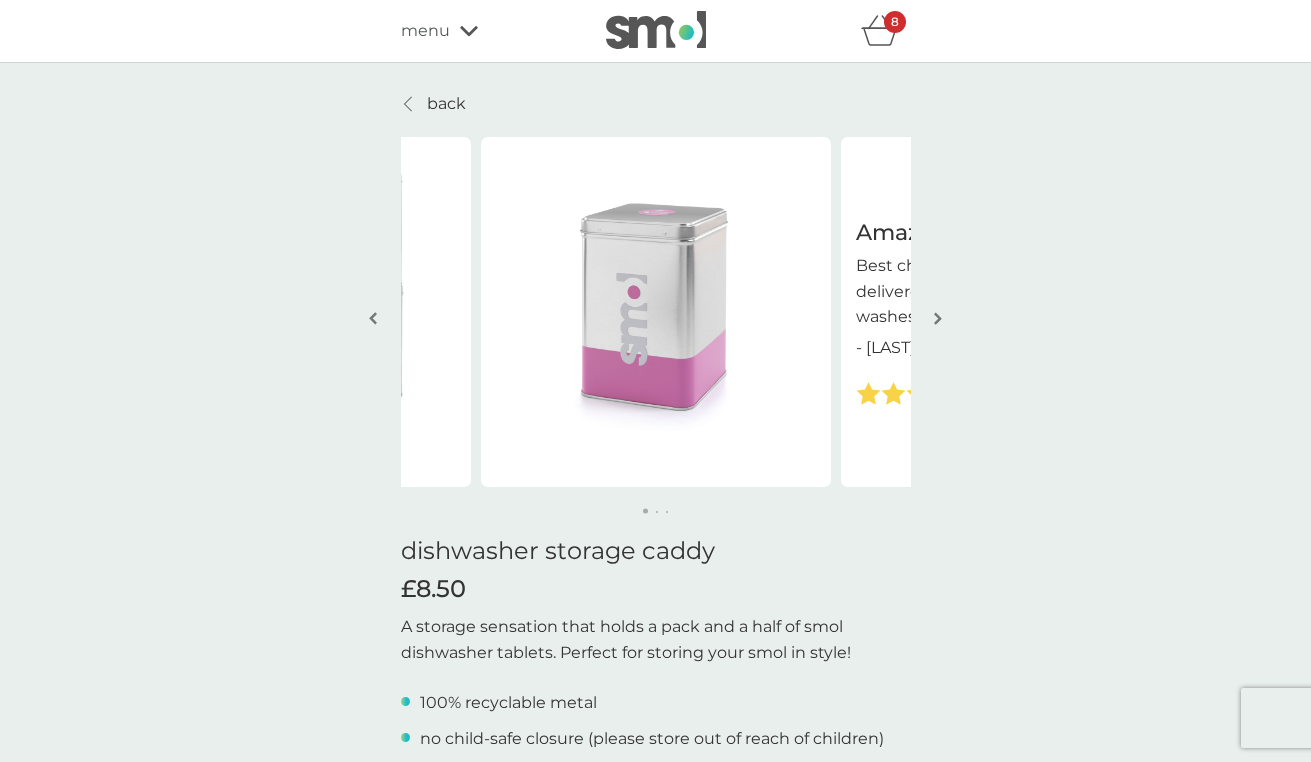 click on "back" at bounding box center (446, 104) 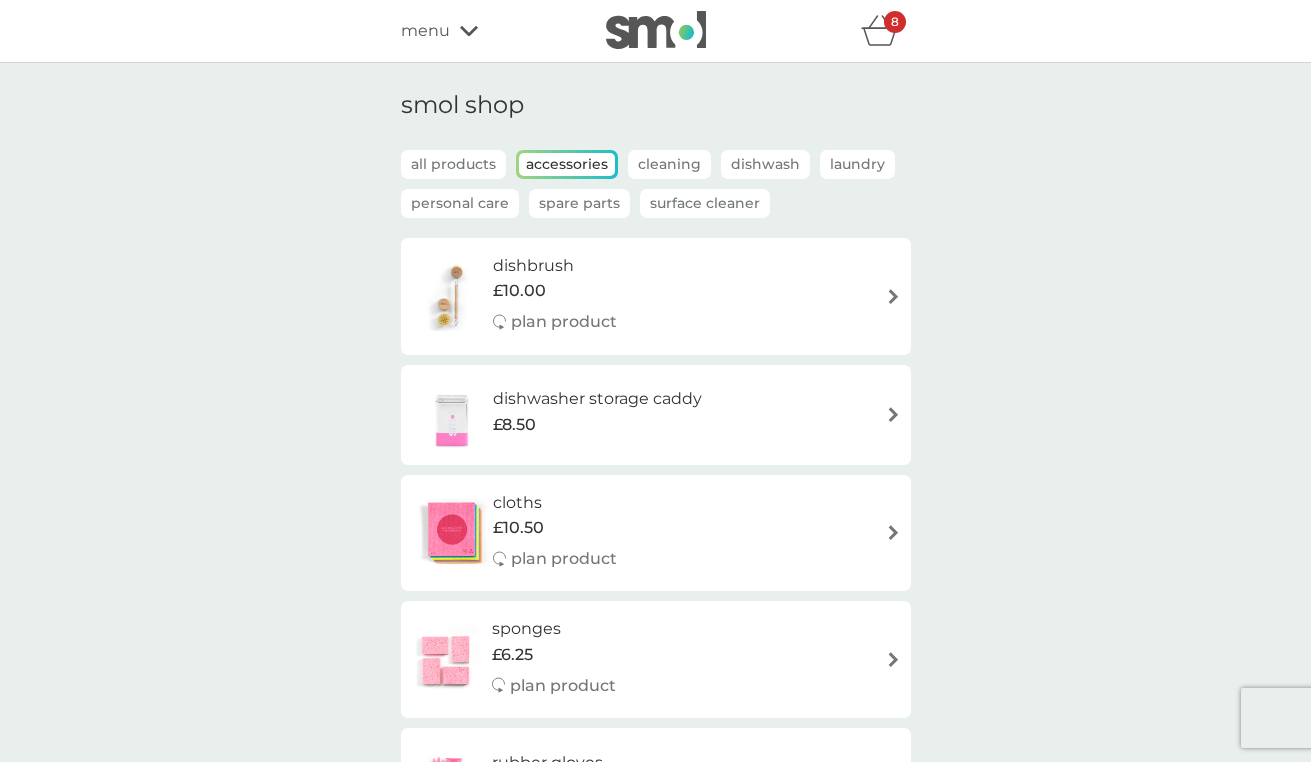 click on "dishbrush" at bounding box center (555, 266) 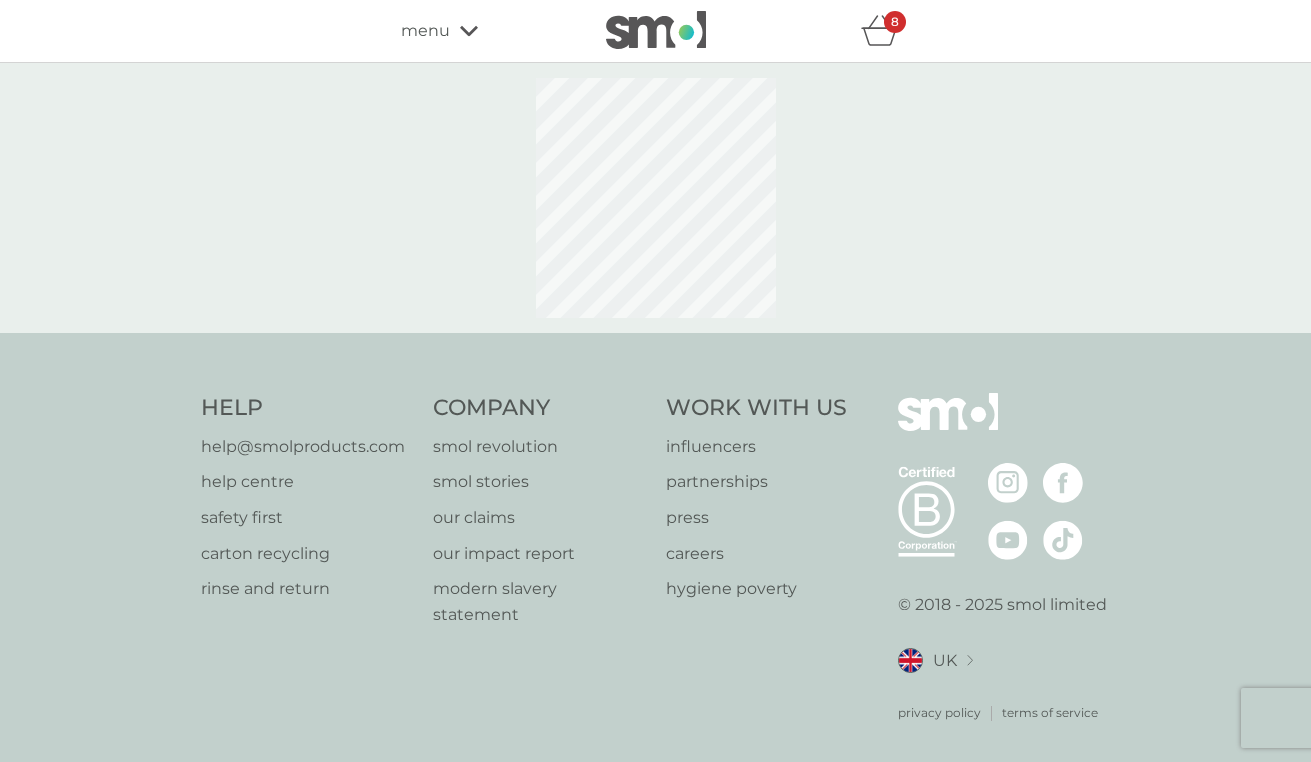 select on "245" 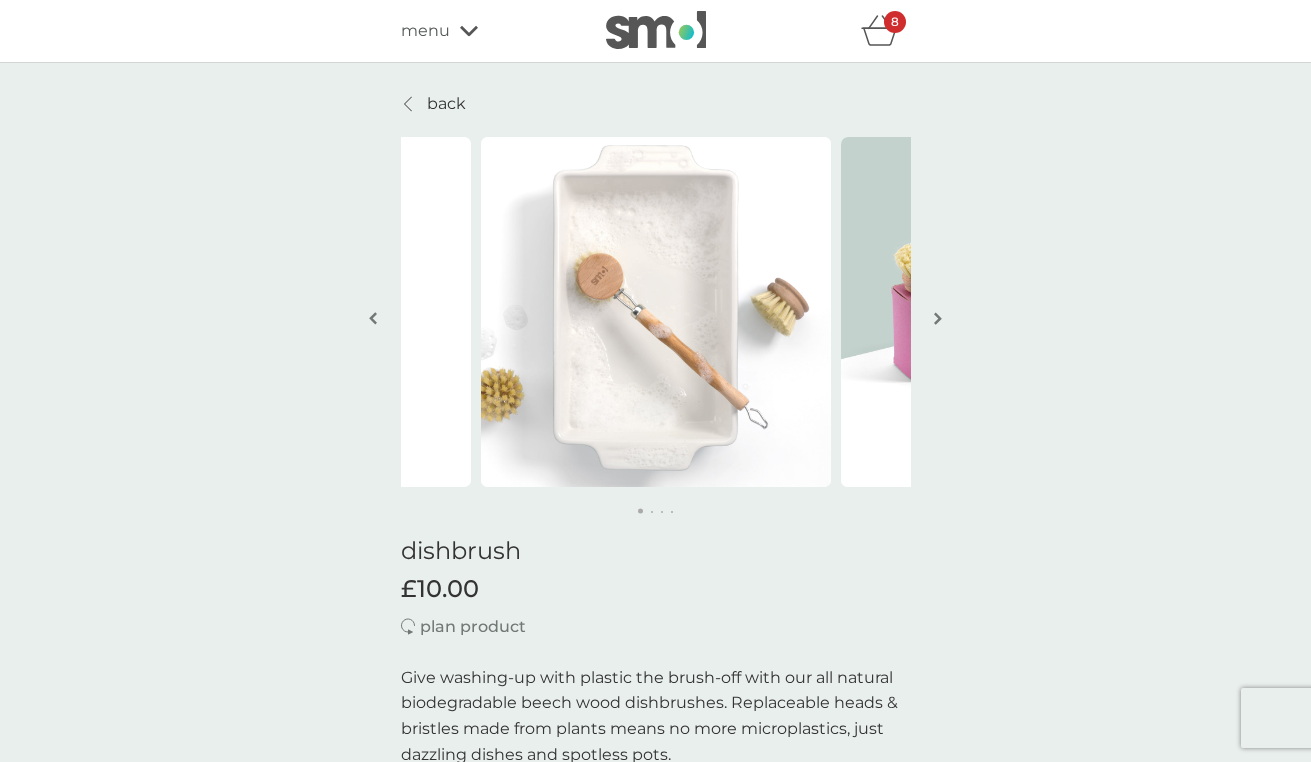 click at bounding box center [938, 318] 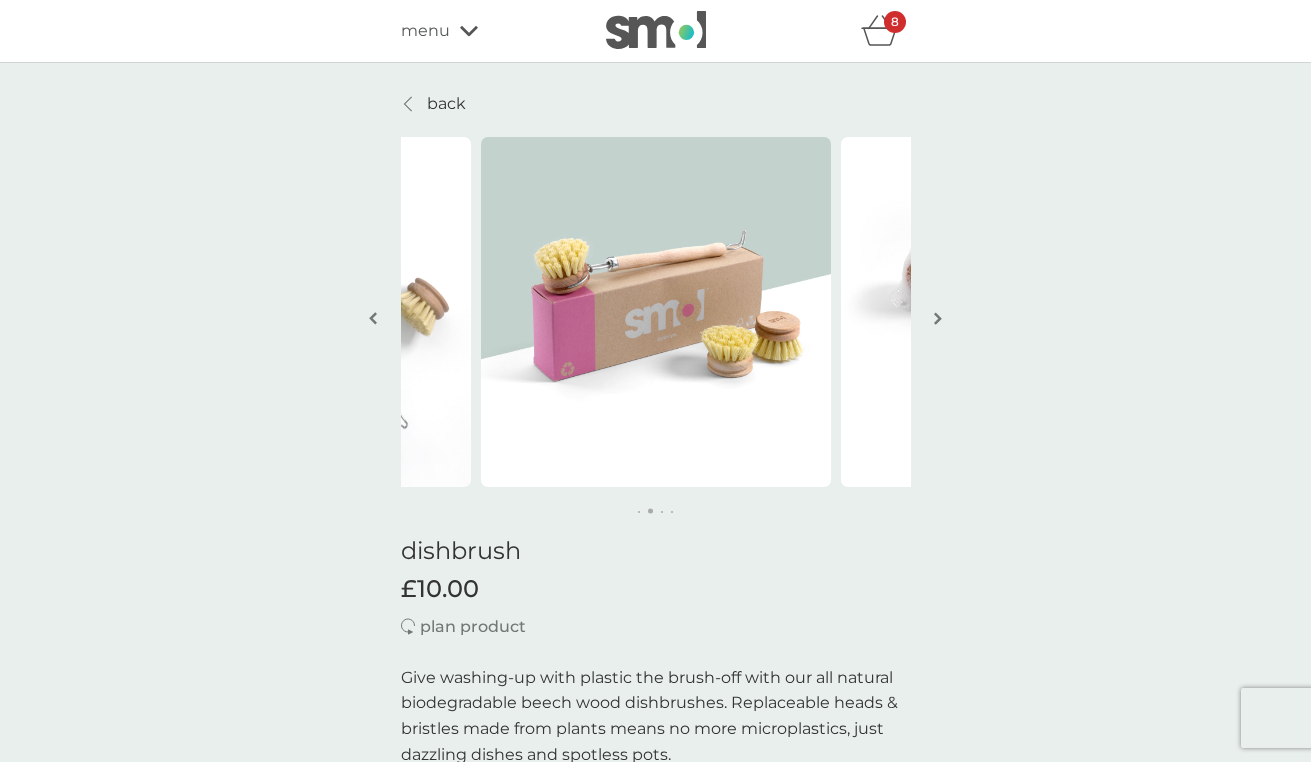 click at bounding box center [938, 318] 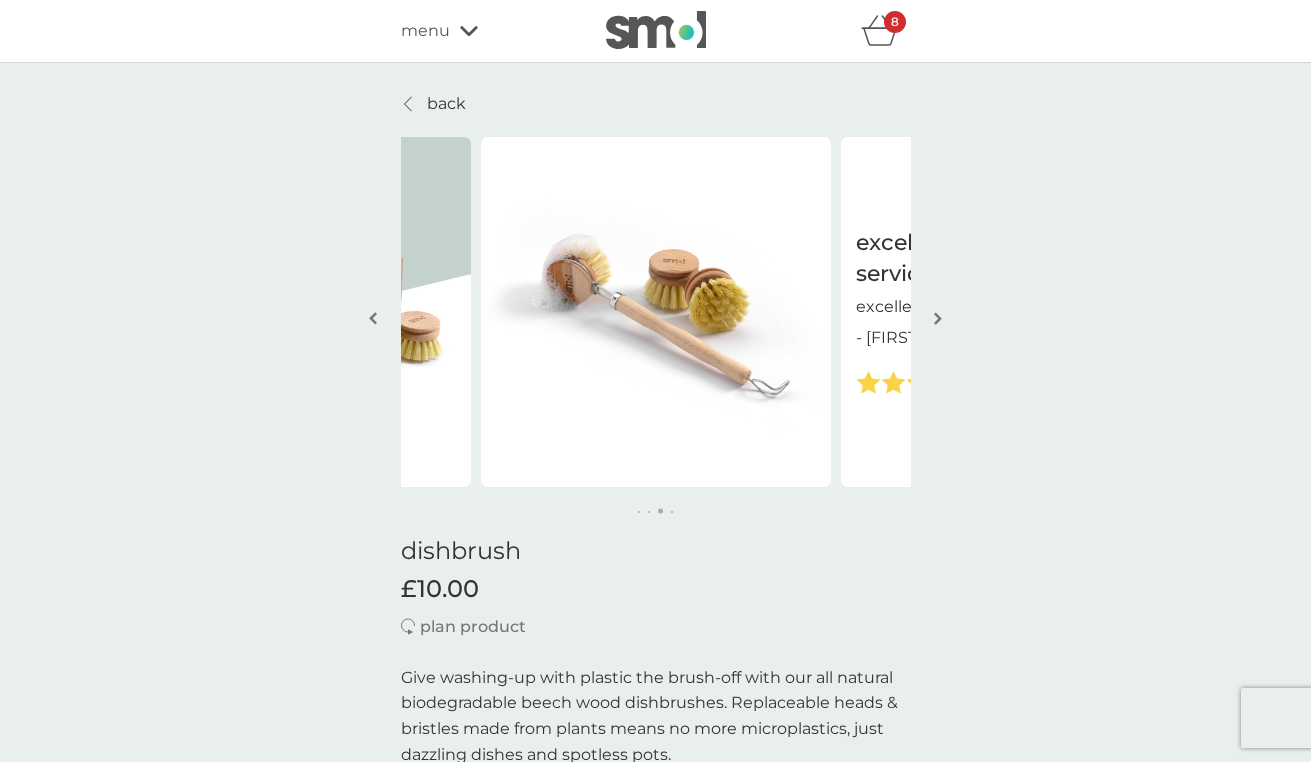click at bounding box center (938, 318) 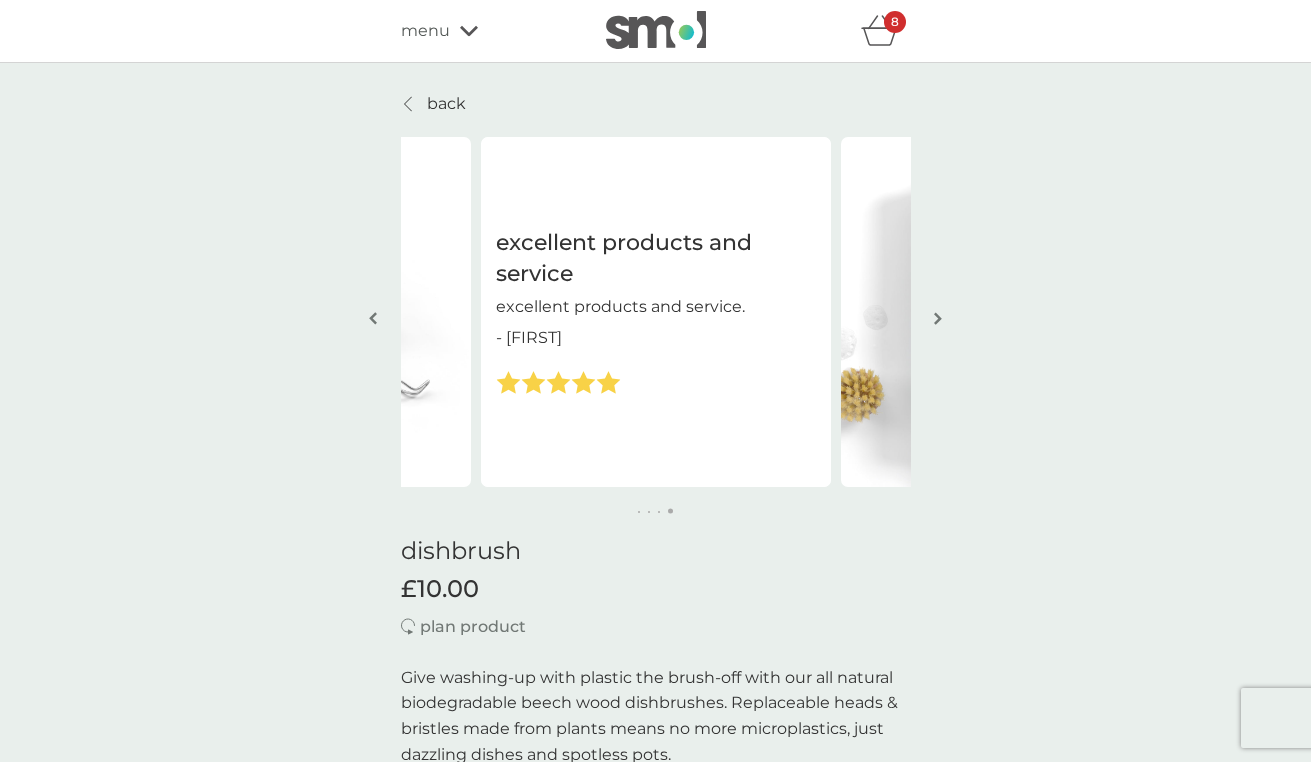 click at bounding box center (938, 318) 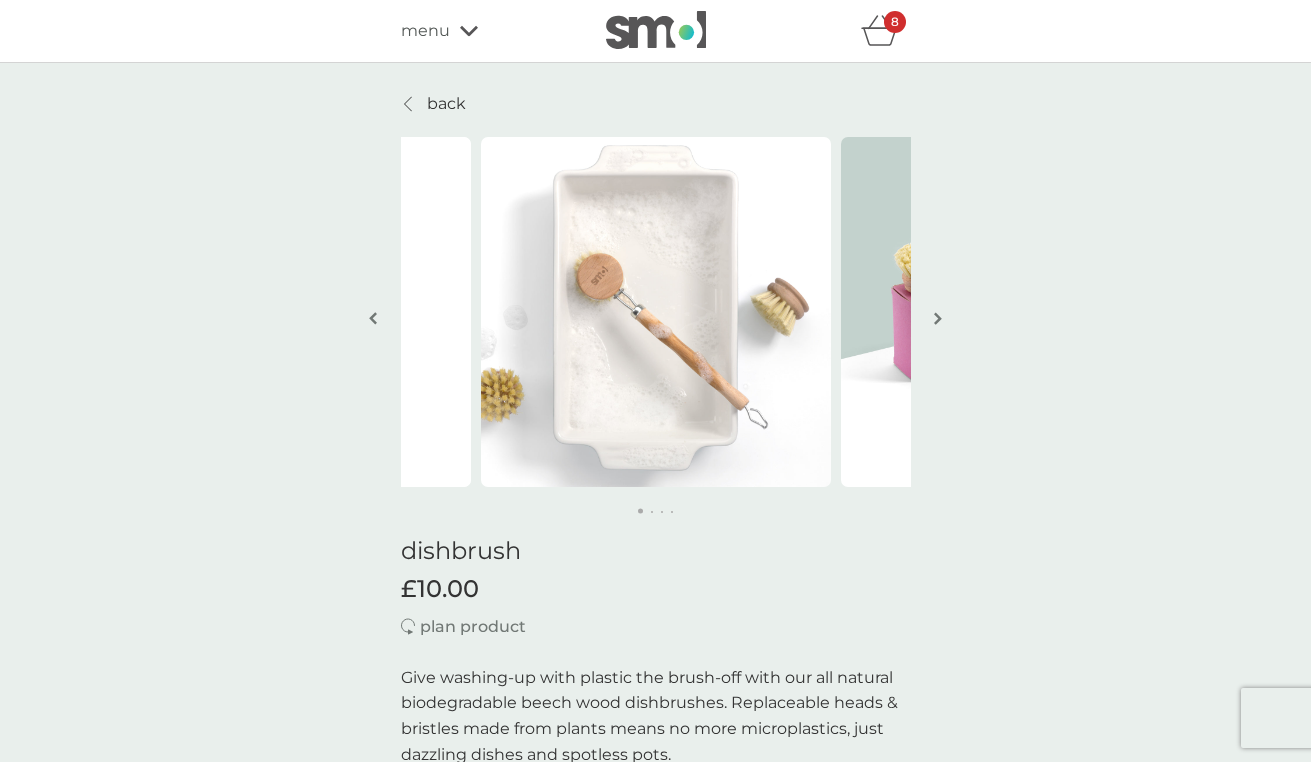 click at bounding box center [938, 318] 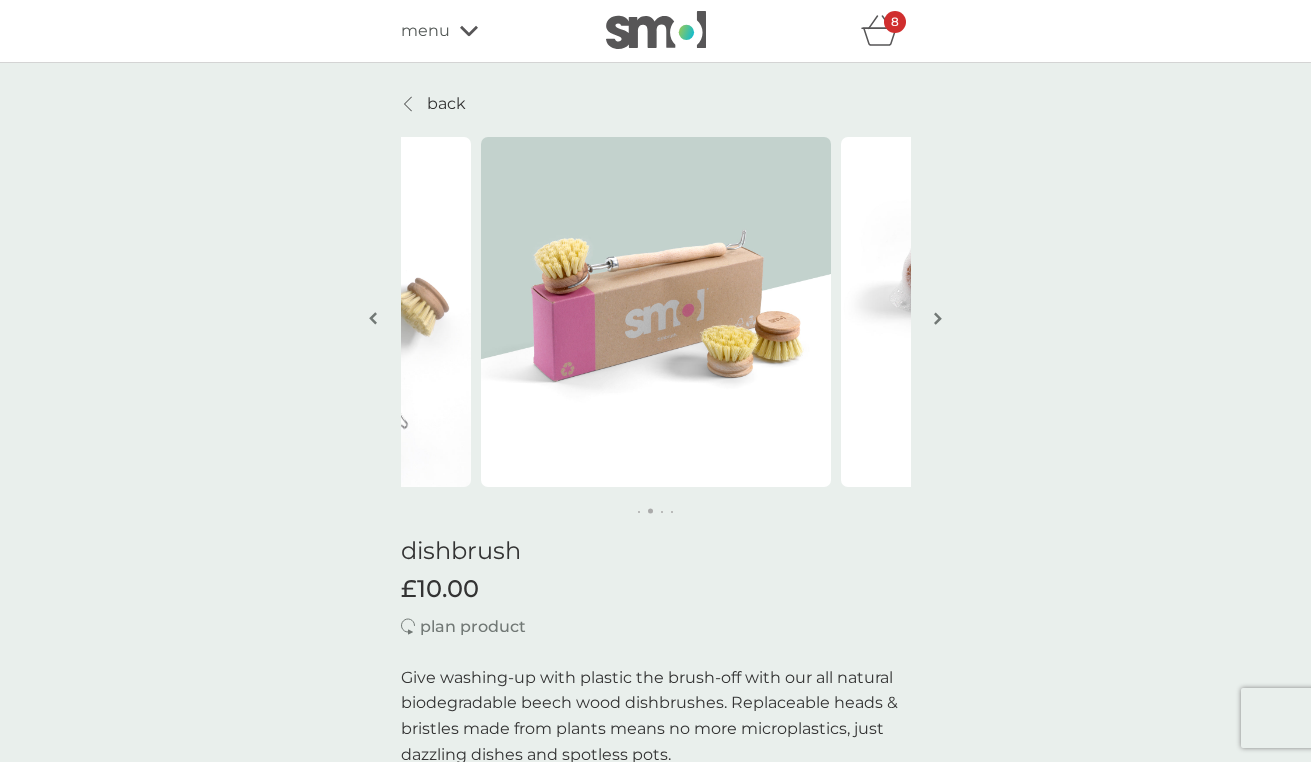 click at bounding box center (938, 318) 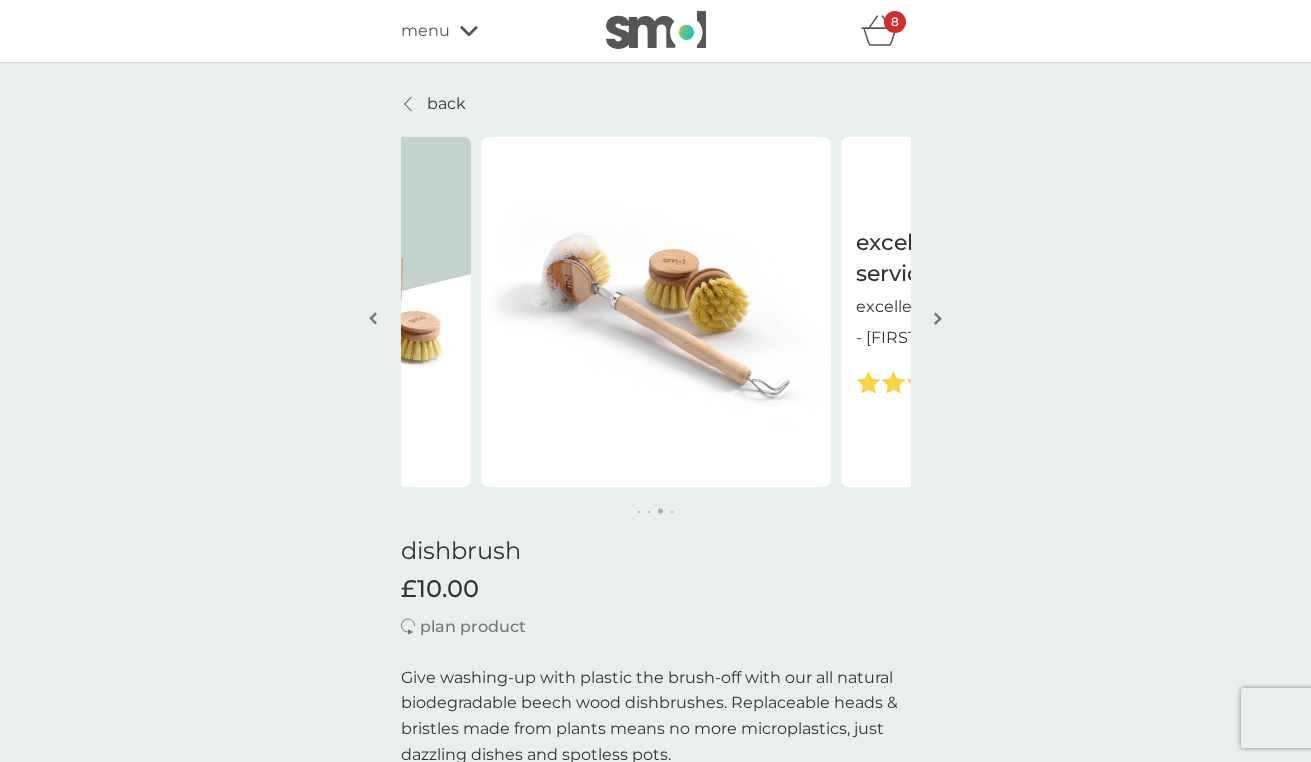 click at bounding box center (938, 318) 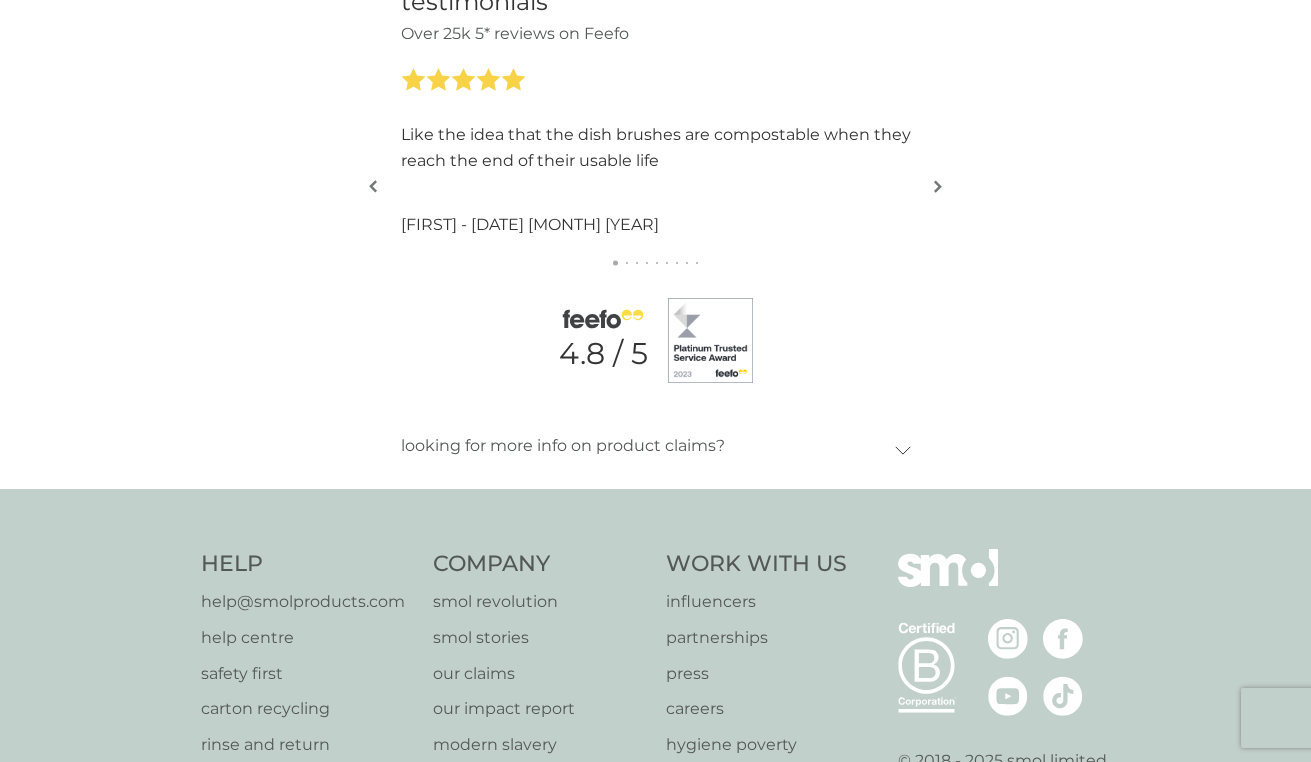 scroll, scrollTop: 2012, scrollLeft: 0, axis: vertical 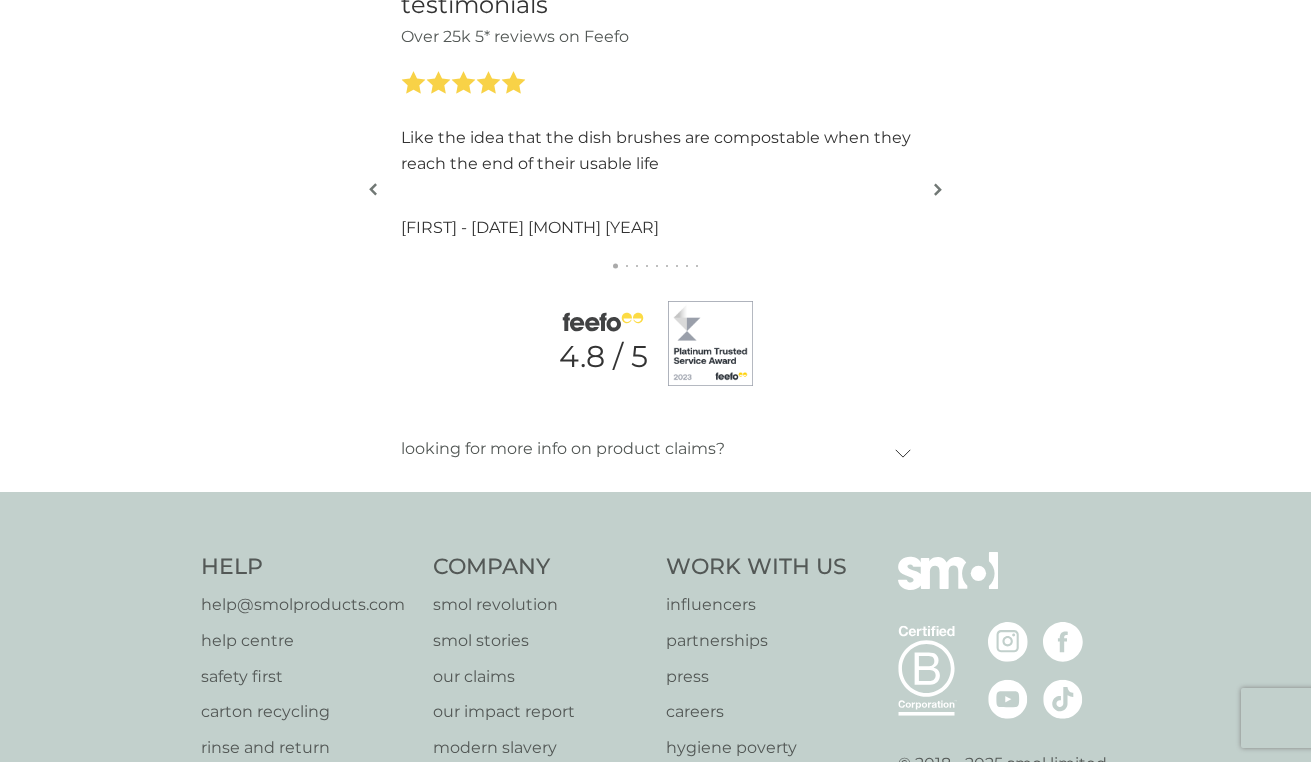 click at bounding box center [938, 190] 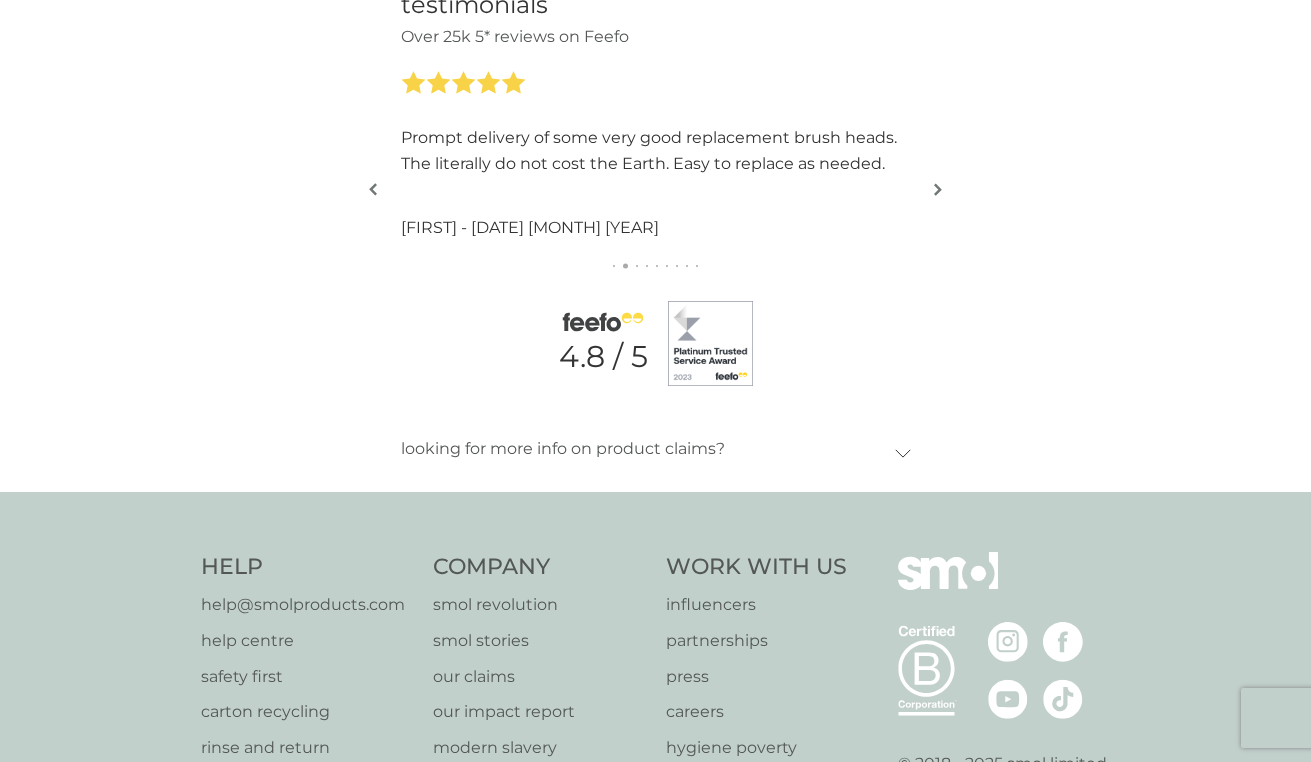 click at bounding box center [938, 190] 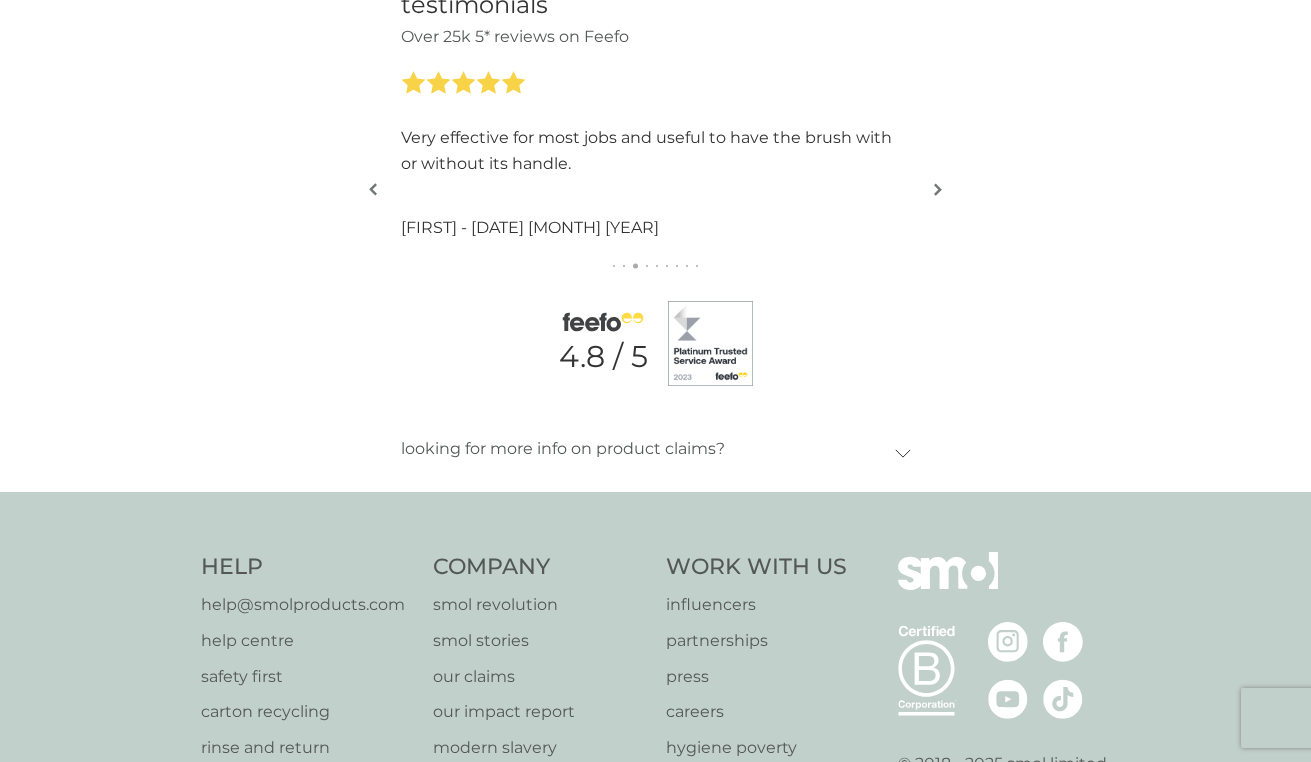 click at bounding box center (938, 190) 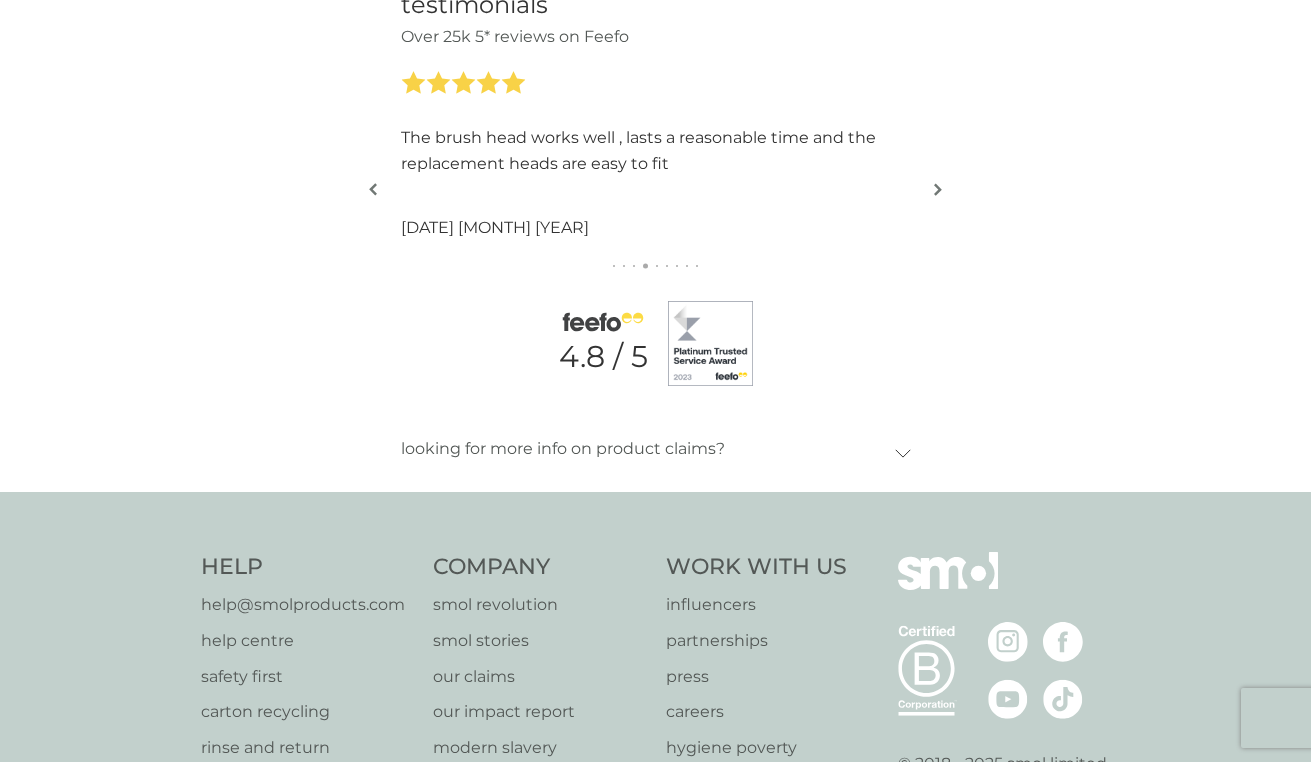click at bounding box center [938, 190] 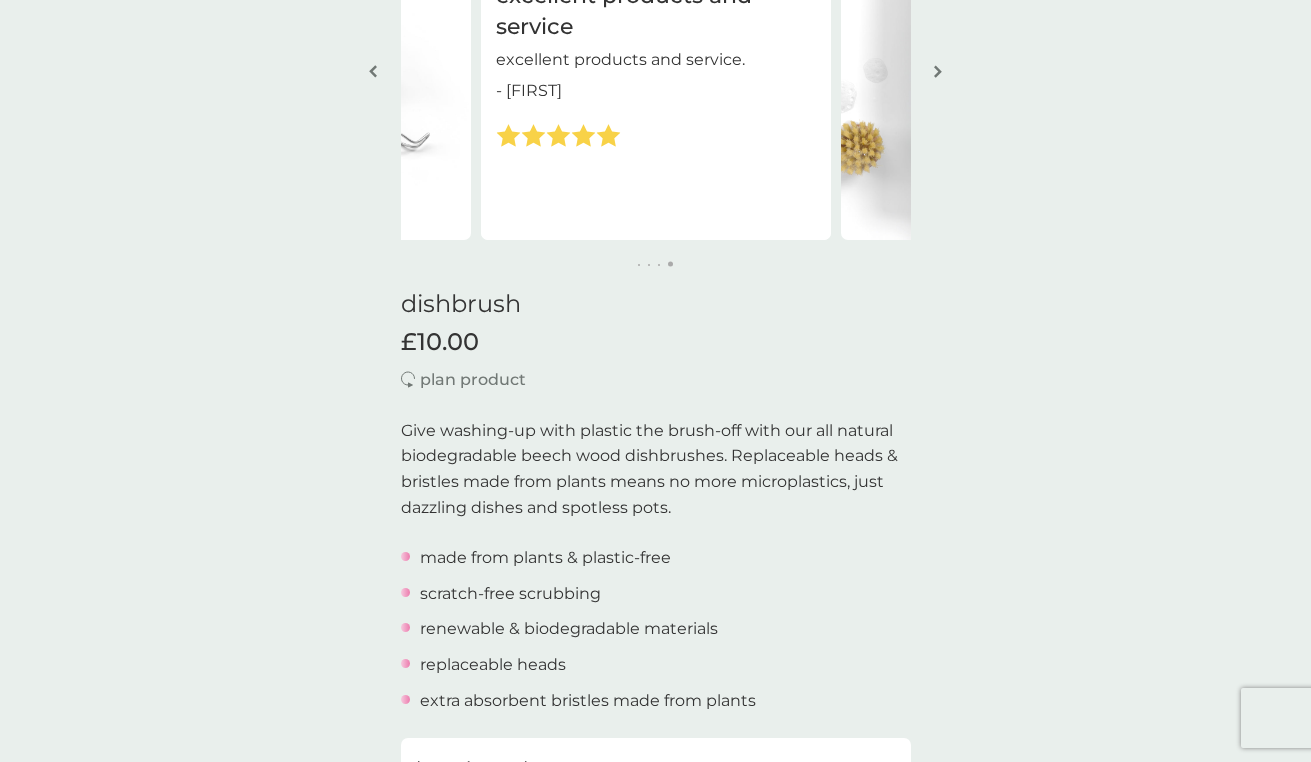 scroll, scrollTop: 0, scrollLeft: 0, axis: both 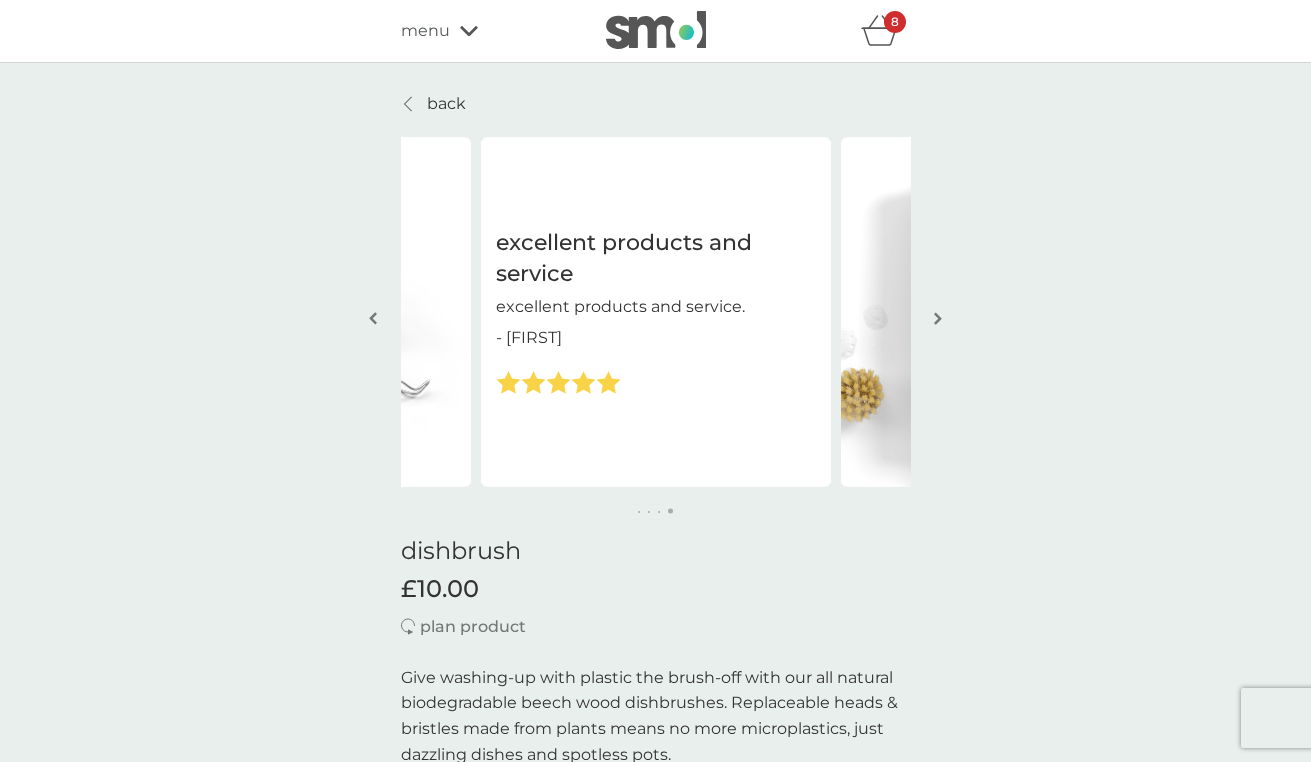 click 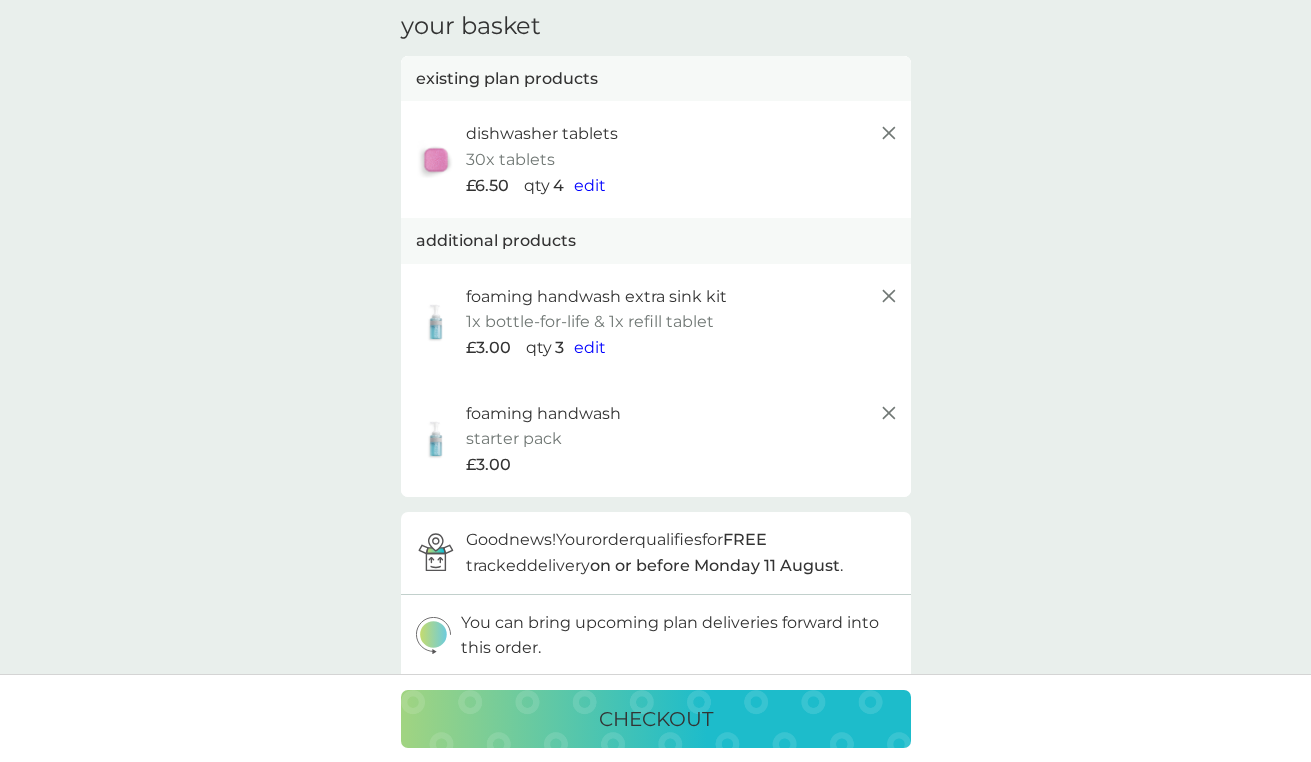 scroll, scrollTop: 95, scrollLeft: 0, axis: vertical 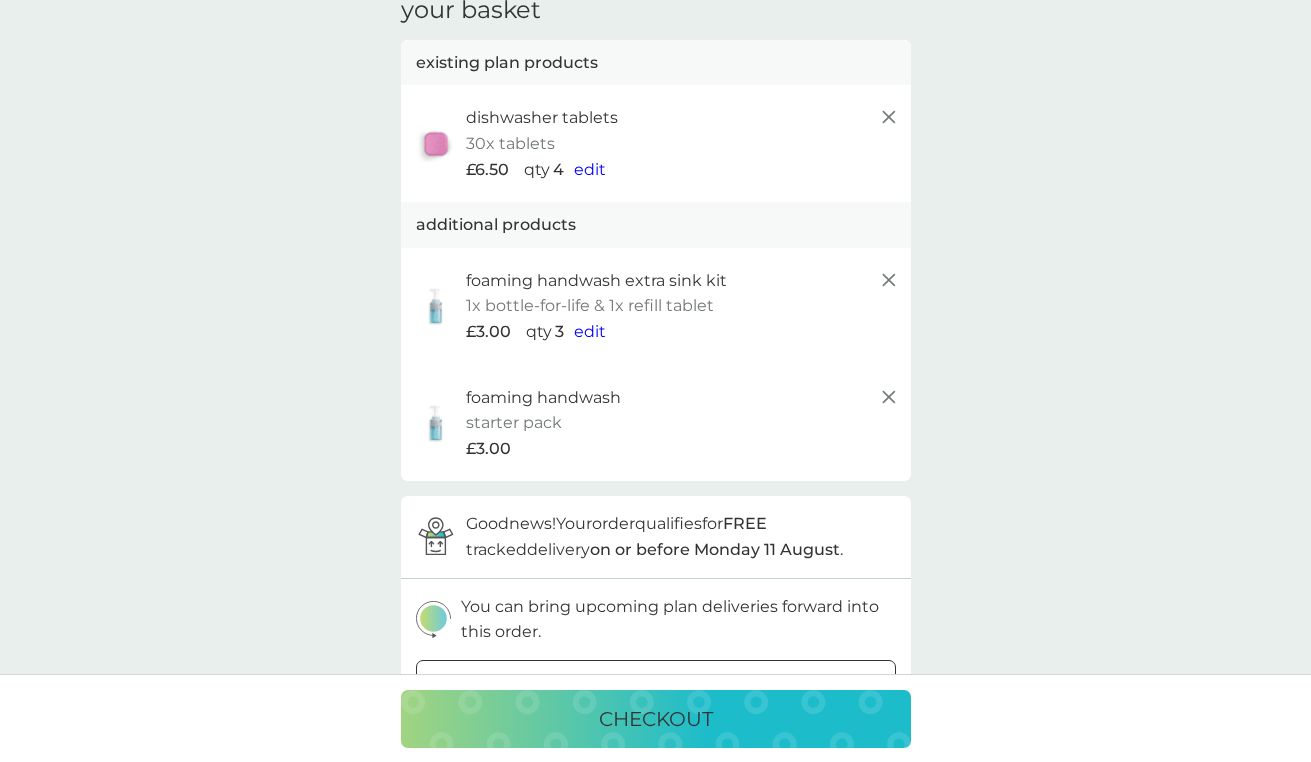 click on "edit" at bounding box center [590, 331] 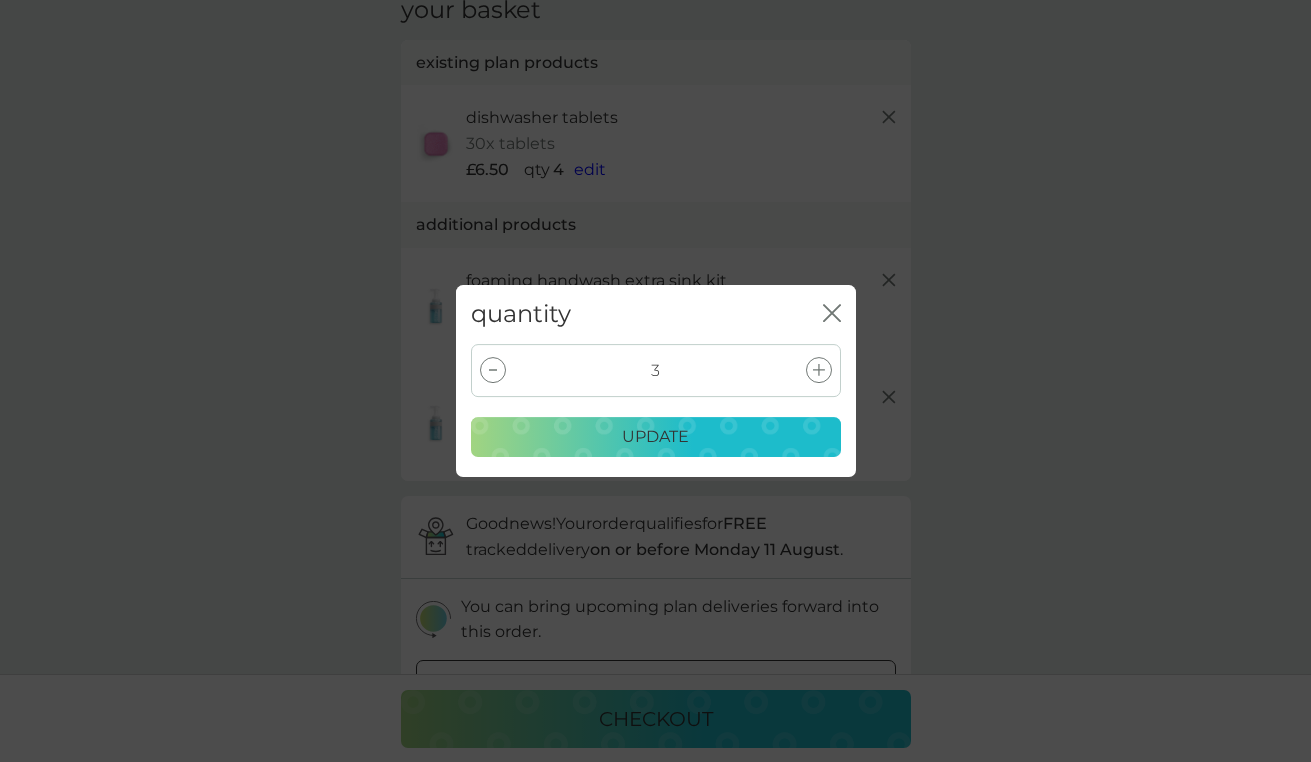 click at bounding box center [493, 370] 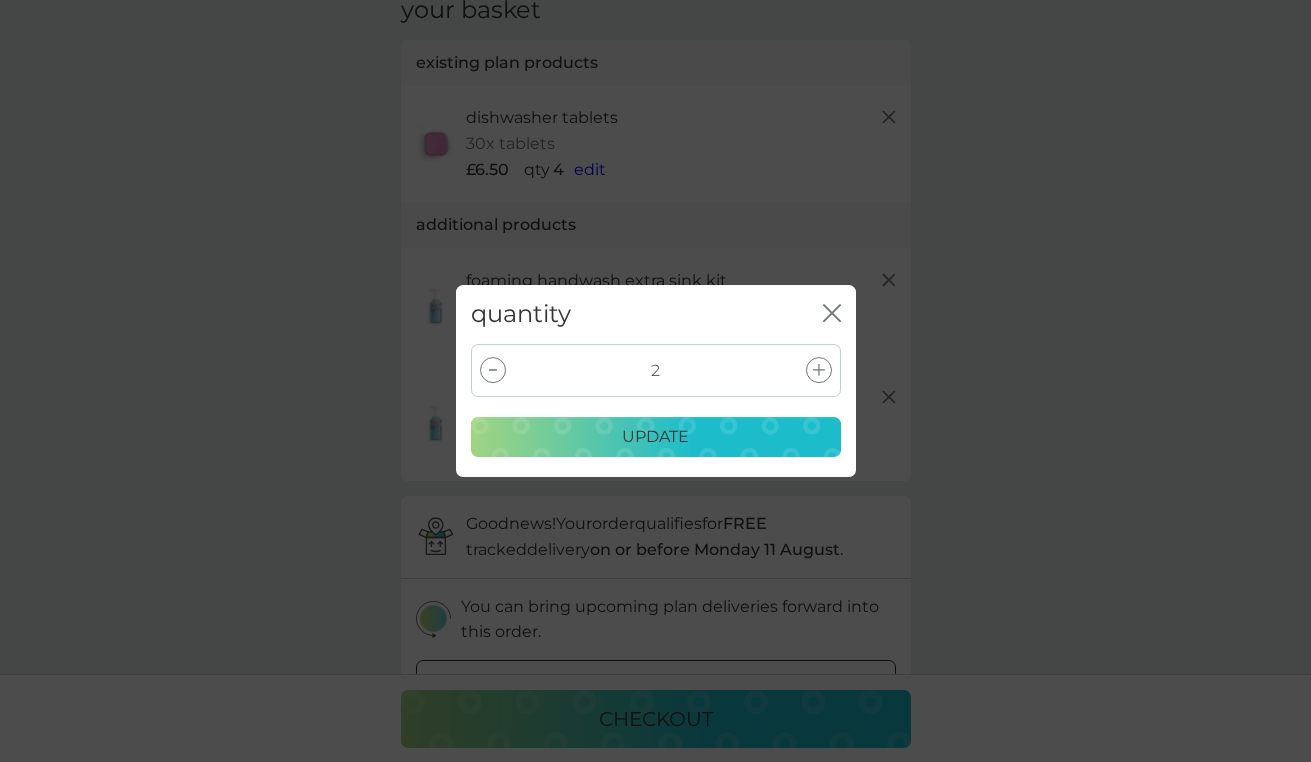 click on "update" at bounding box center [656, 437] 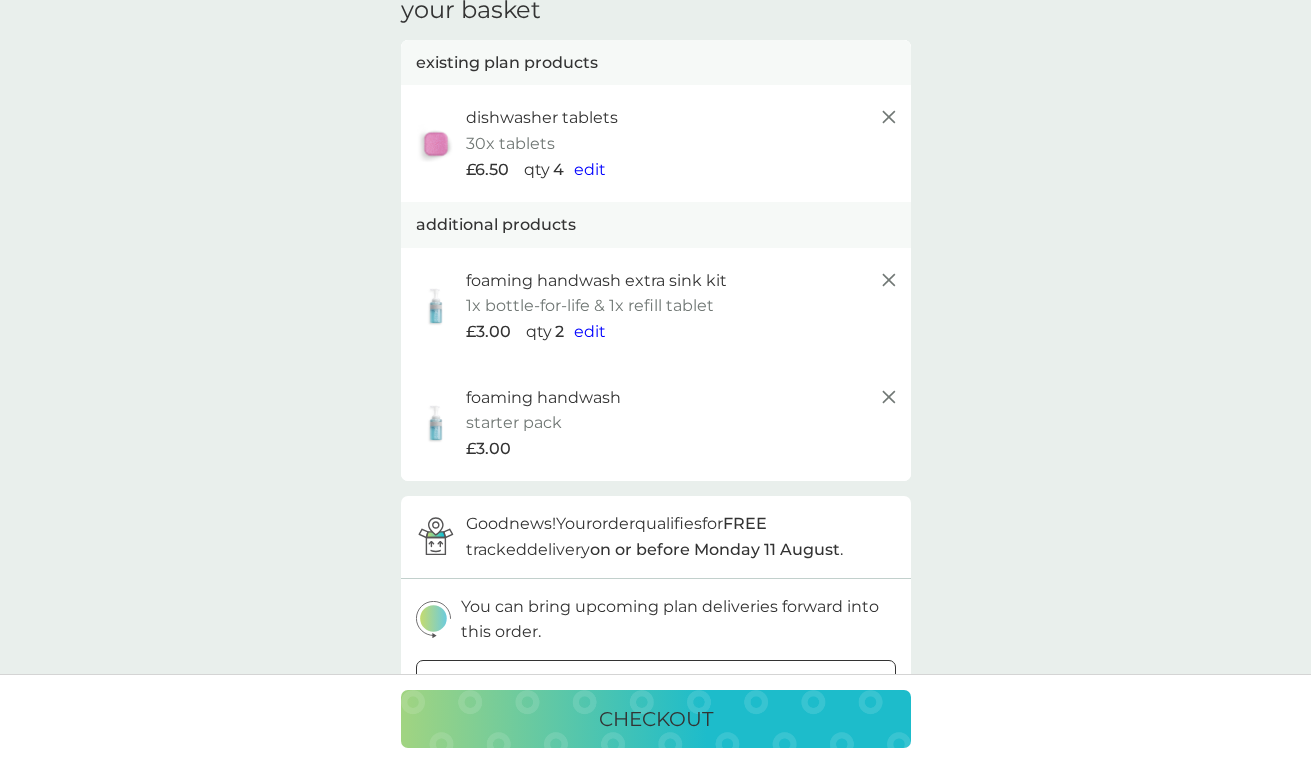 click on "your basket existing plan products dishwasher tablets 30x tablets £6.50 qty 4 edit additional products foaming handwash extra sink kit 1x bottle-for-life & 1x refill tablet £3.00 qty 2 edit foaming handwash starter pack every 8 weeks @ £10.50 £3.00 proceed to checkout Good  news!  Your  order  qualifies  for  FREE   tracked  delivery  on or before Monday 11 August .  You can bring upcoming plan deliveries forward into this order. bring deliveries forward add more products we   donate 1 wash   to The Hygiene Bank charity with every laundry or dishwash FREE trial. Delivery FREE Total to pay £35.00 your future charges existing plans next charge date 3rd Oct 2025 dishwasher tablets 30x tablets   £6.50 qty 3 new plans next charge date 22nd Aug 2025 foaming handwash 6x tablets   £10.50 qty 1 repeats every 8 weeks edit checkout" at bounding box center [655, 729] 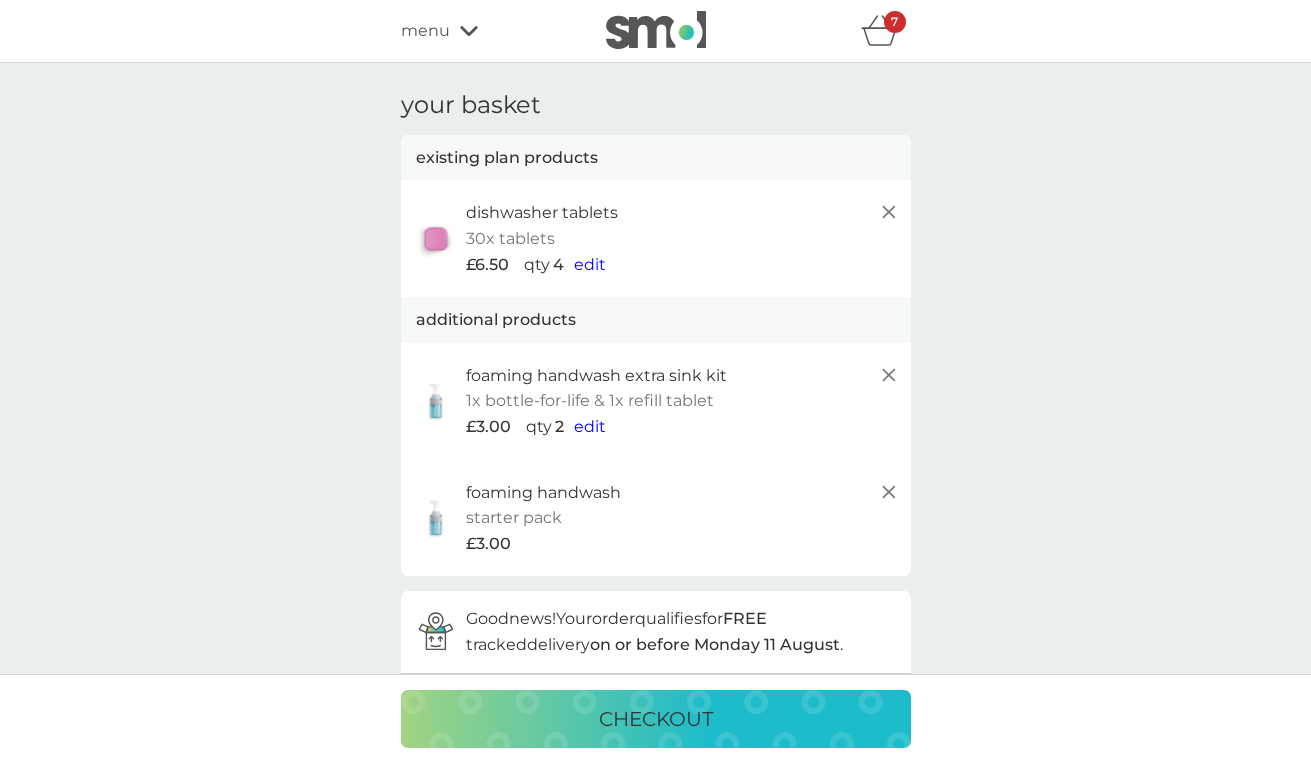 scroll, scrollTop: 315, scrollLeft: 0, axis: vertical 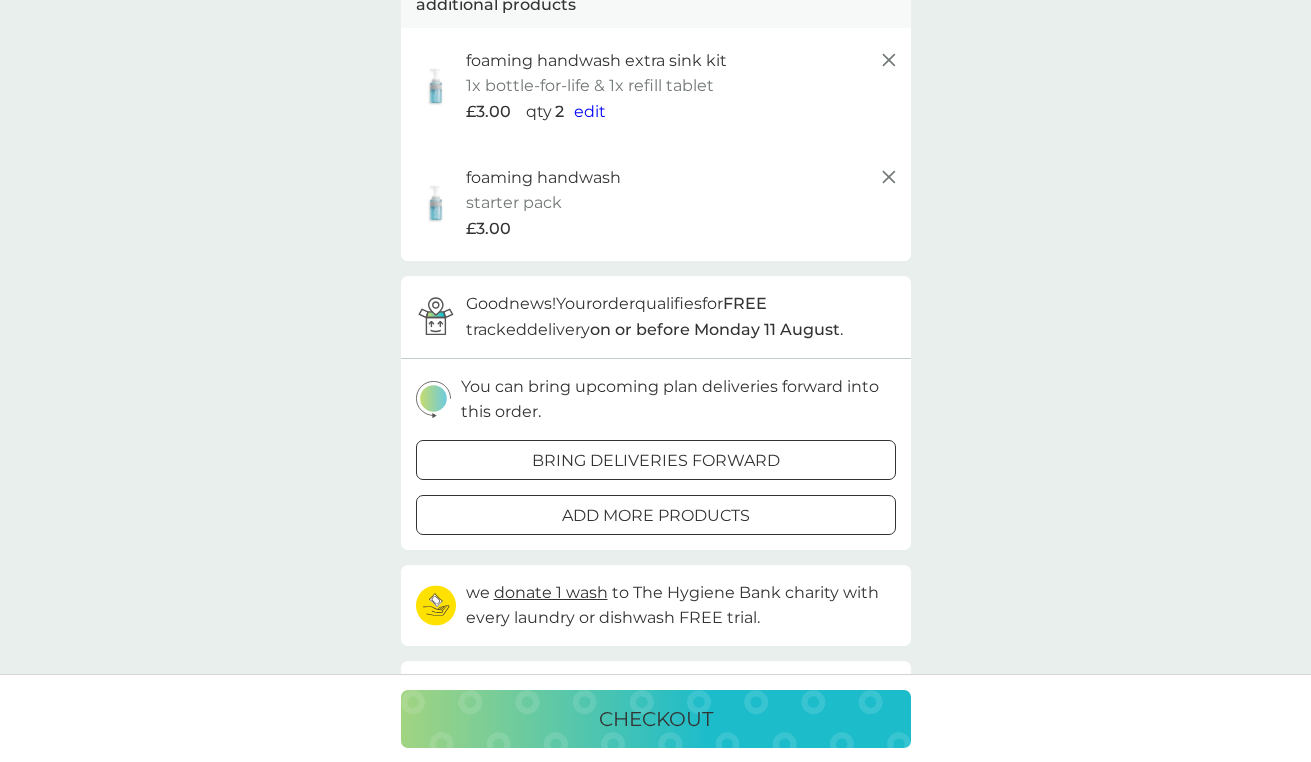 click on "checkout" at bounding box center [656, 719] 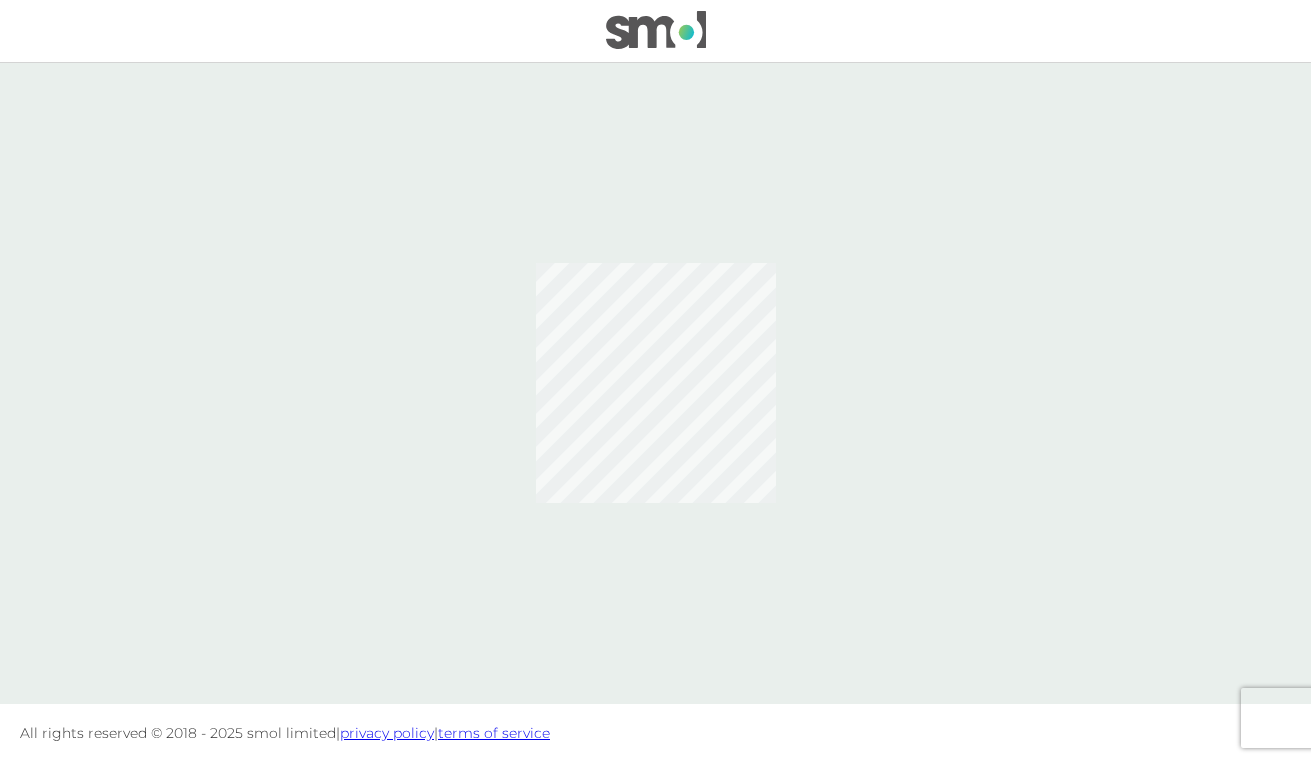scroll, scrollTop: 0, scrollLeft: 0, axis: both 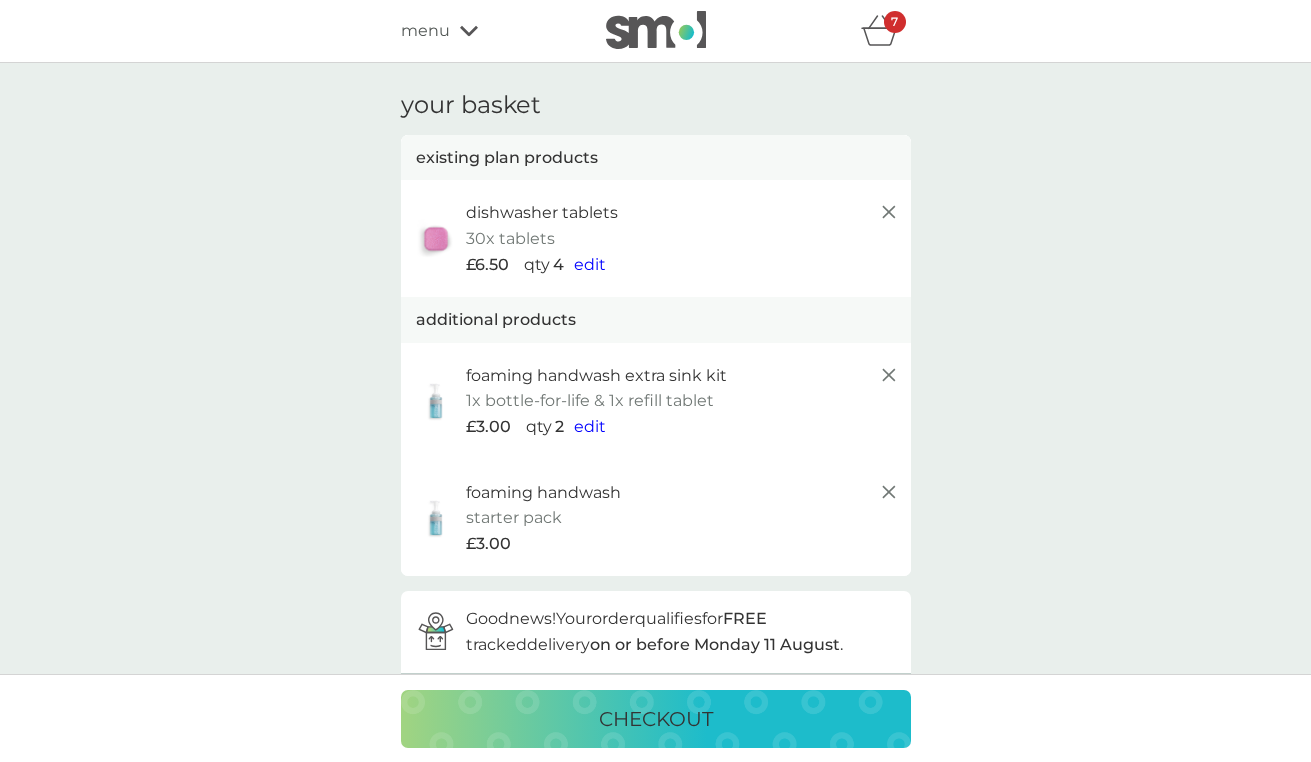 click on "menu" at bounding box center [486, 31] 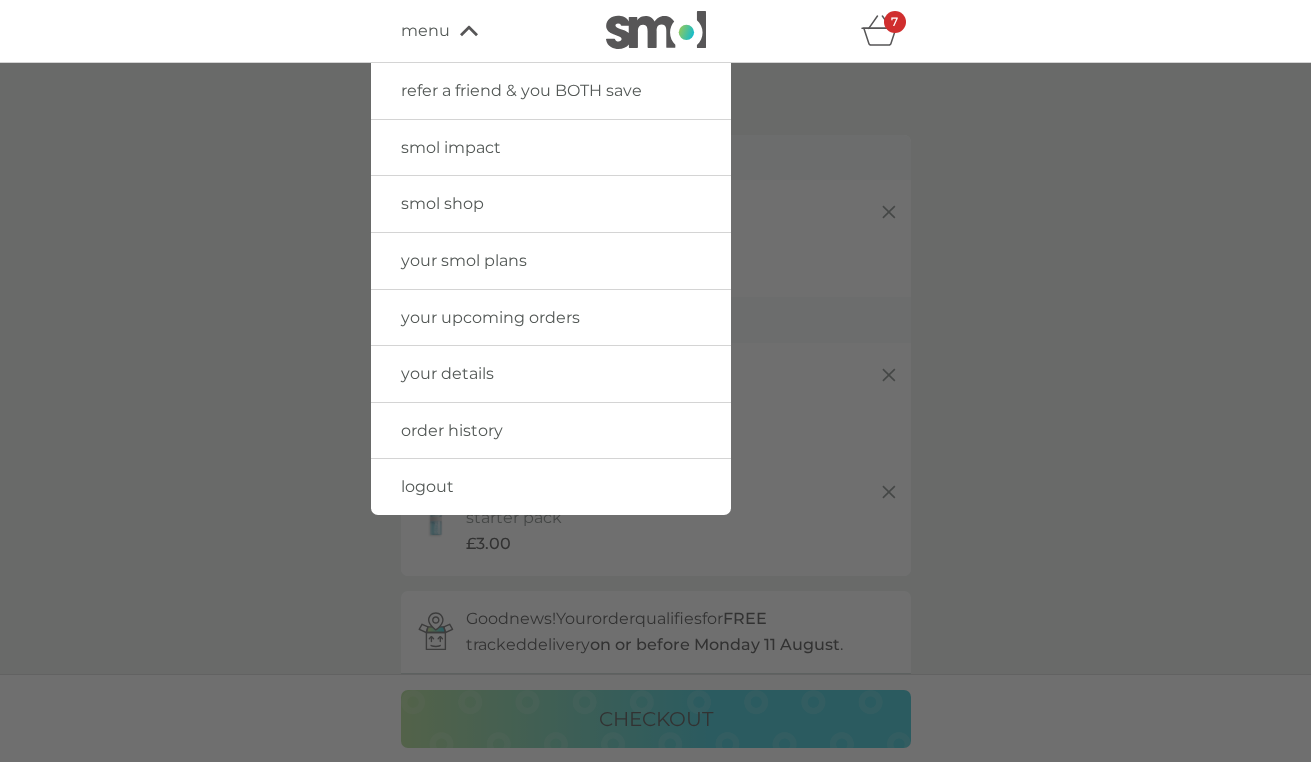 click on "smol shop" at bounding box center [551, 204] 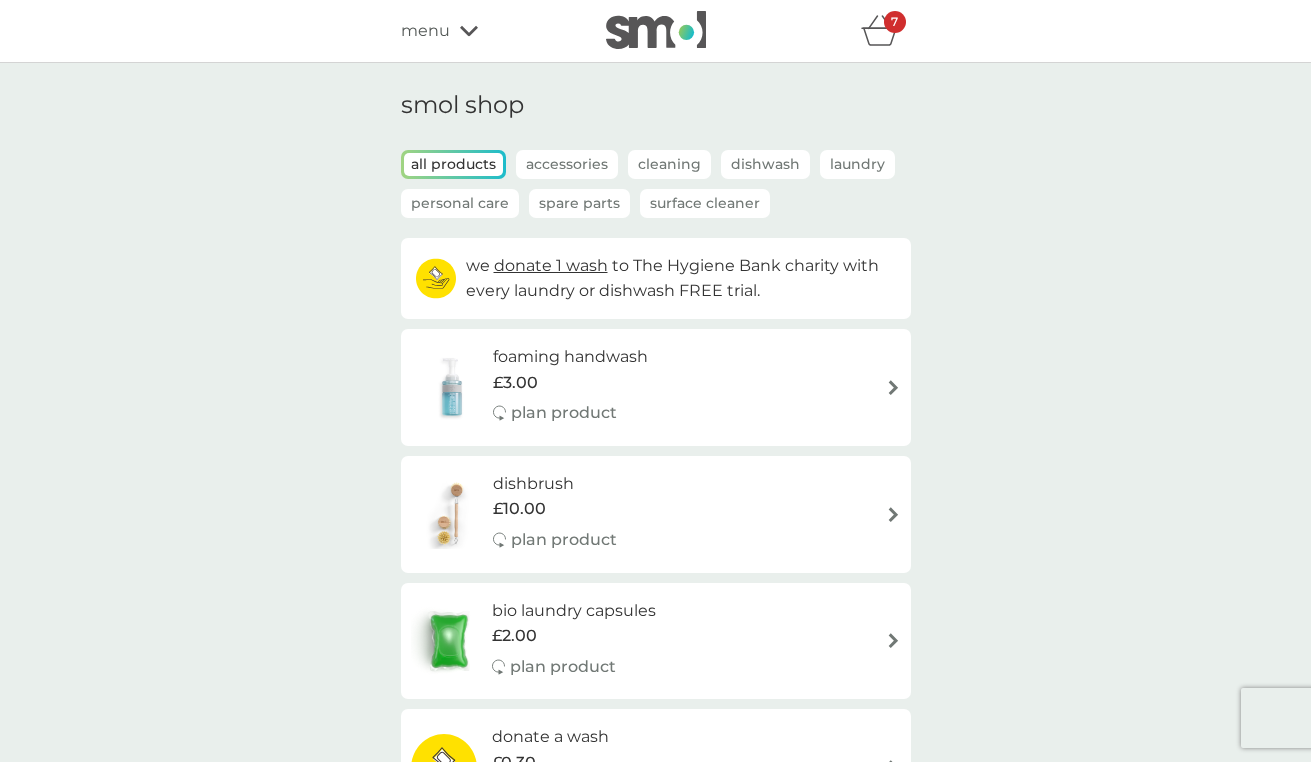 click on "Cleaning" at bounding box center [669, 164] 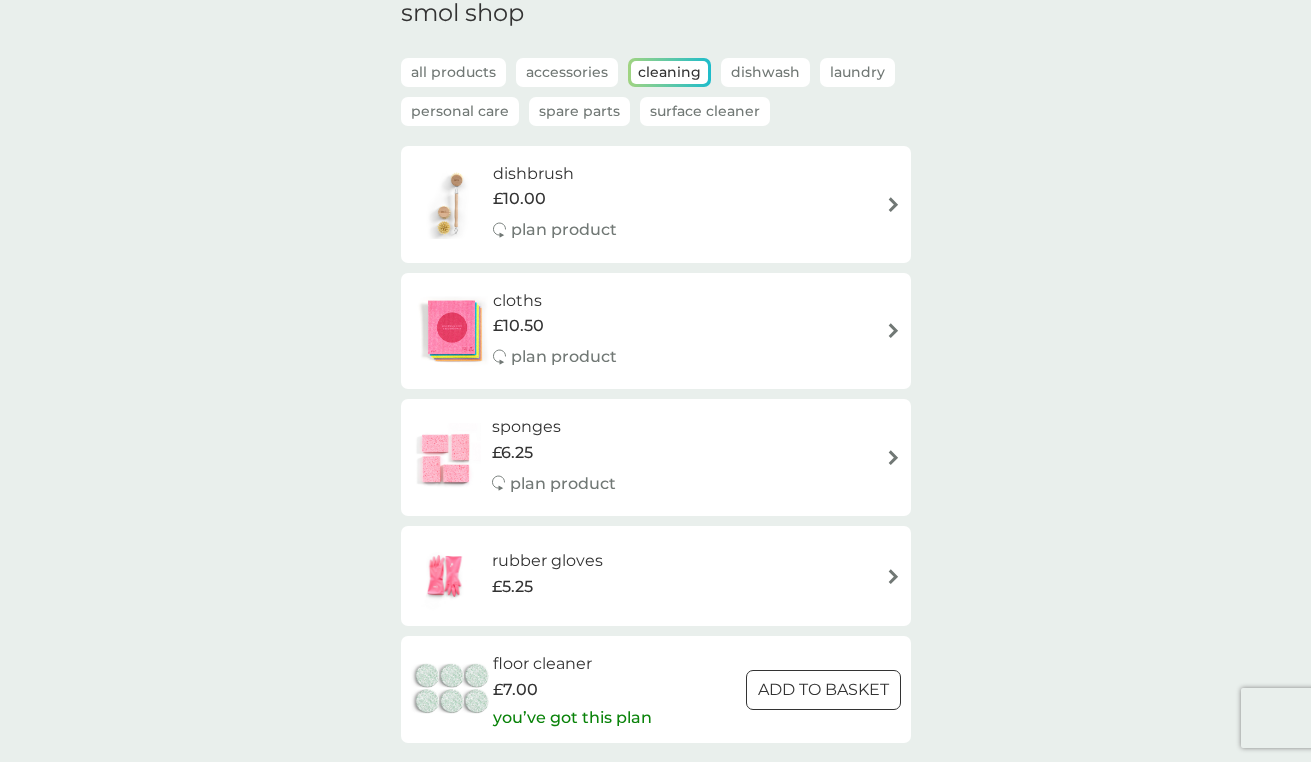 scroll, scrollTop: 88, scrollLeft: 0, axis: vertical 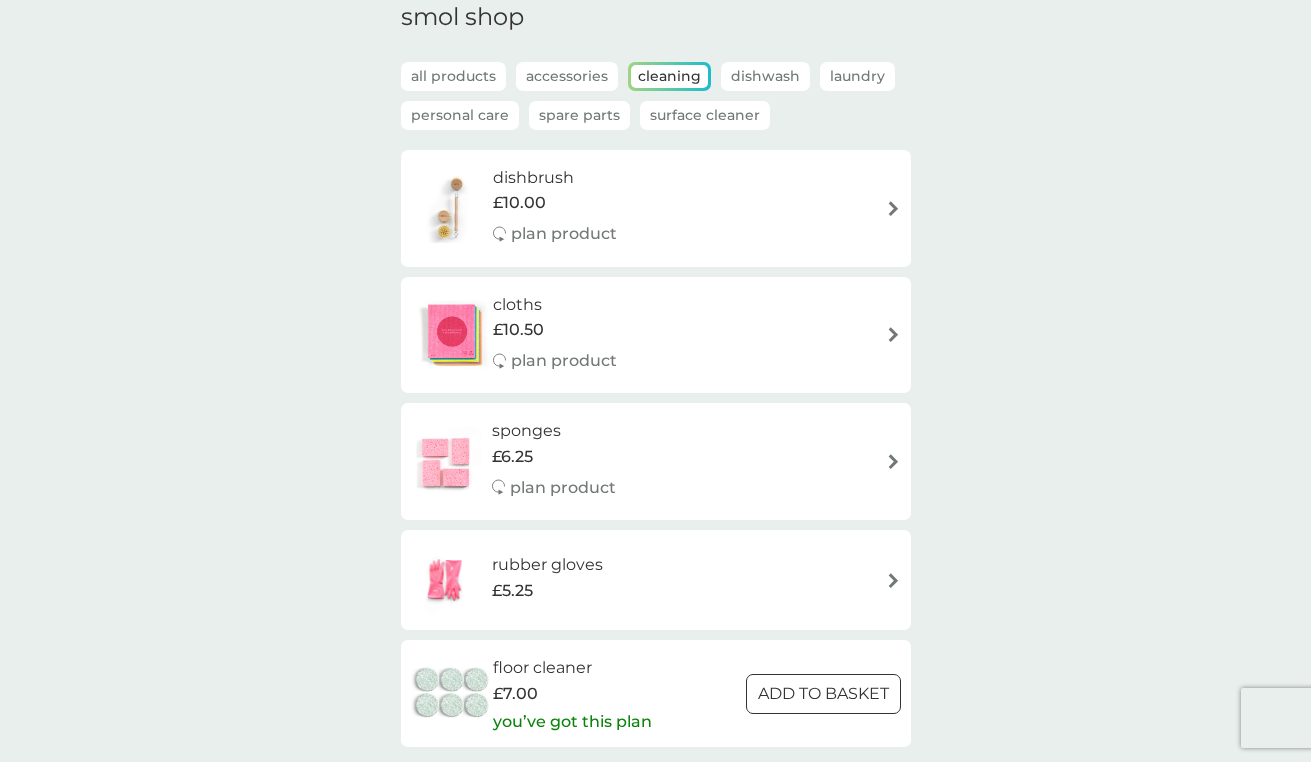 click at bounding box center (452, 208) 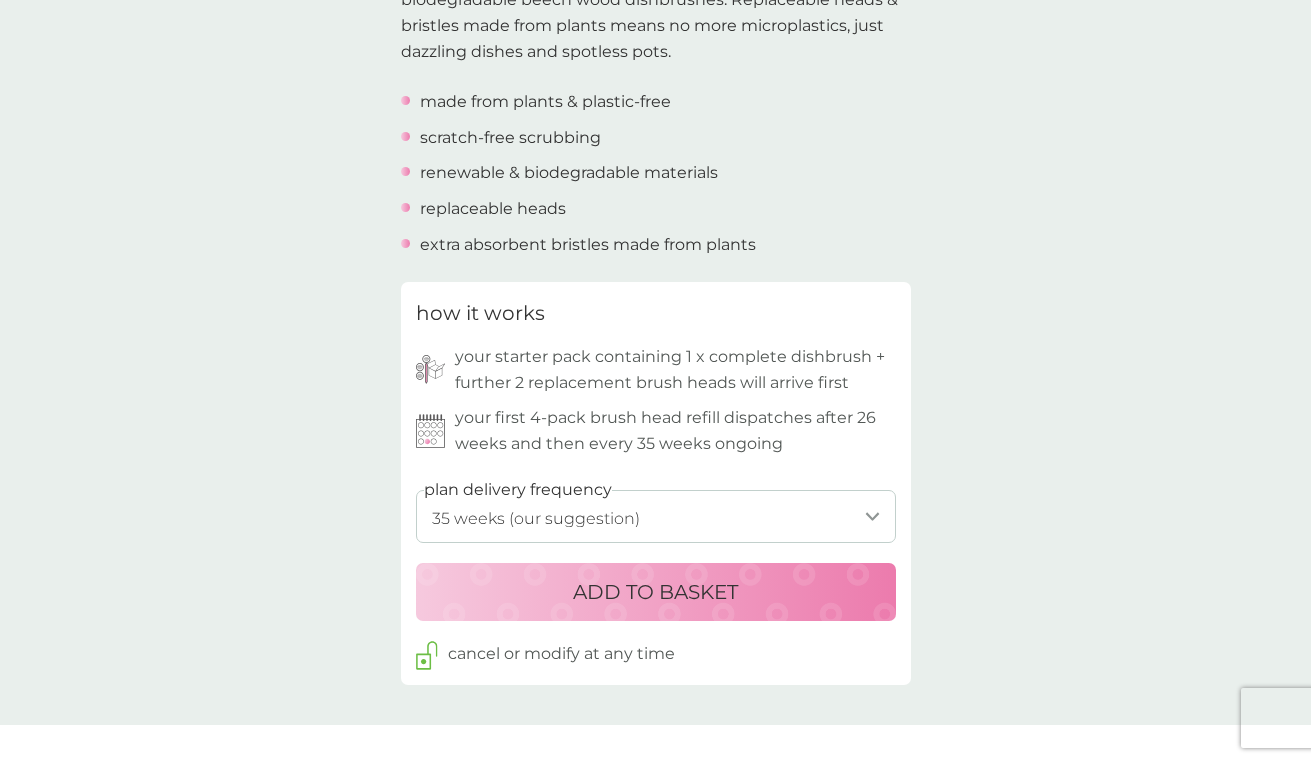 scroll, scrollTop: 740, scrollLeft: 0, axis: vertical 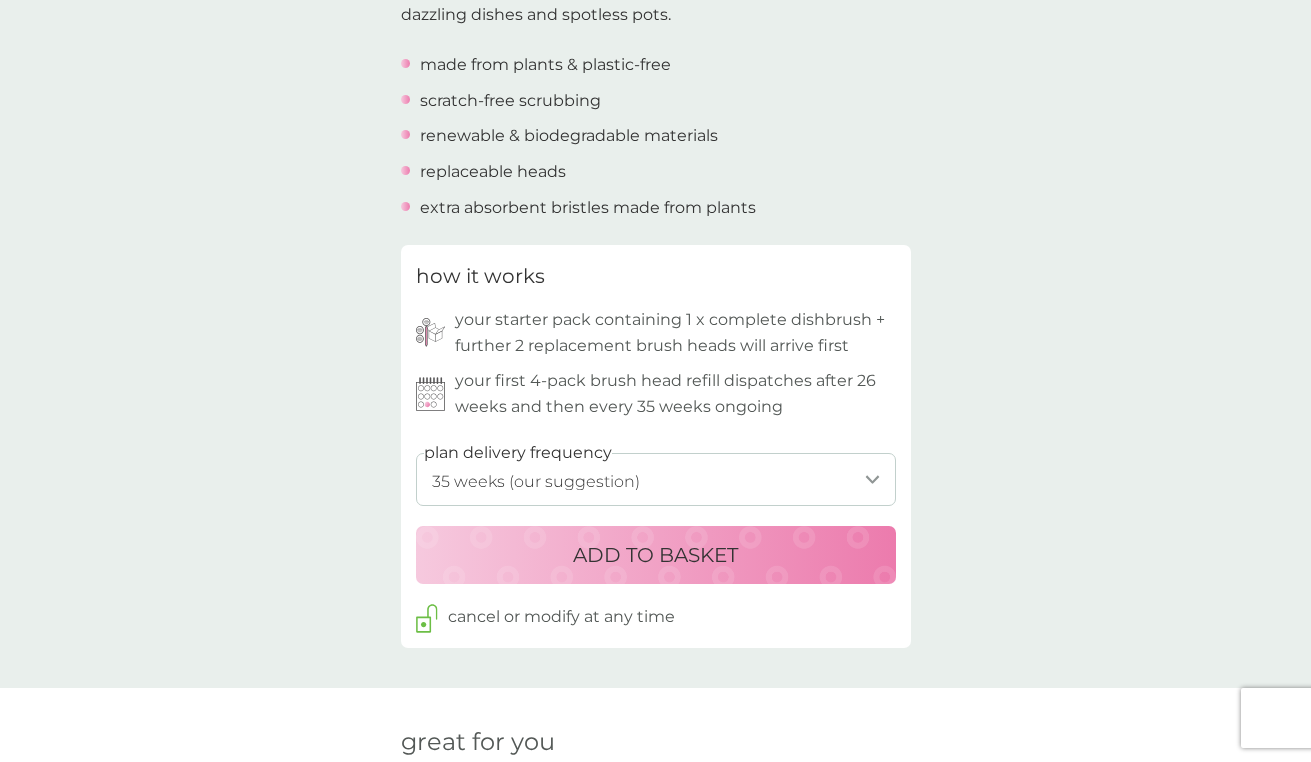 click on "1 week  2 weeks  3 weeks  4 weeks  5 weeks  6 weeks  7 weeks  8 weeks  9 weeks  10 weeks  11 weeks  12 weeks  13 weeks  14 weeks  15 weeks  16 weeks  17 weeks  18 weeks  19 weeks  20 weeks  21 weeks  22 weeks  23 weeks  24 weeks  25 weeks  26 weeks  27 weeks  28 weeks  29 weeks  30 weeks  31 weeks  32 weeks  33 weeks  34 weeks  35 weeks (our suggestion)" at bounding box center [656, 479] 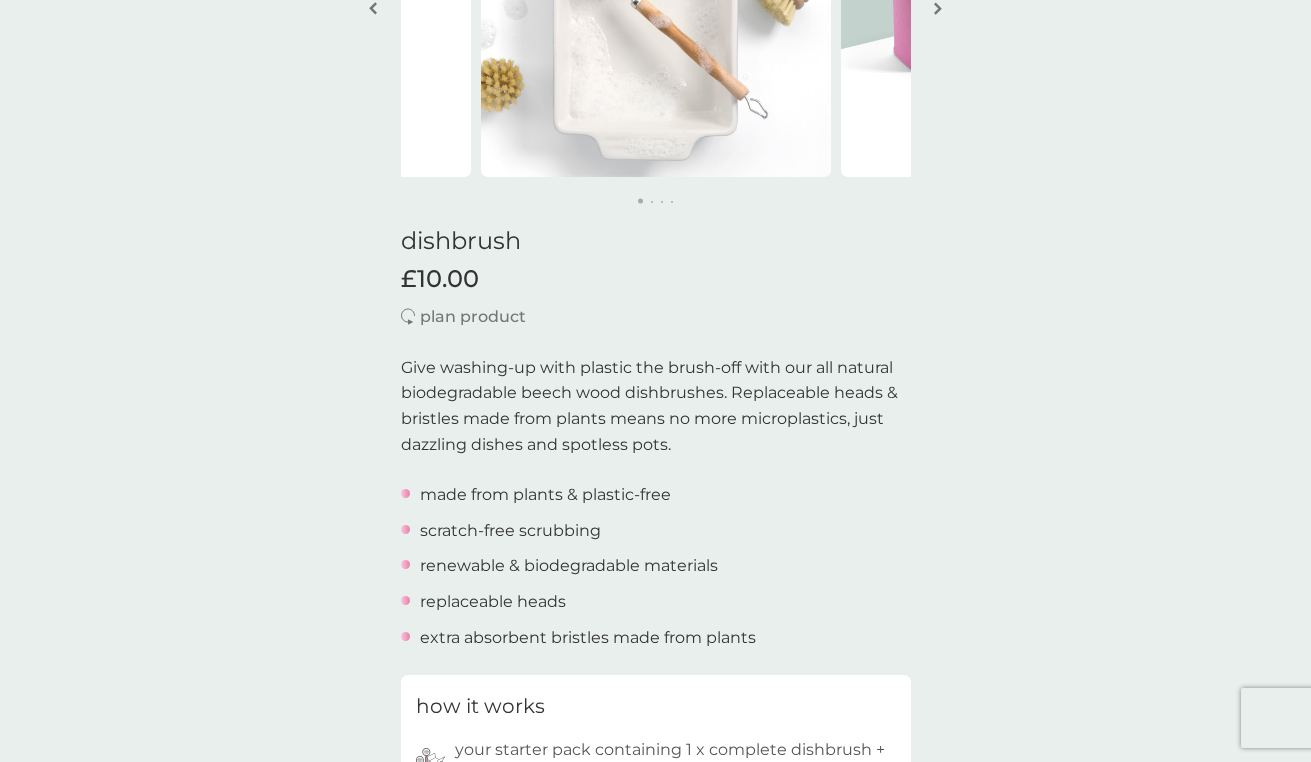 scroll, scrollTop: 0, scrollLeft: 0, axis: both 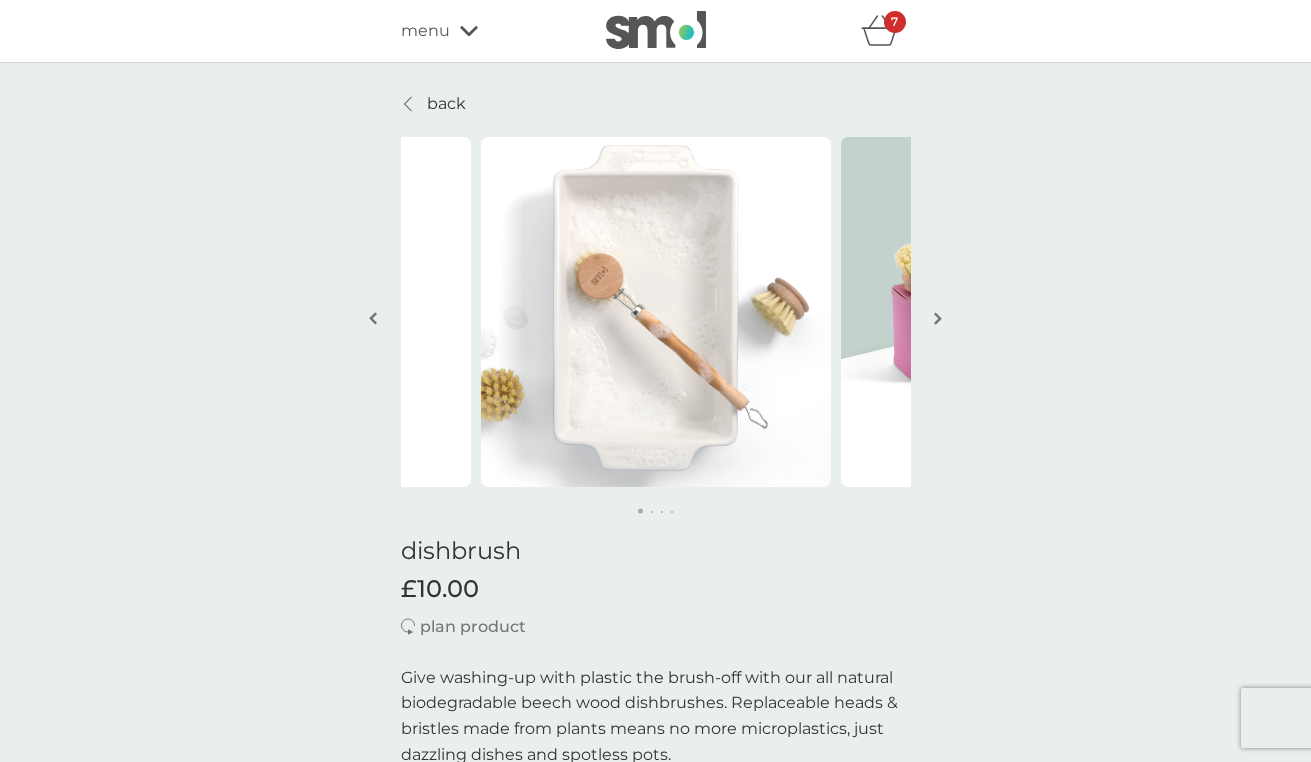 click on "7" at bounding box center (895, 22) 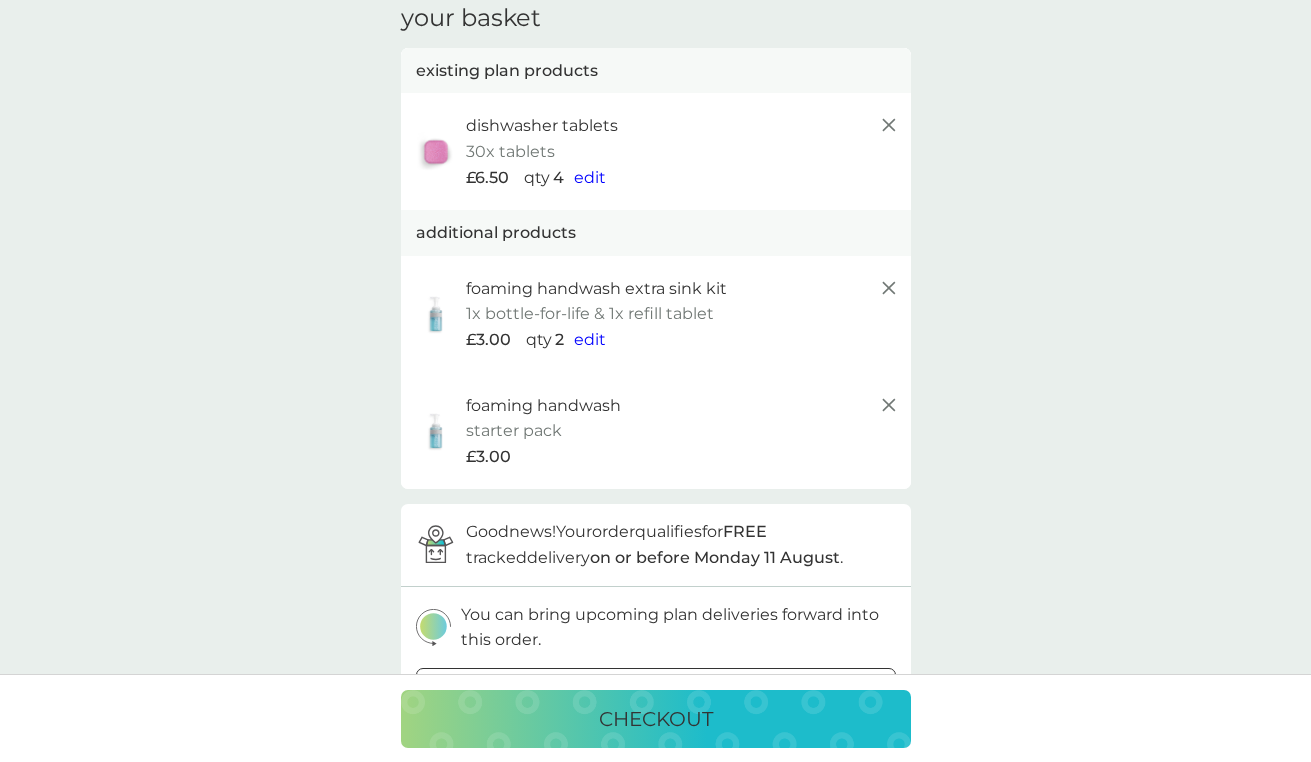 scroll, scrollTop: 201, scrollLeft: 0, axis: vertical 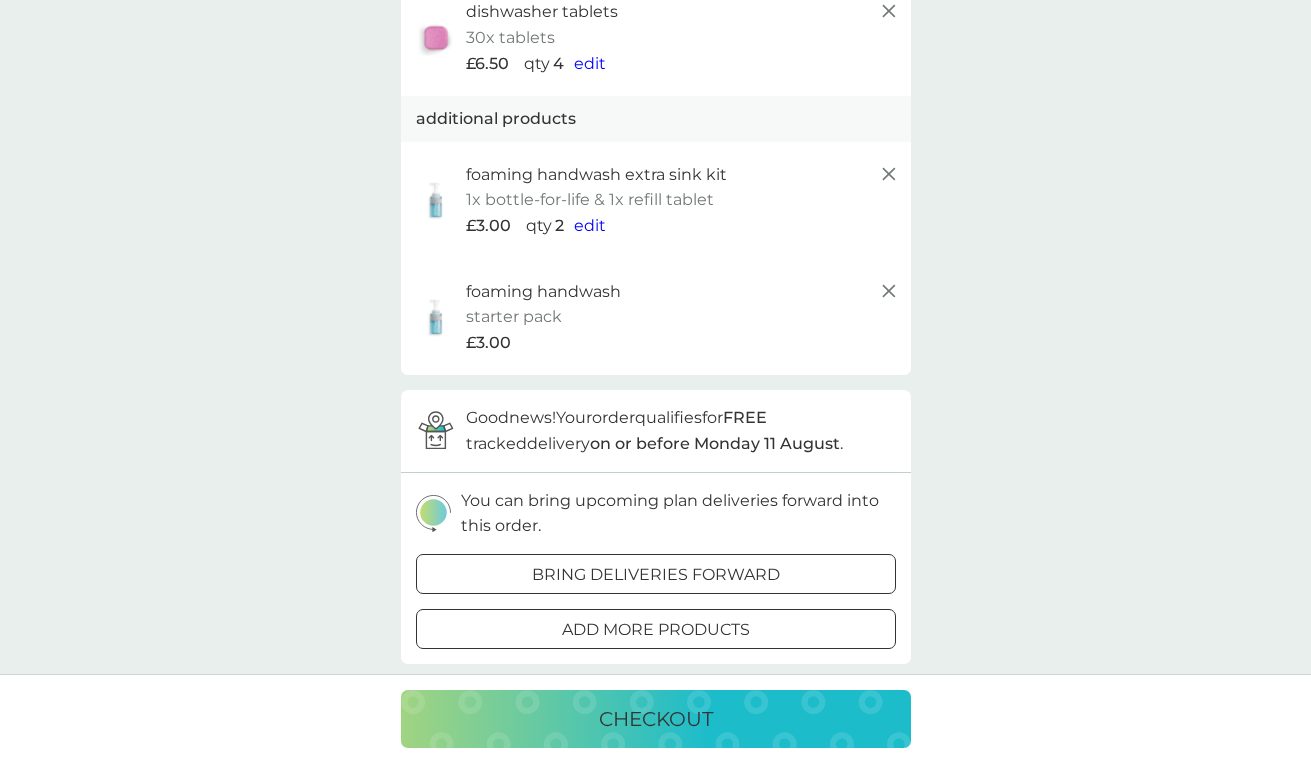 click on "checkout" at bounding box center (656, 719) 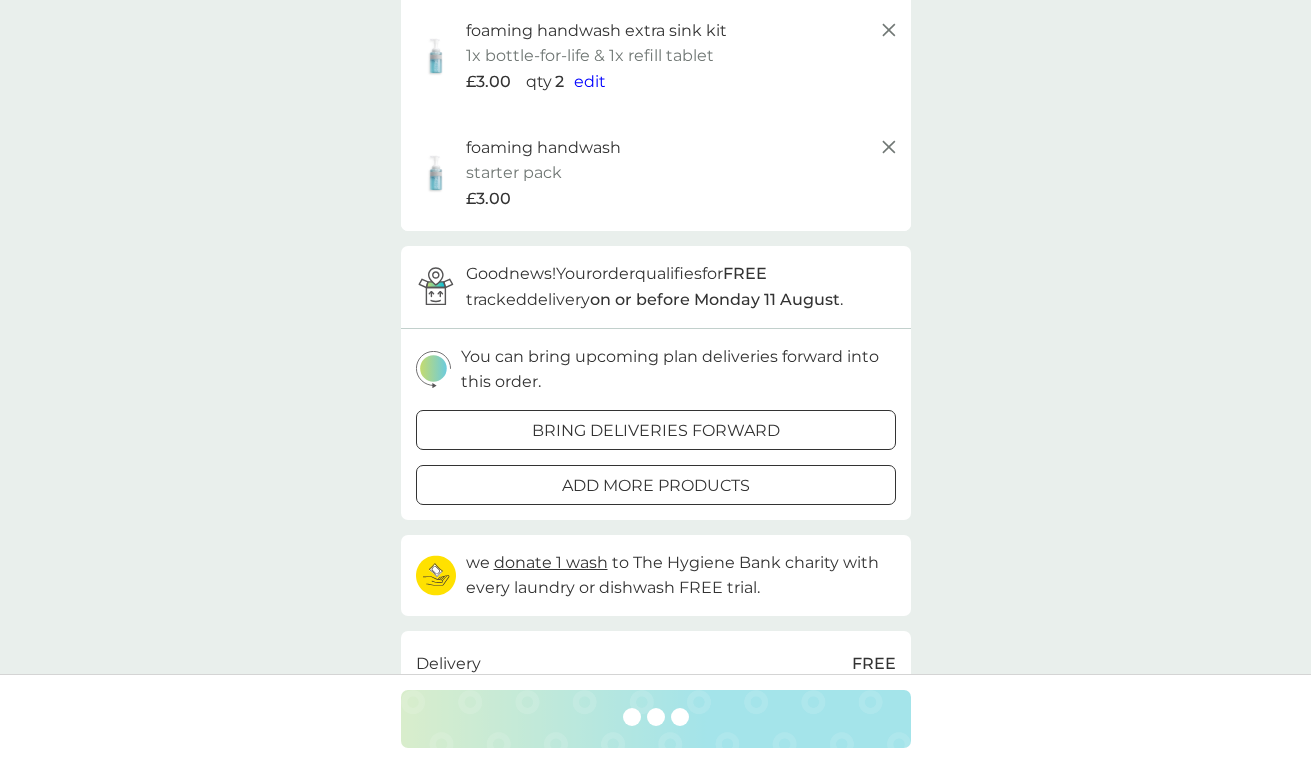 scroll, scrollTop: 0, scrollLeft: 0, axis: both 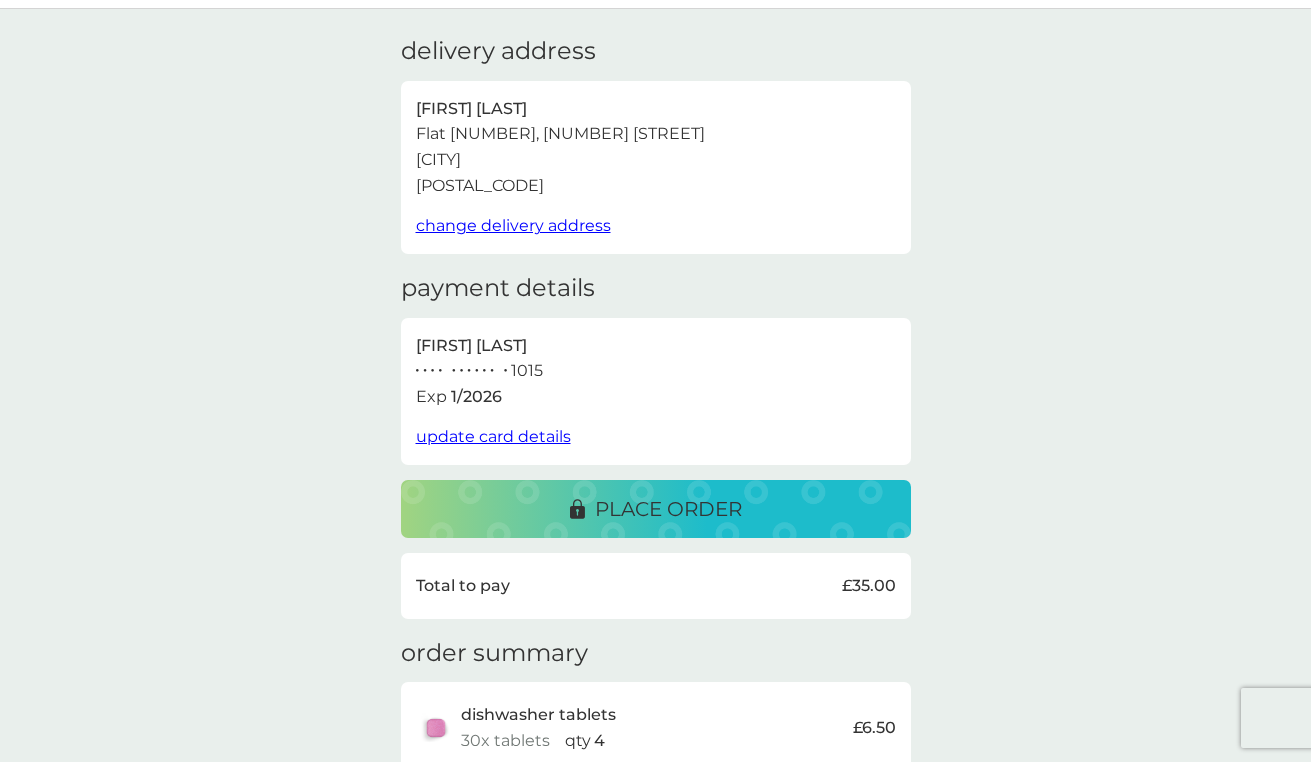 click on "place order" at bounding box center (668, 509) 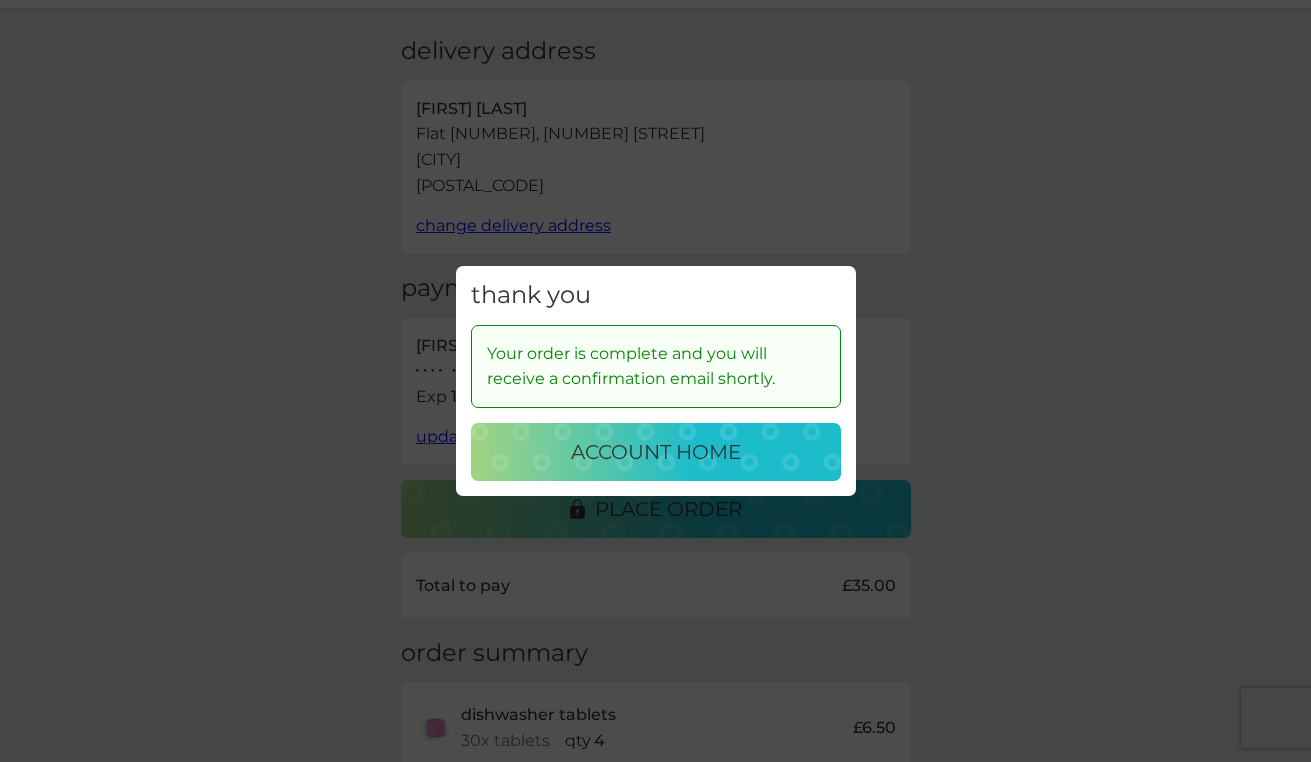 click on "account home" at bounding box center [656, 452] 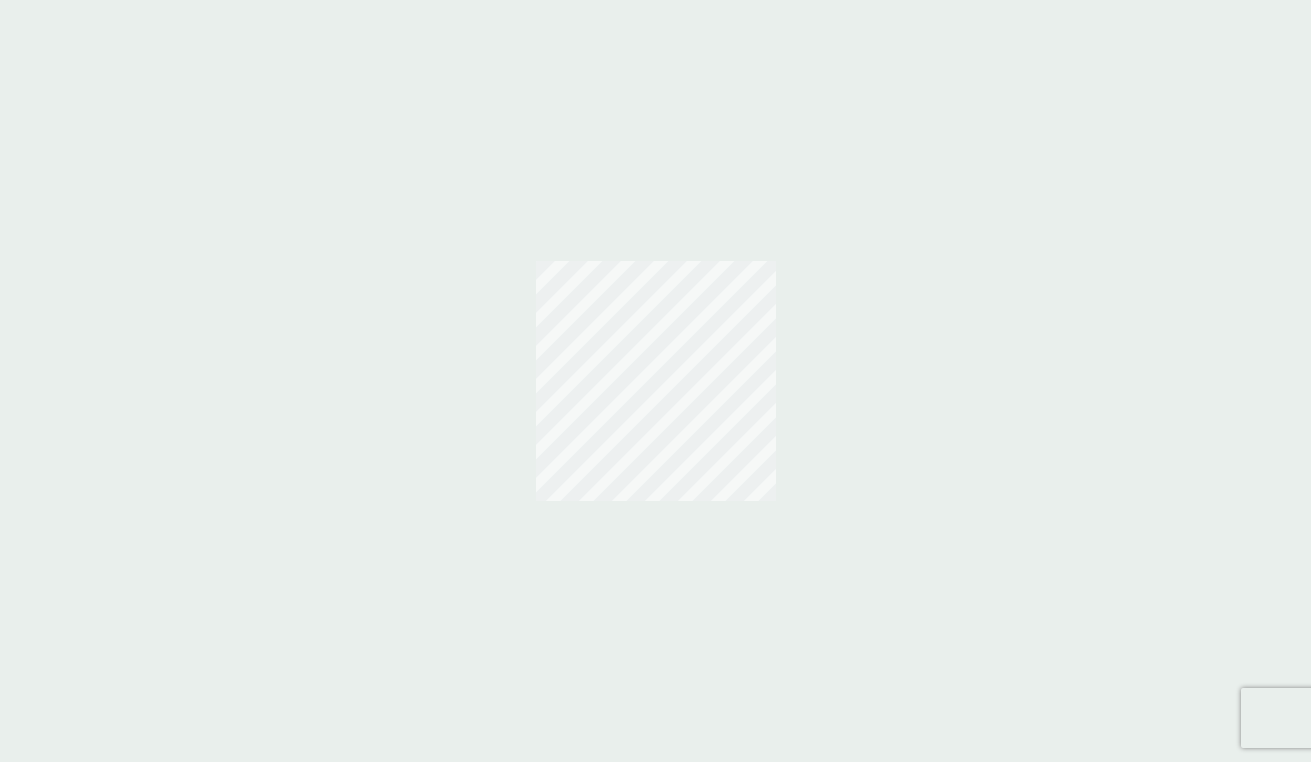 scroll, scrollTop: 0, scrollLeft: 0, axis: both 